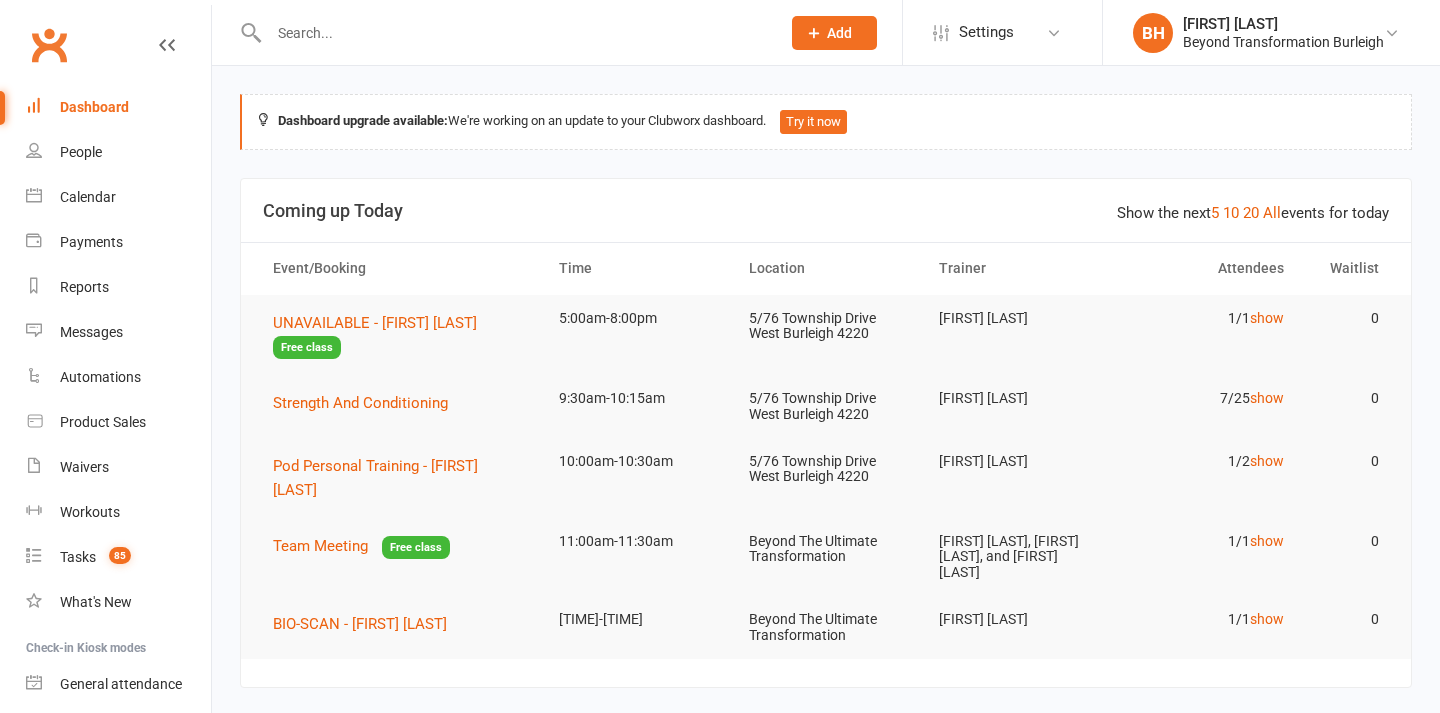scroll, scrollTop: 0, scrollLeft: 0, axis: both 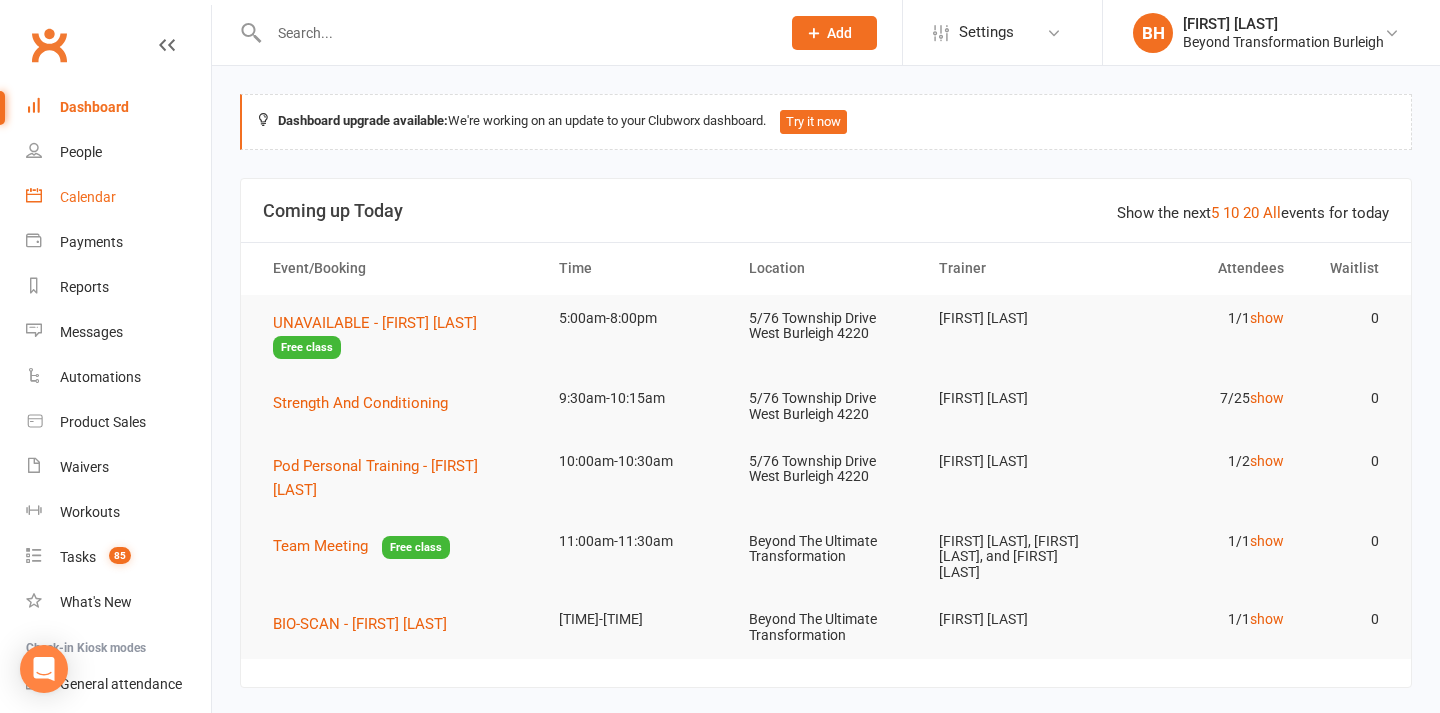 click on "Calendar" at bounding box center [88, 197] 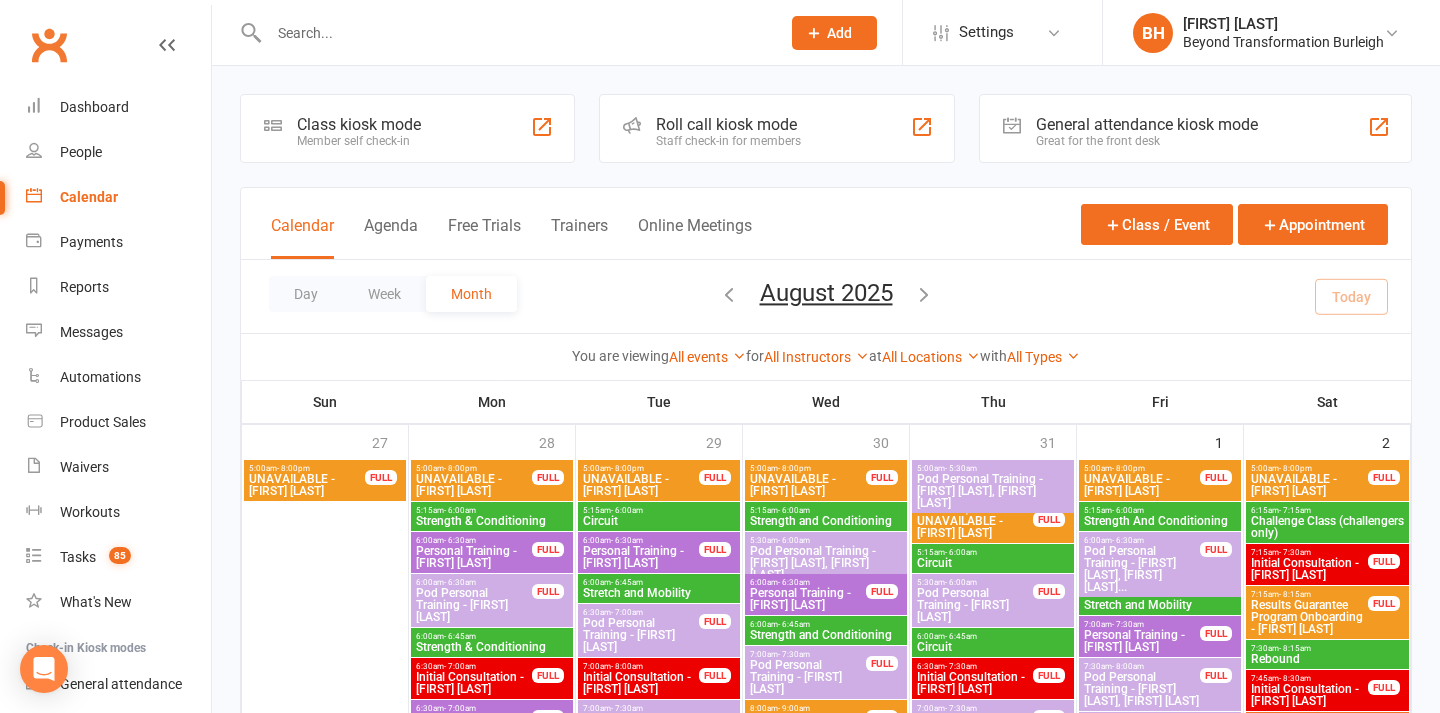 click on "August 2025" at bounding box center [826, 293] 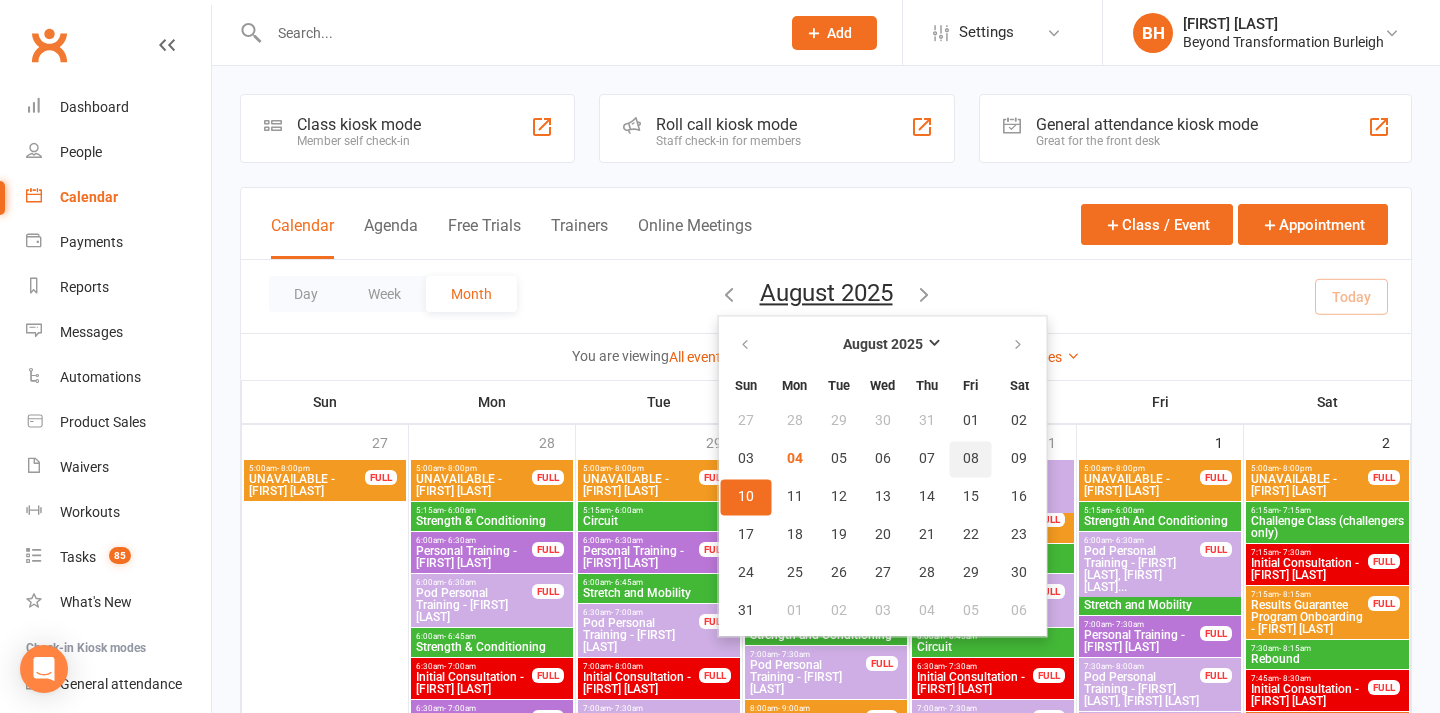click on "08" at bounding box center [971, 459] 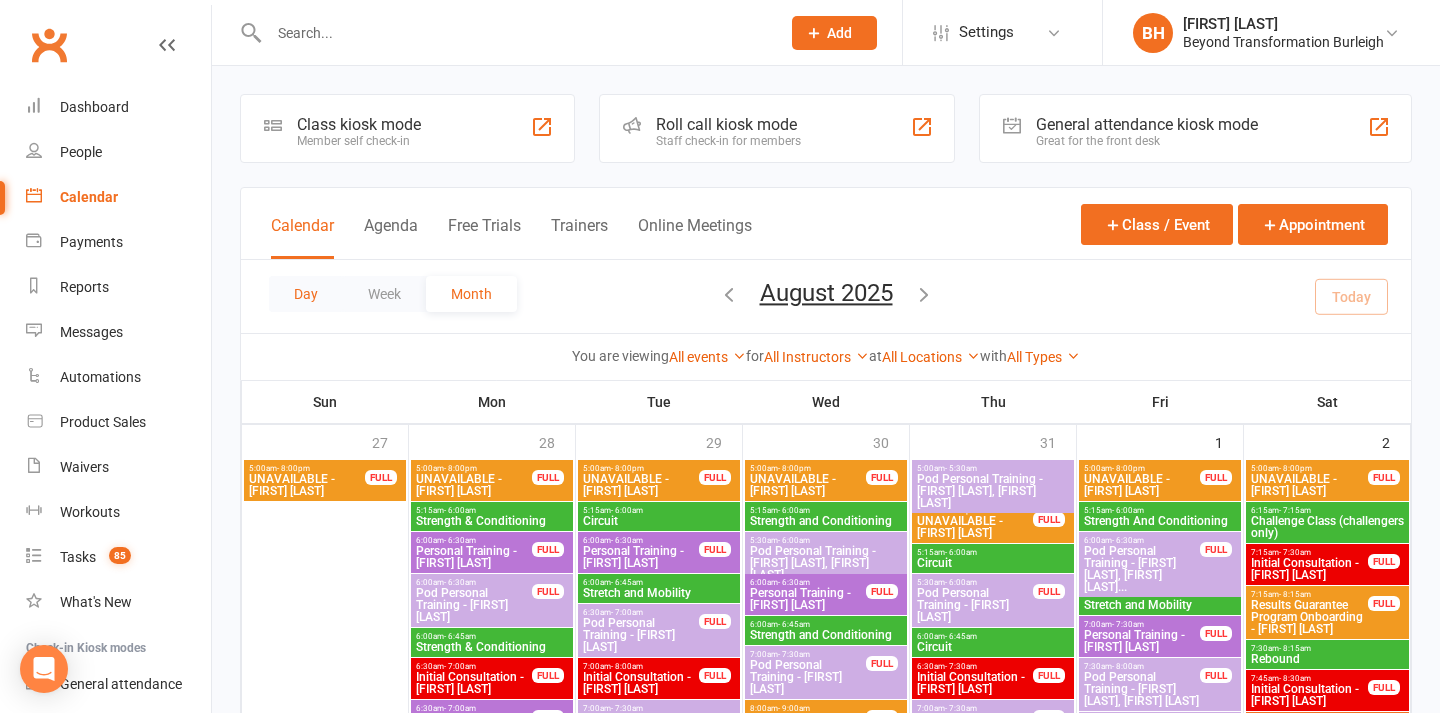 click on "Day" at bounding box center (306, 294) 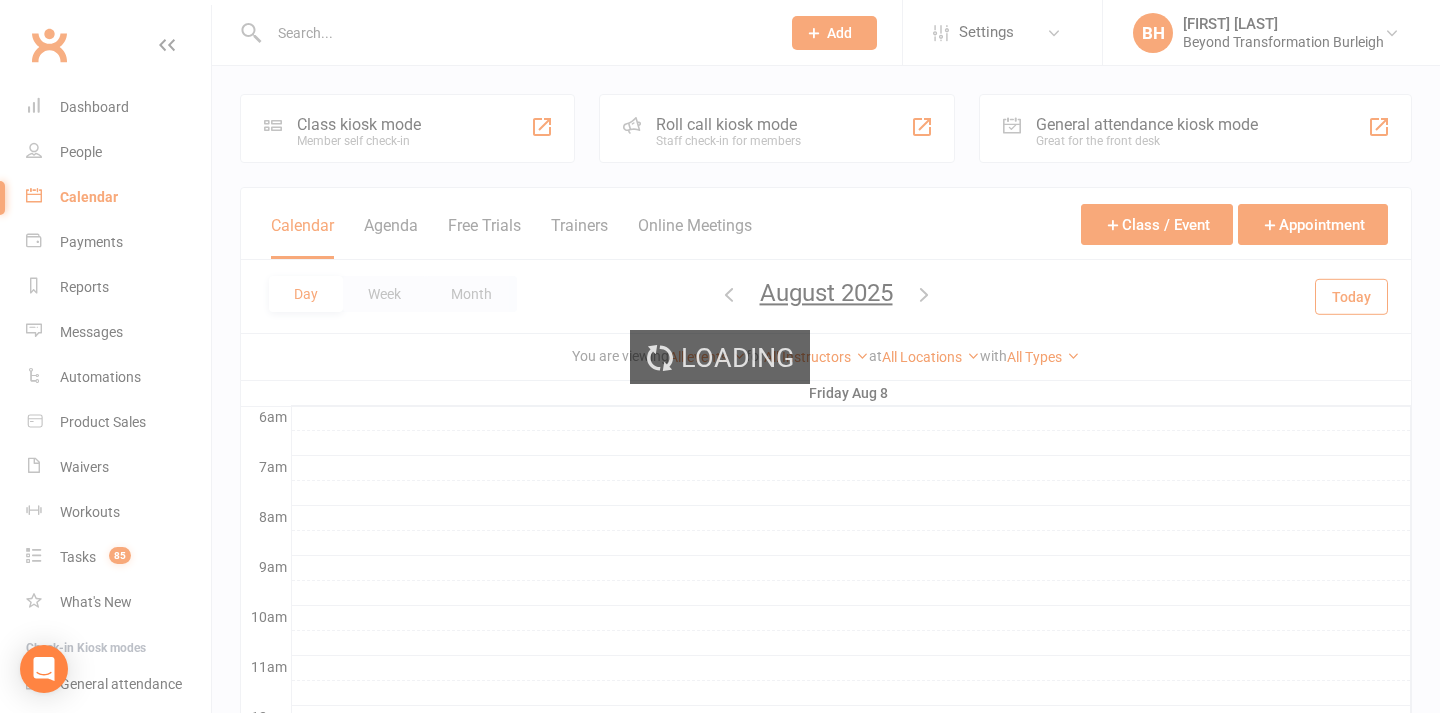 scroll, scrollTop: 0, scrollLeft: 0, axis: both 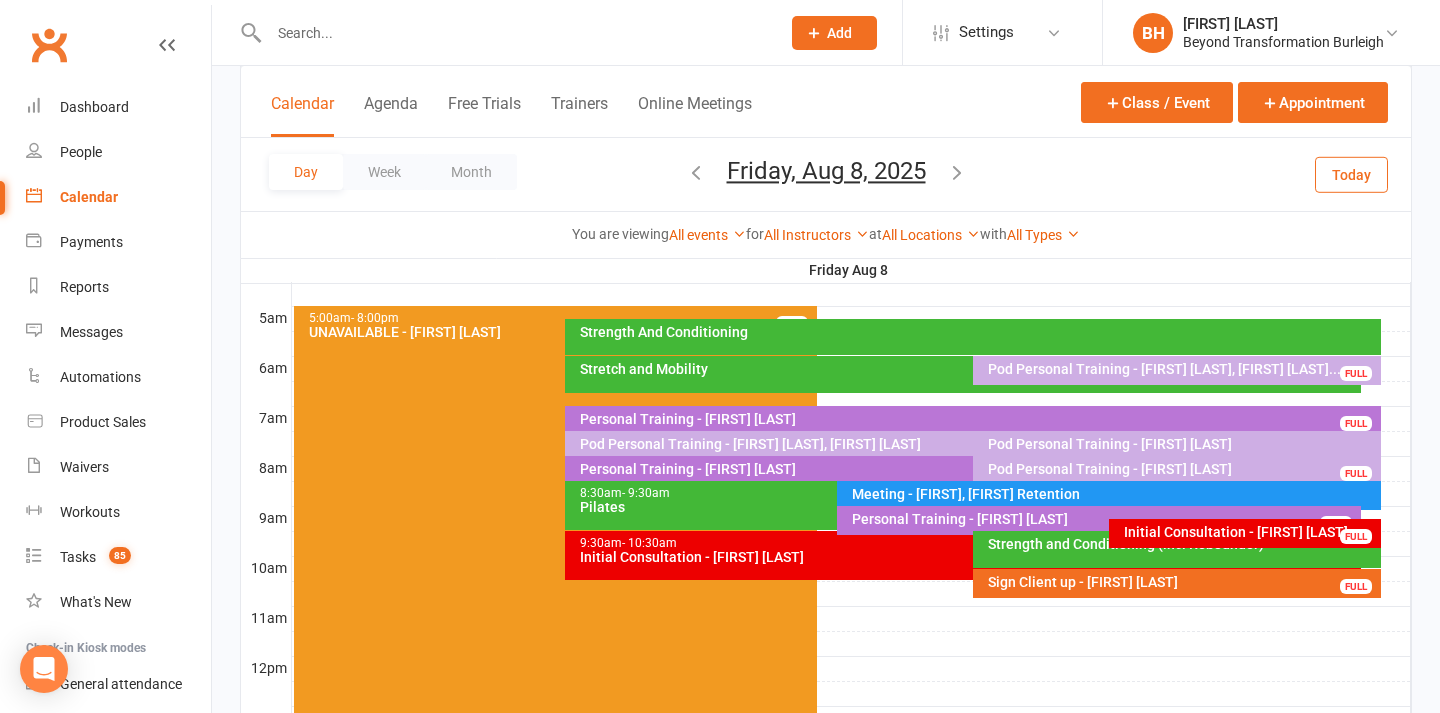 click on "Friday, Aug 8, 2025" at bounding box center [826, 171] 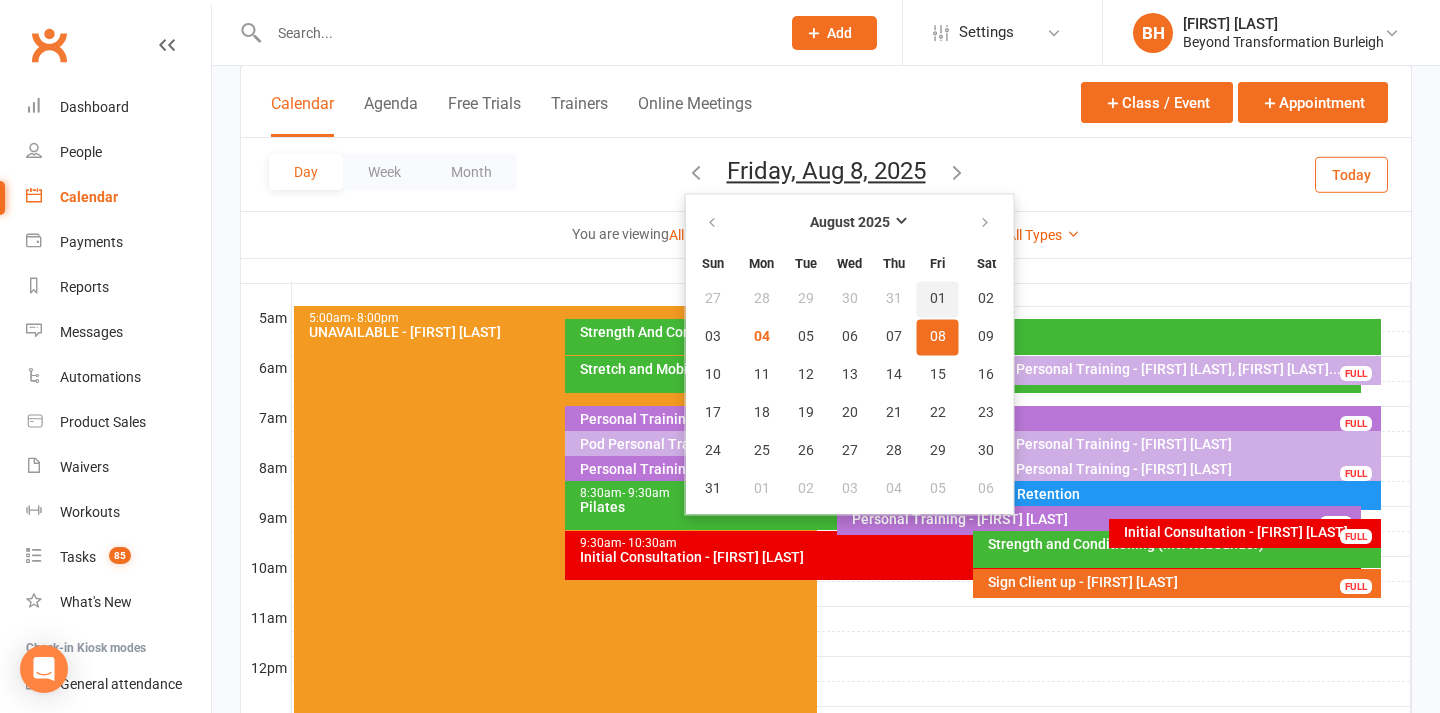 click on "01" at bounding box center (938, 299) 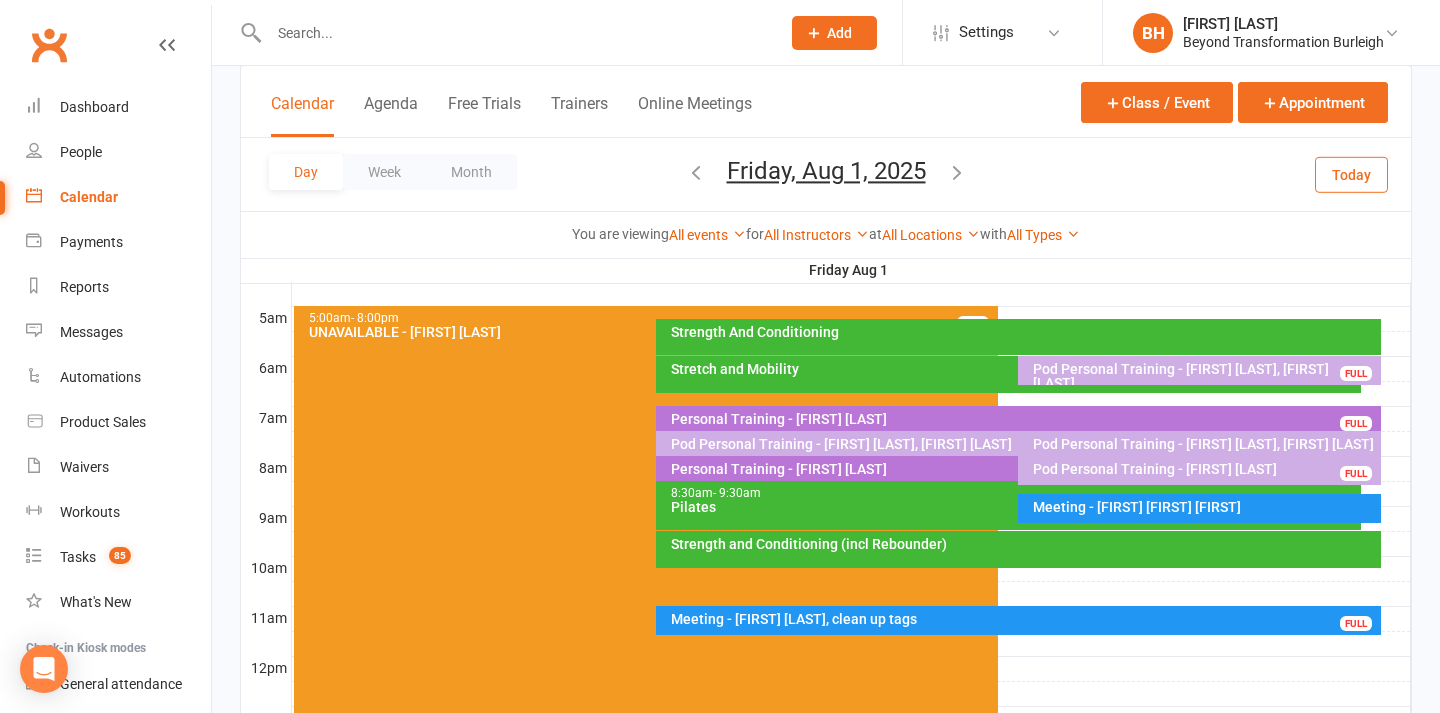 click on "[TIME] - [TIME] Pilates" at bounding box center (1008, 505) 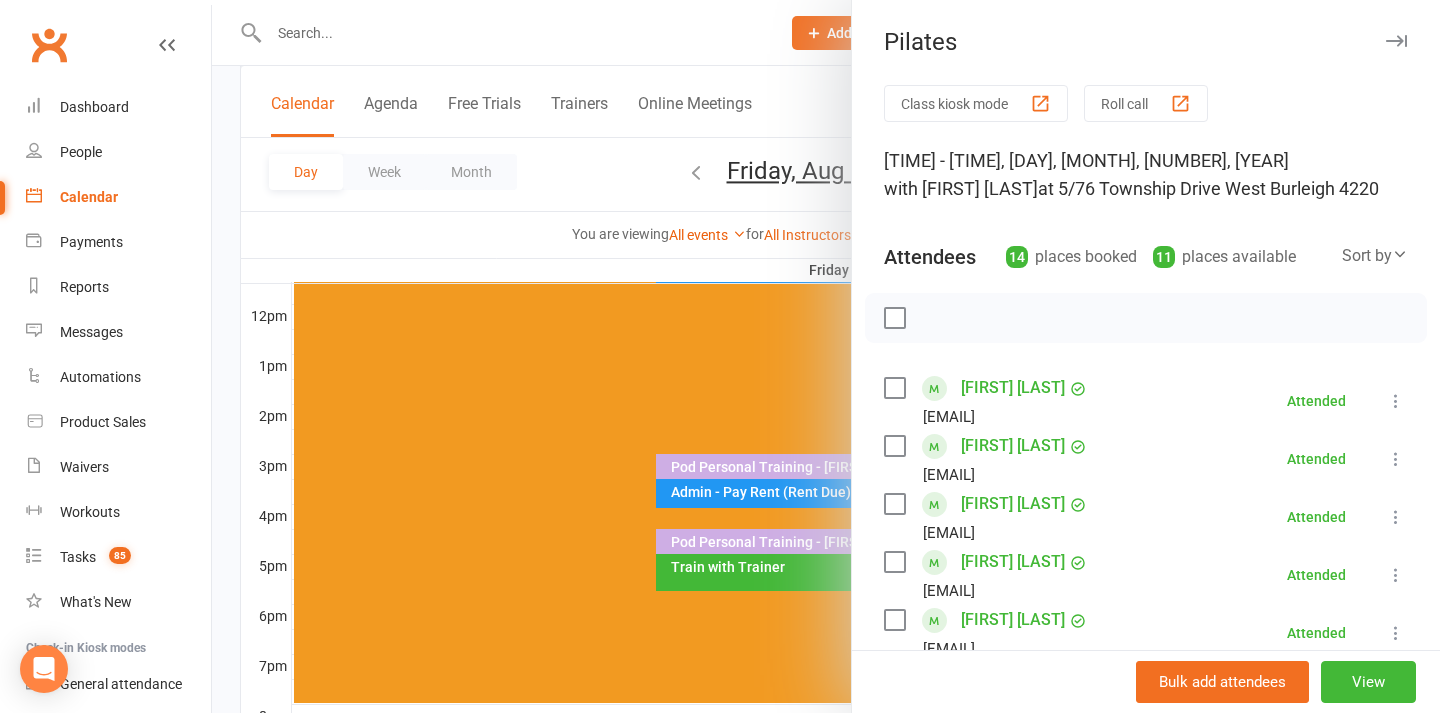 scroll, scrollTop: 708, scrollLeft: 0, axis: vertical 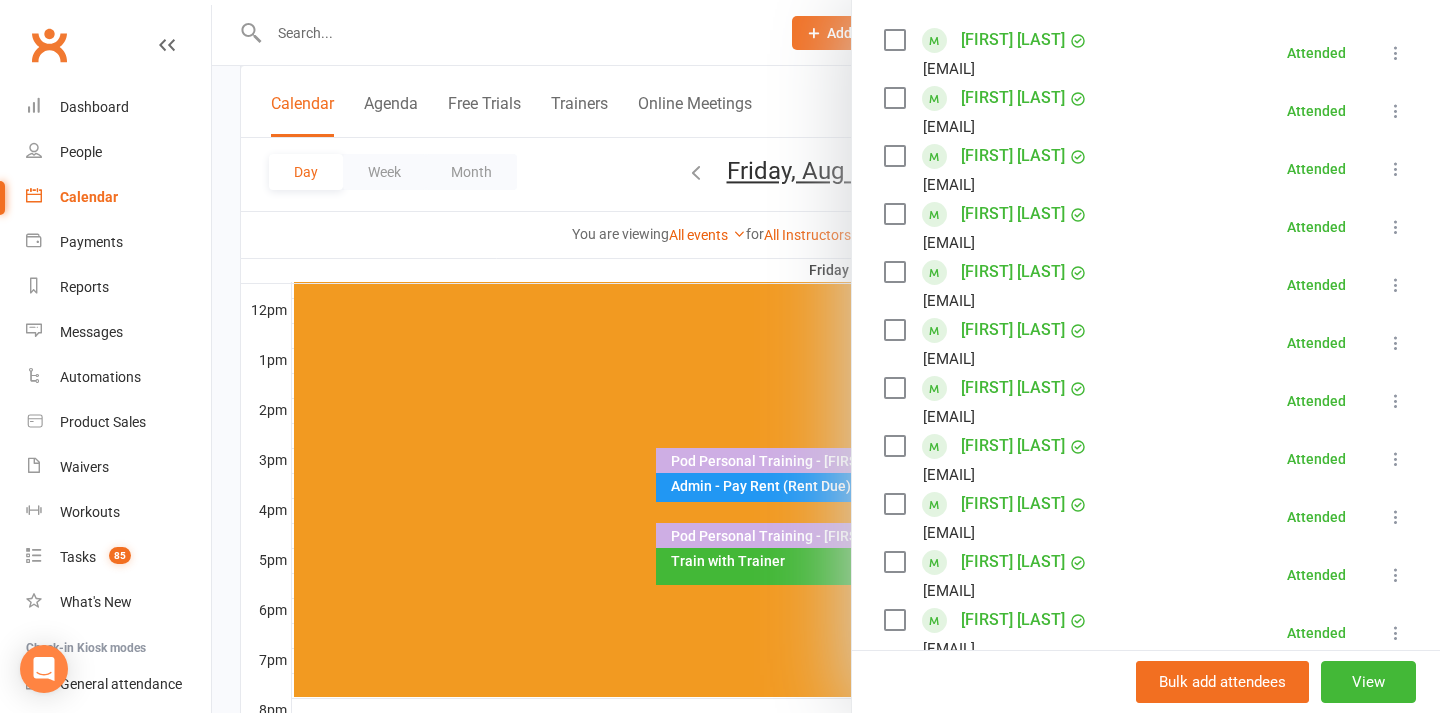 click on "[FIRST] [LAST]" at bounding box center (1013, 98) 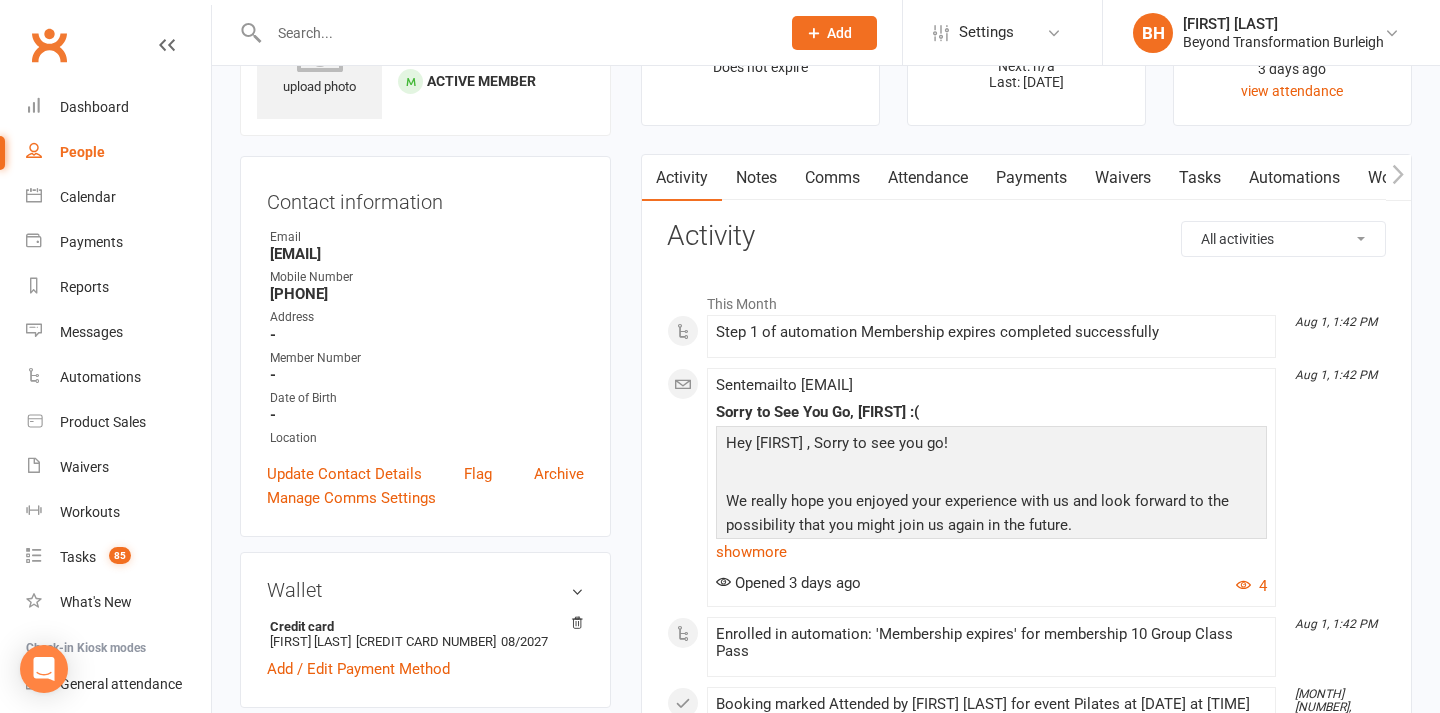 scroll, scrollTop: 88, scrollLeft: 0, axis: vertical 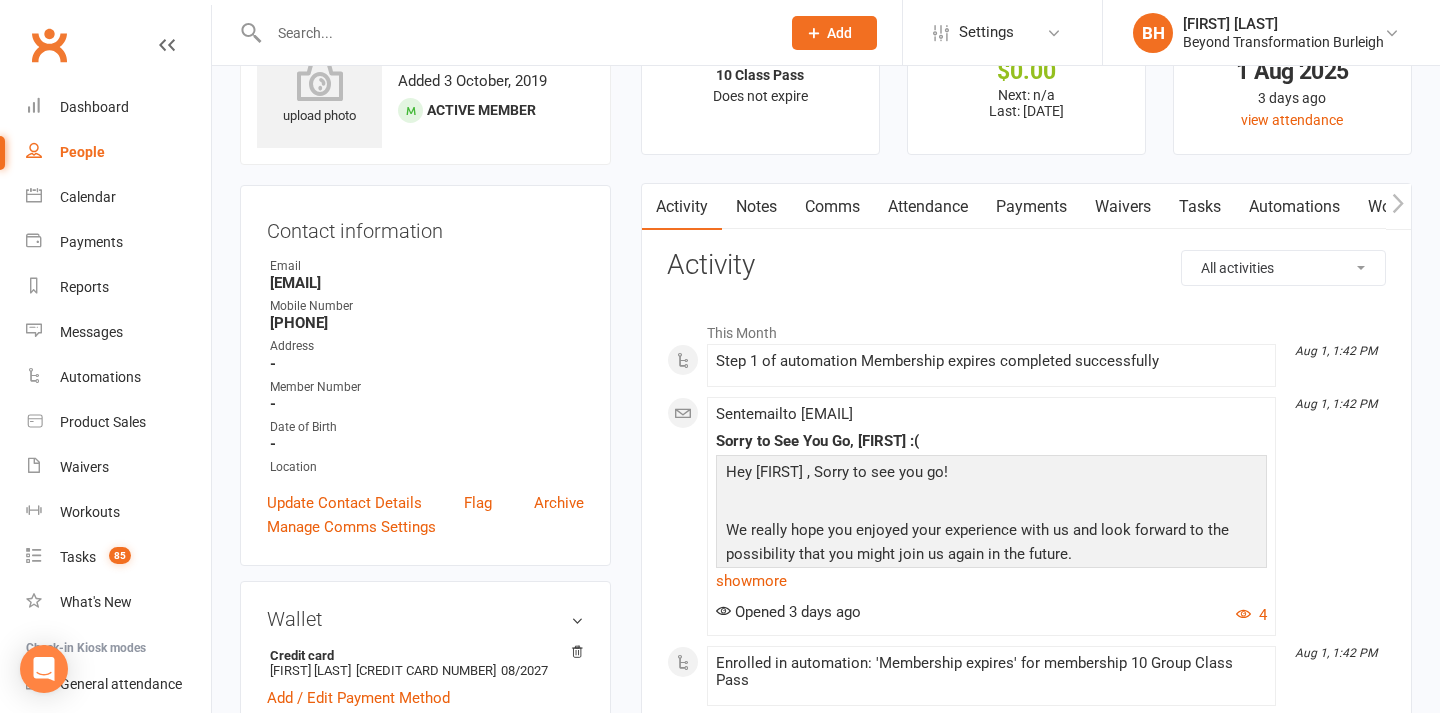click on "Attendance" at bounding box center [928, 207] 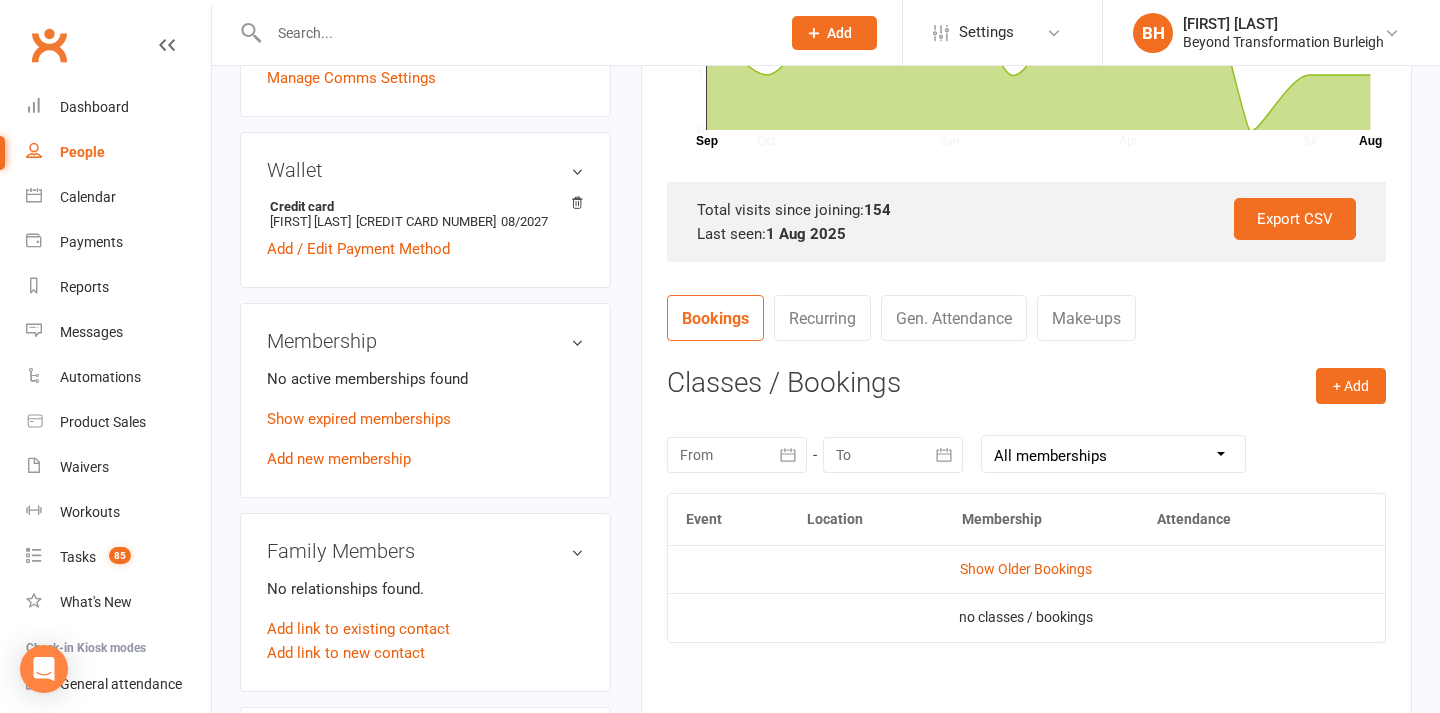 scroll, scrollTop: 536, scrollLeft: 0, axis: vertical 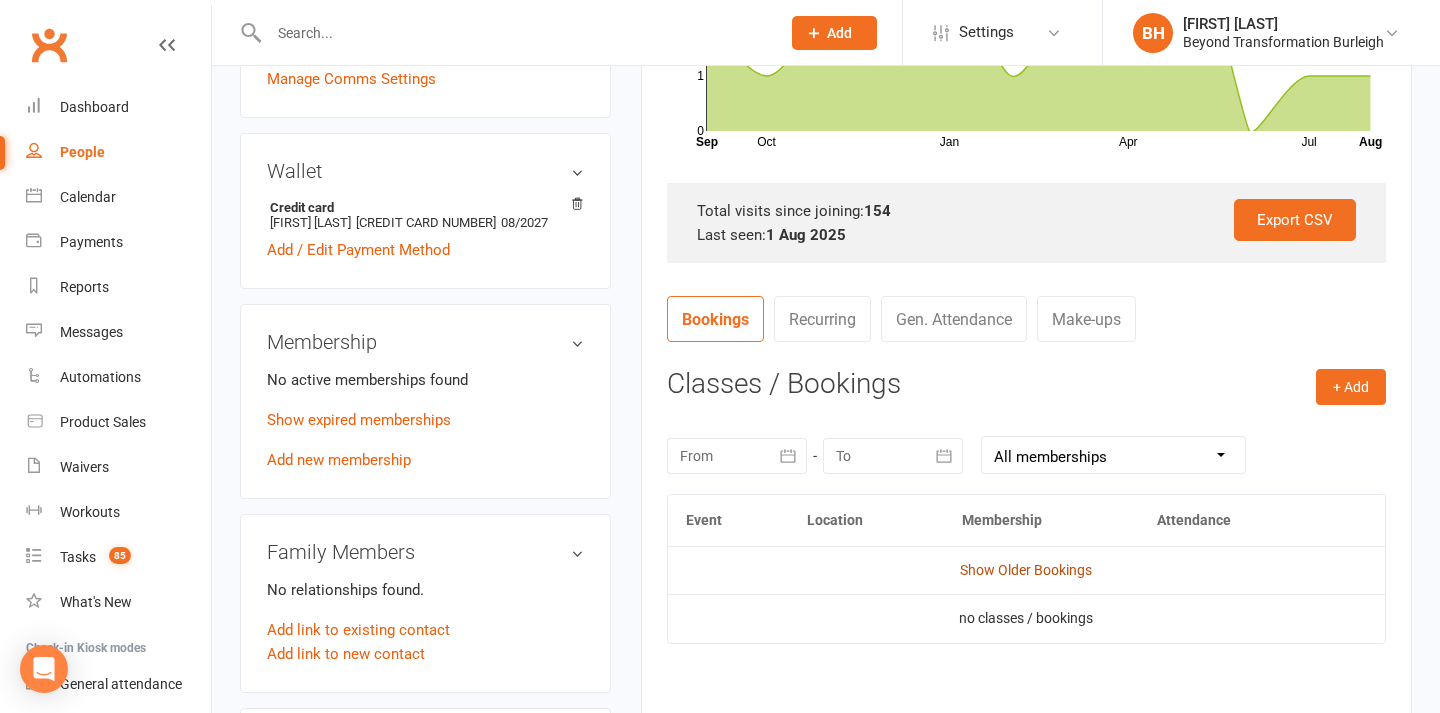 click on "Show Older Bookings" at bounding box center (1026, 570) 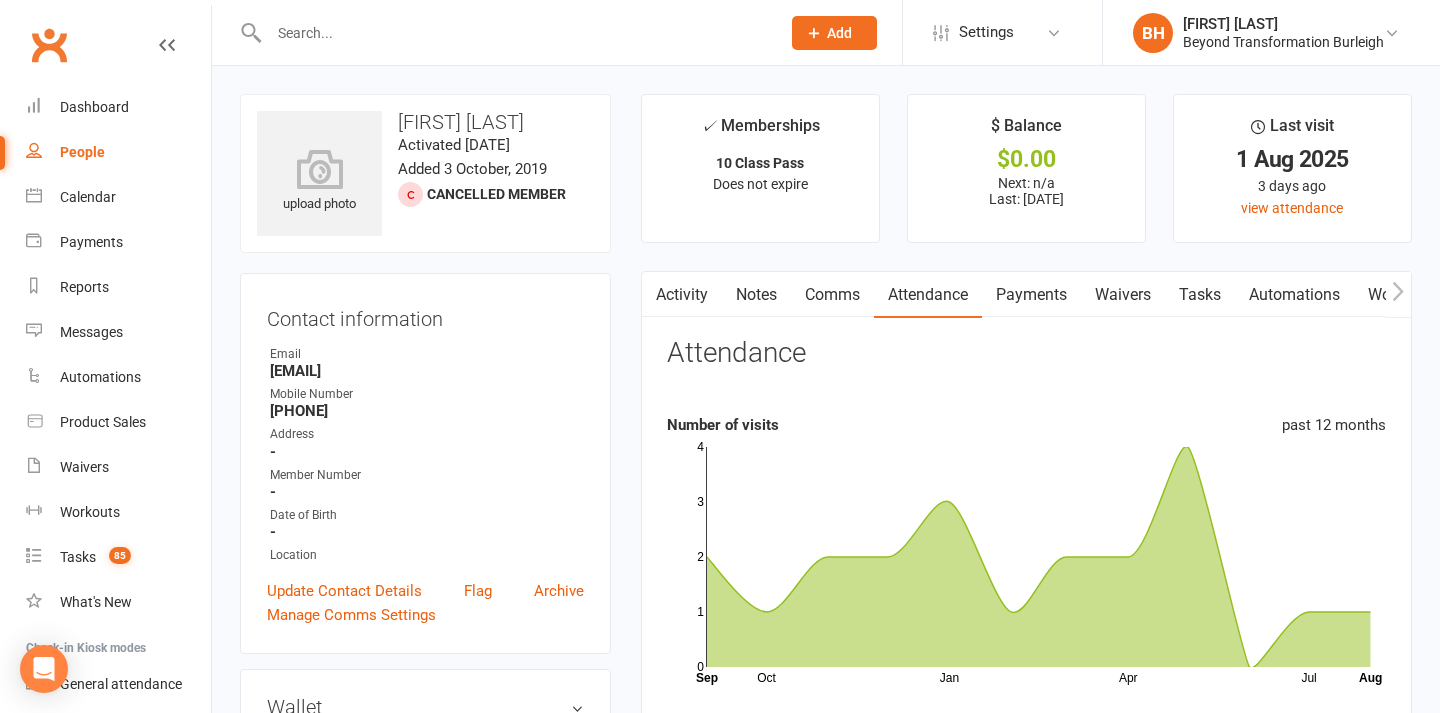 scroll, scrollTop: 0, scrollLeft: 0, axis: both 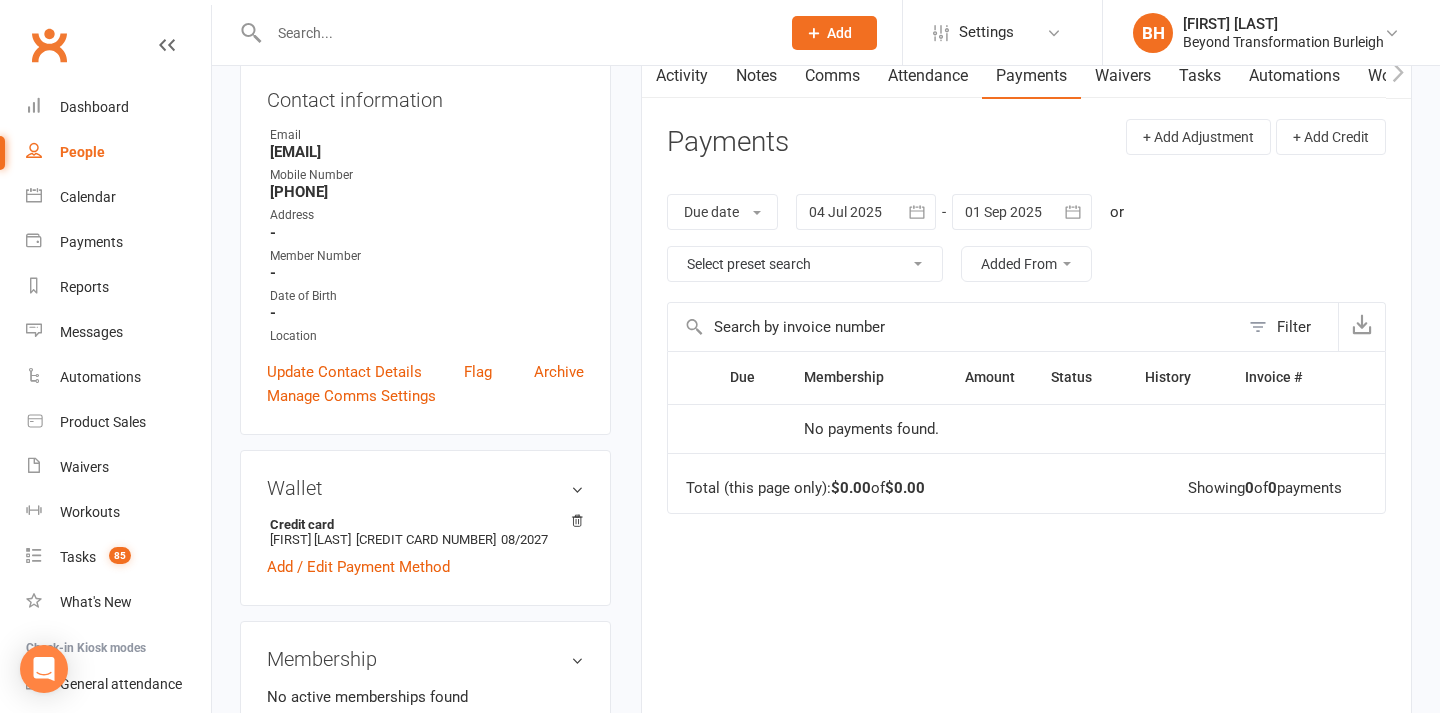 click 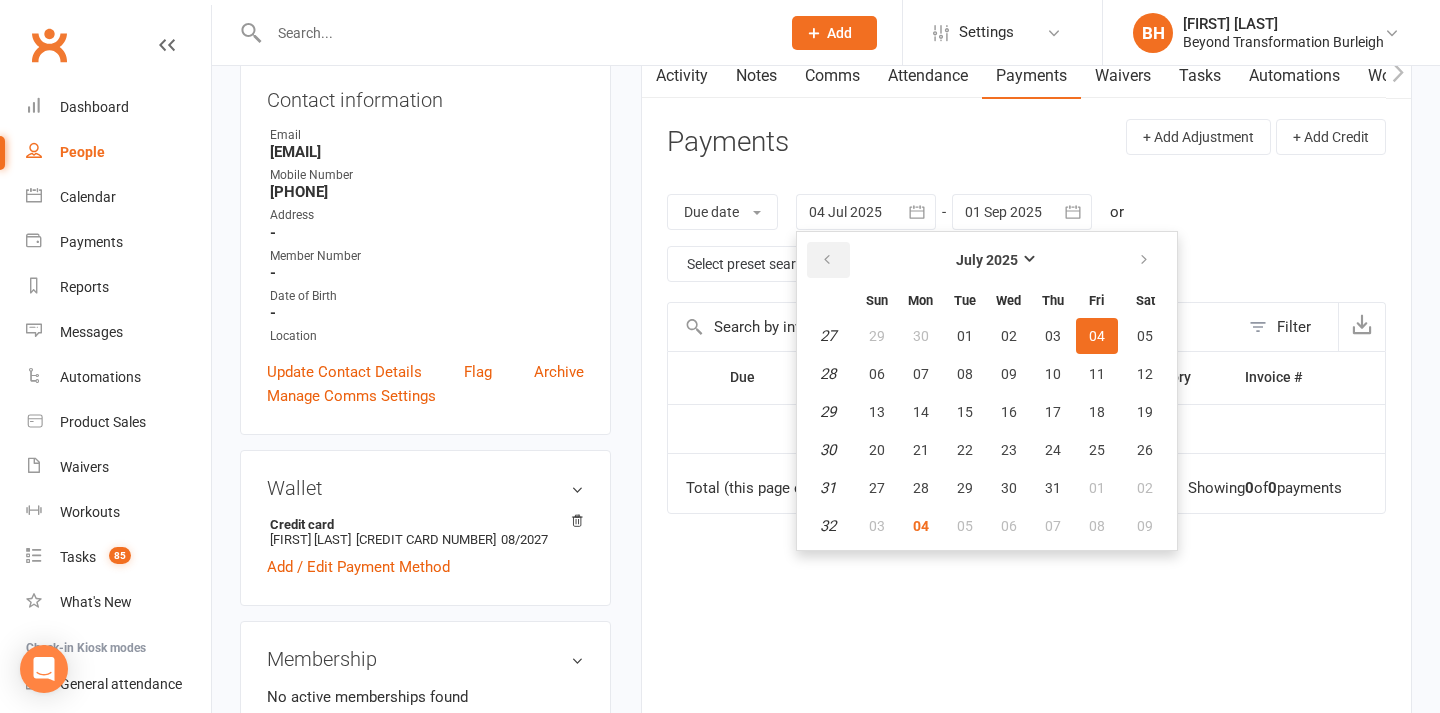 click at bounding box center (827, 260) 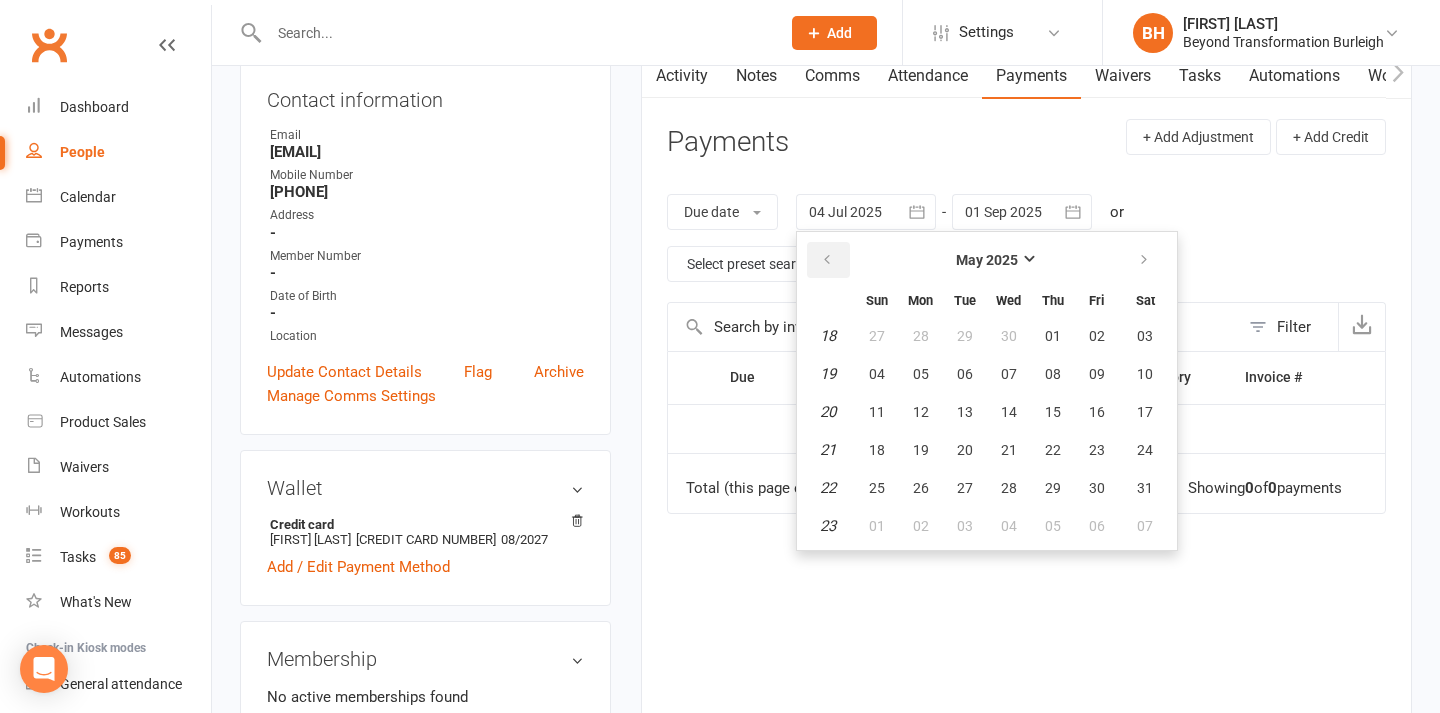 click at bounding box center (827, 260) 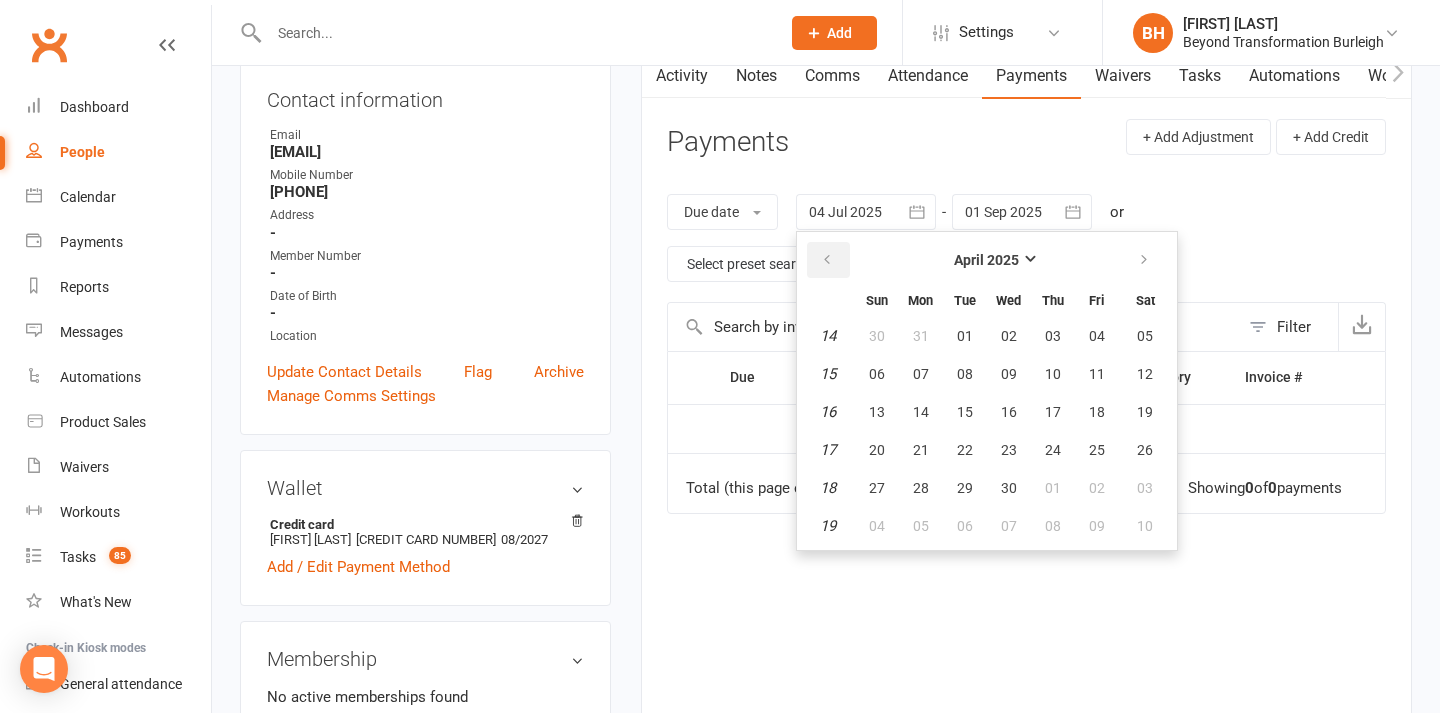 click at bounding box center (827, 260) 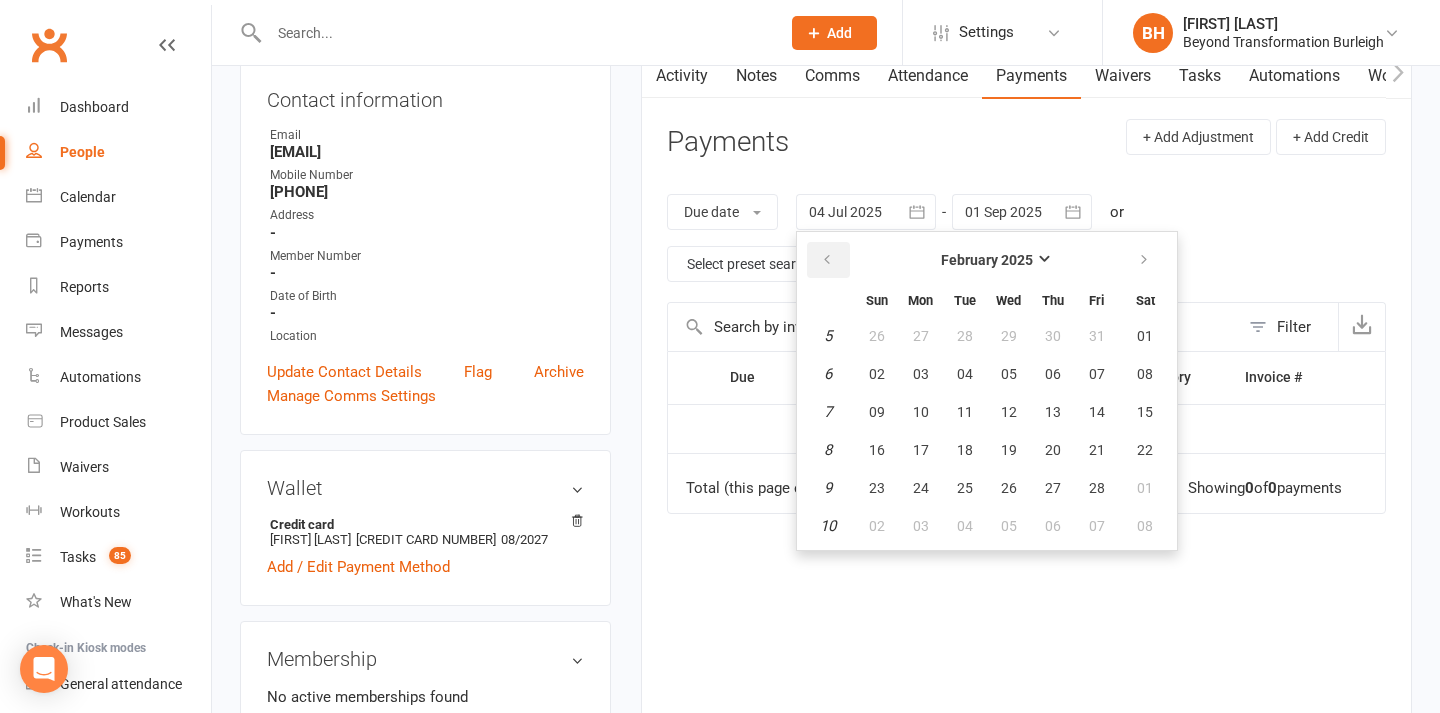 click at bounding box center (827, 260) 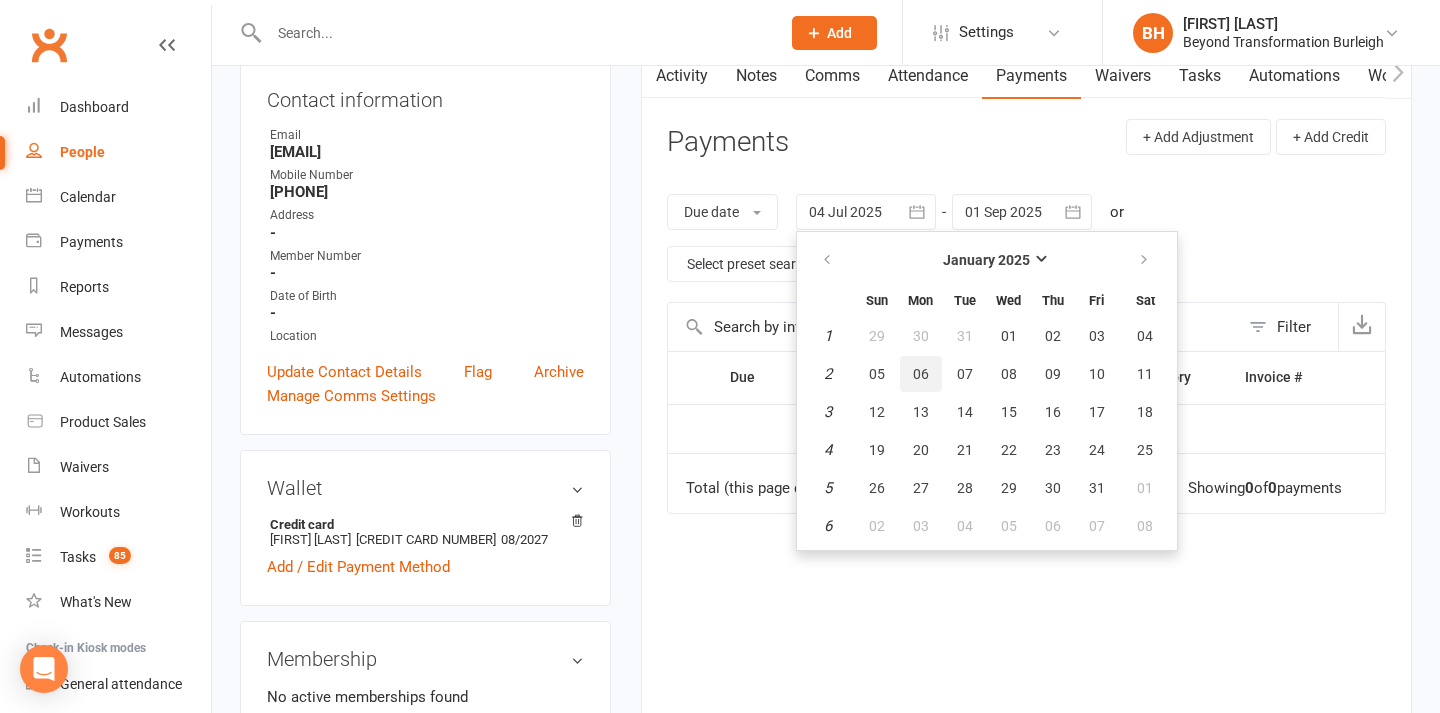 click on "06" at bounding box center (921, 374) 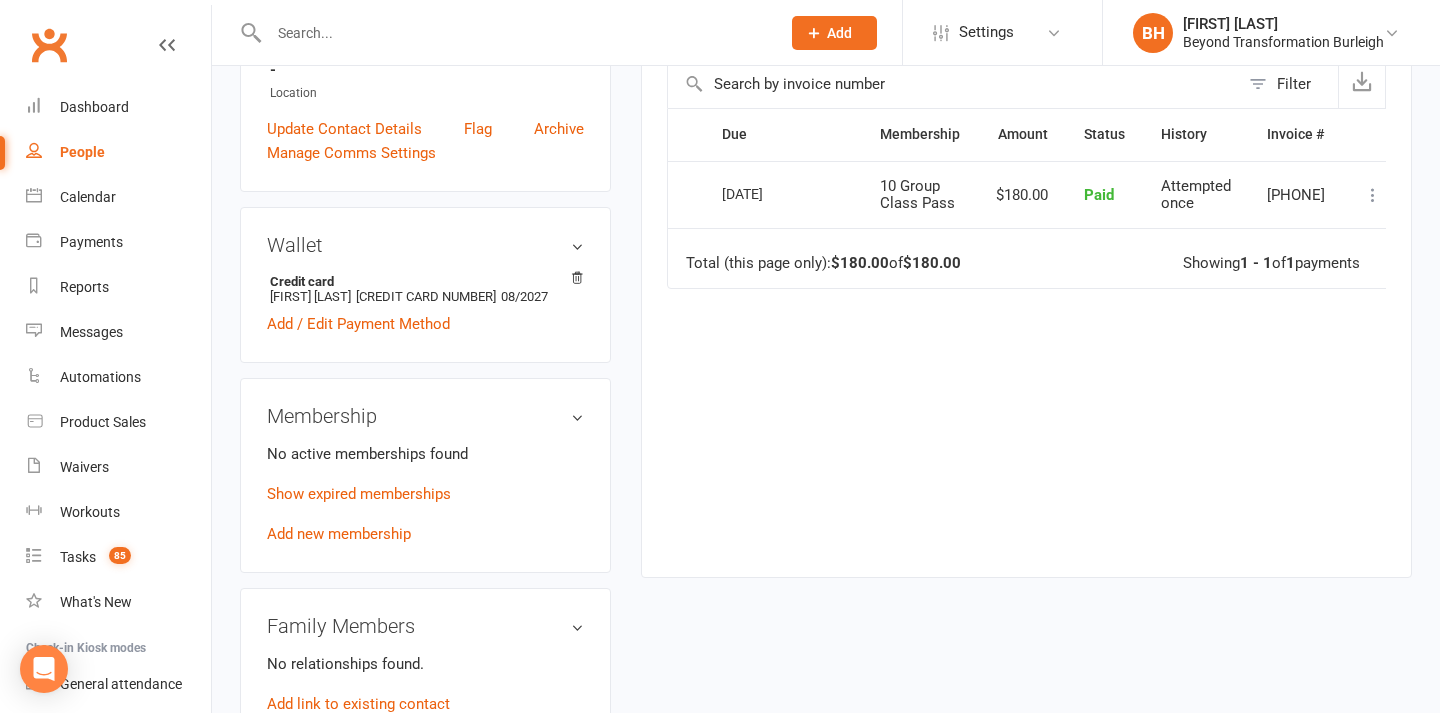 scroll, scrollTop: 488, scrollLeft: 0, axis: vertical 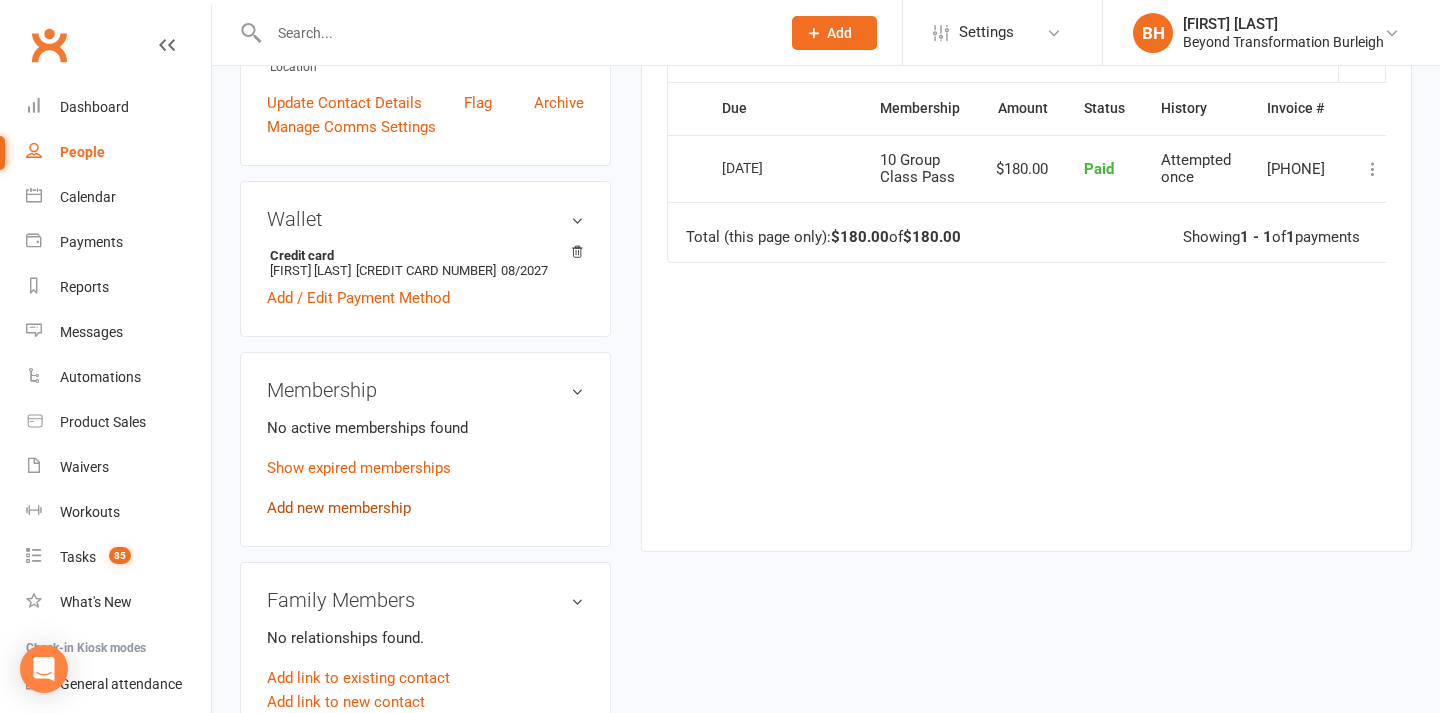click on "Add new membership" at bounding box center (339, 508) 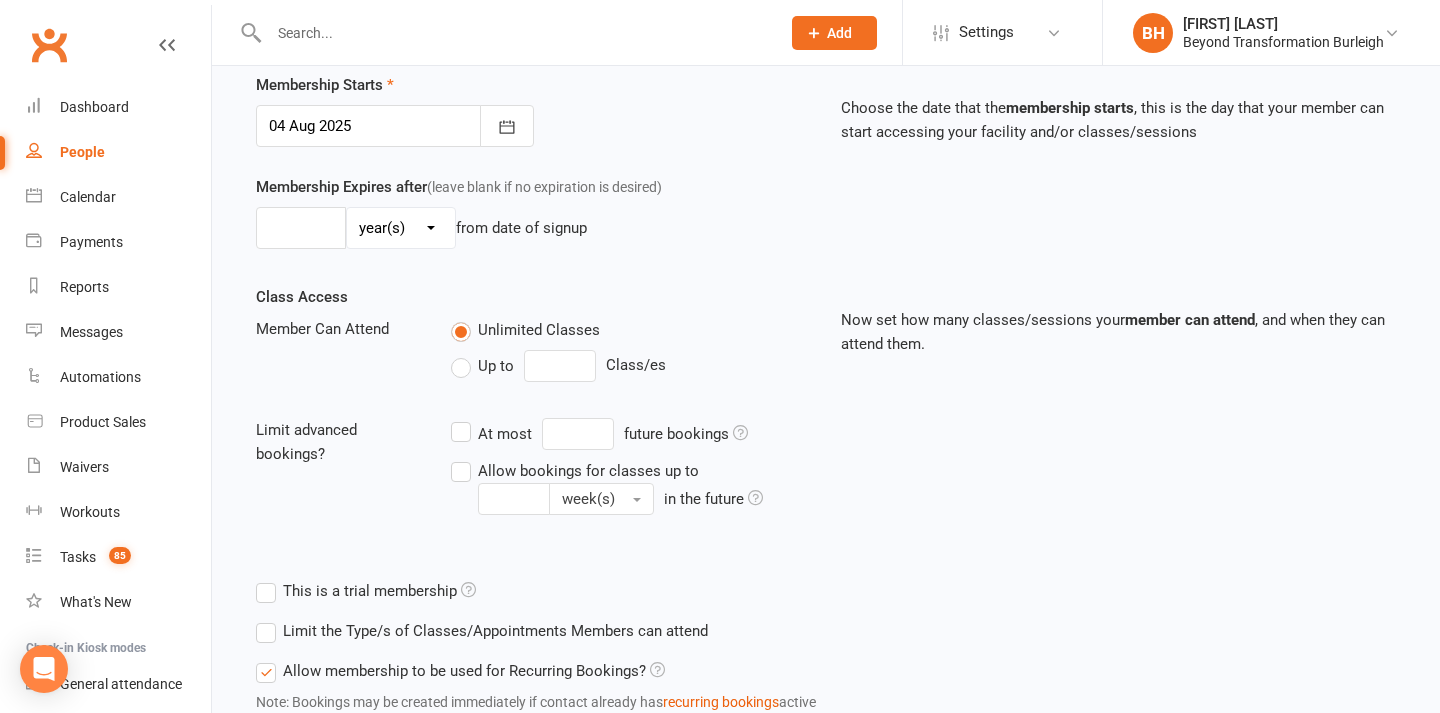 scroll, scrollTop: 0, scrollLeft: 0, axis: both 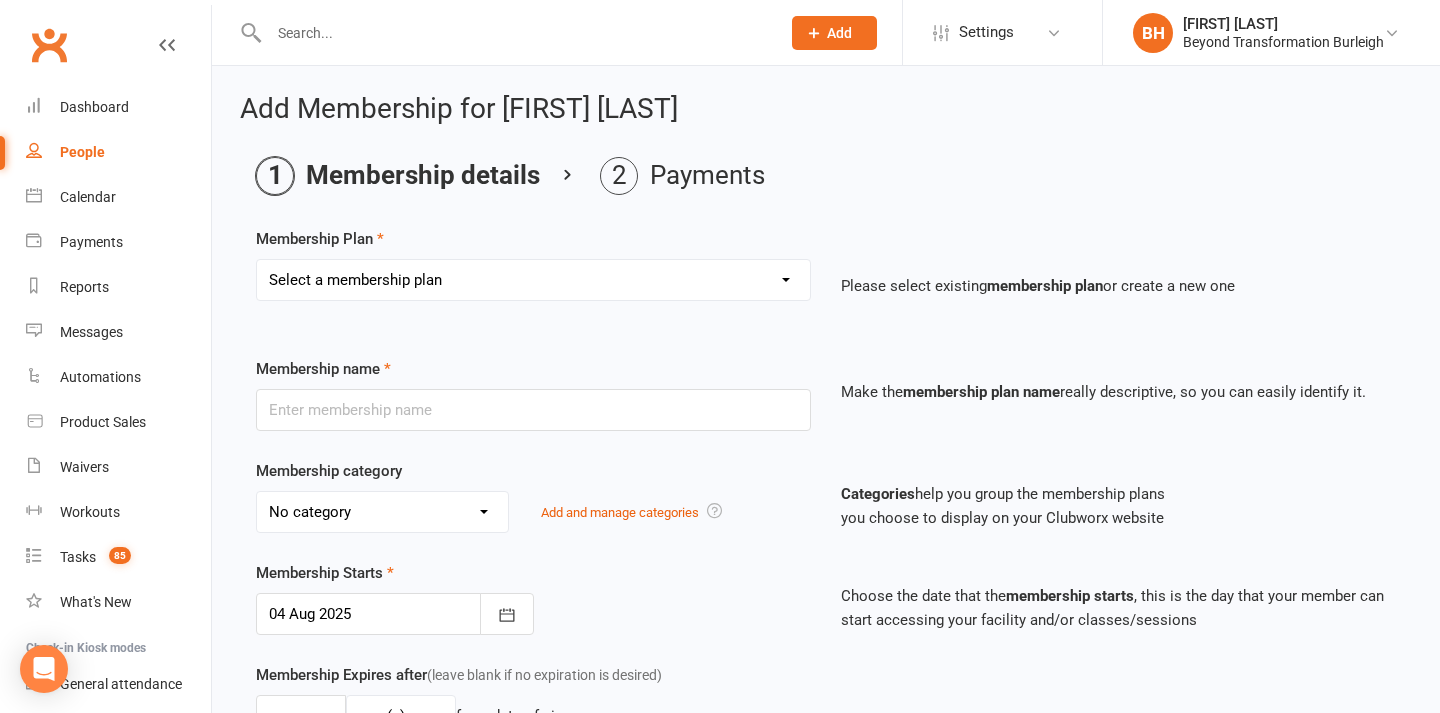 select on "6" 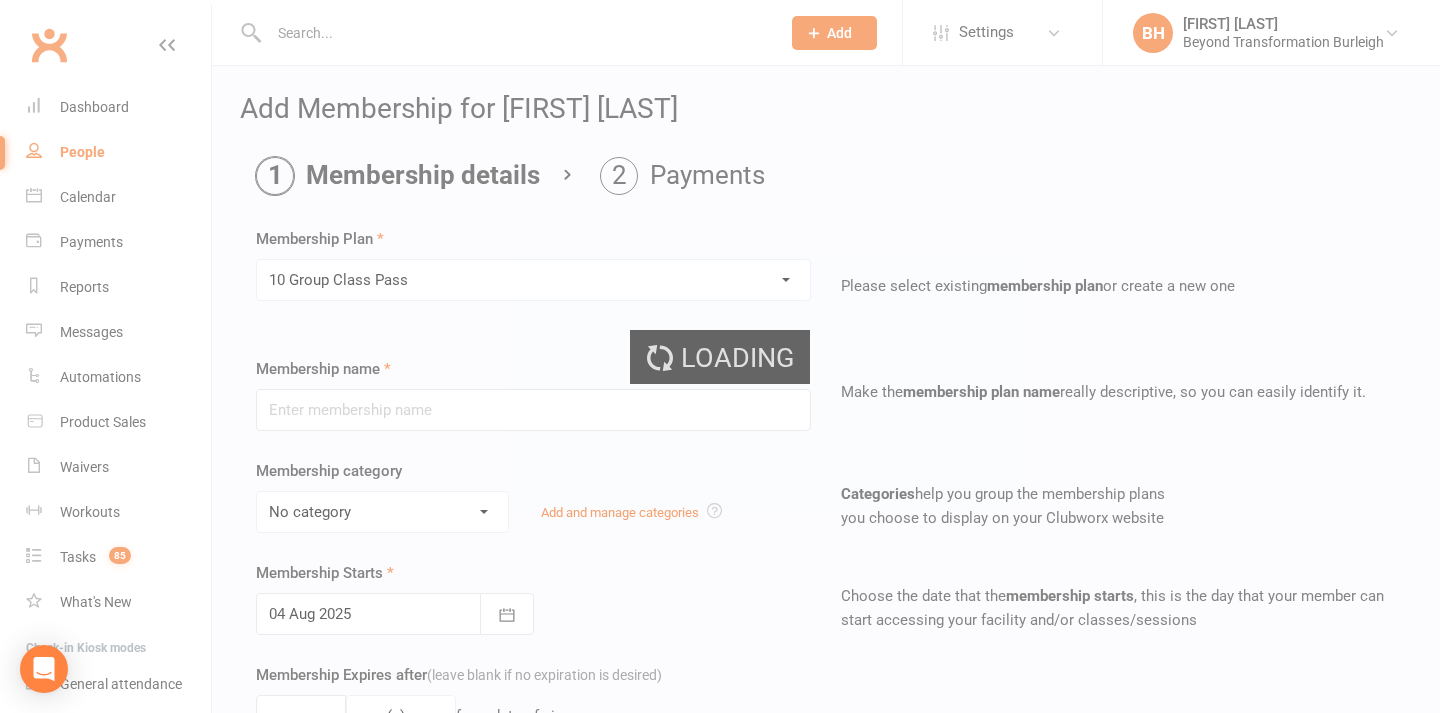 type on "10 Group Class Pass" 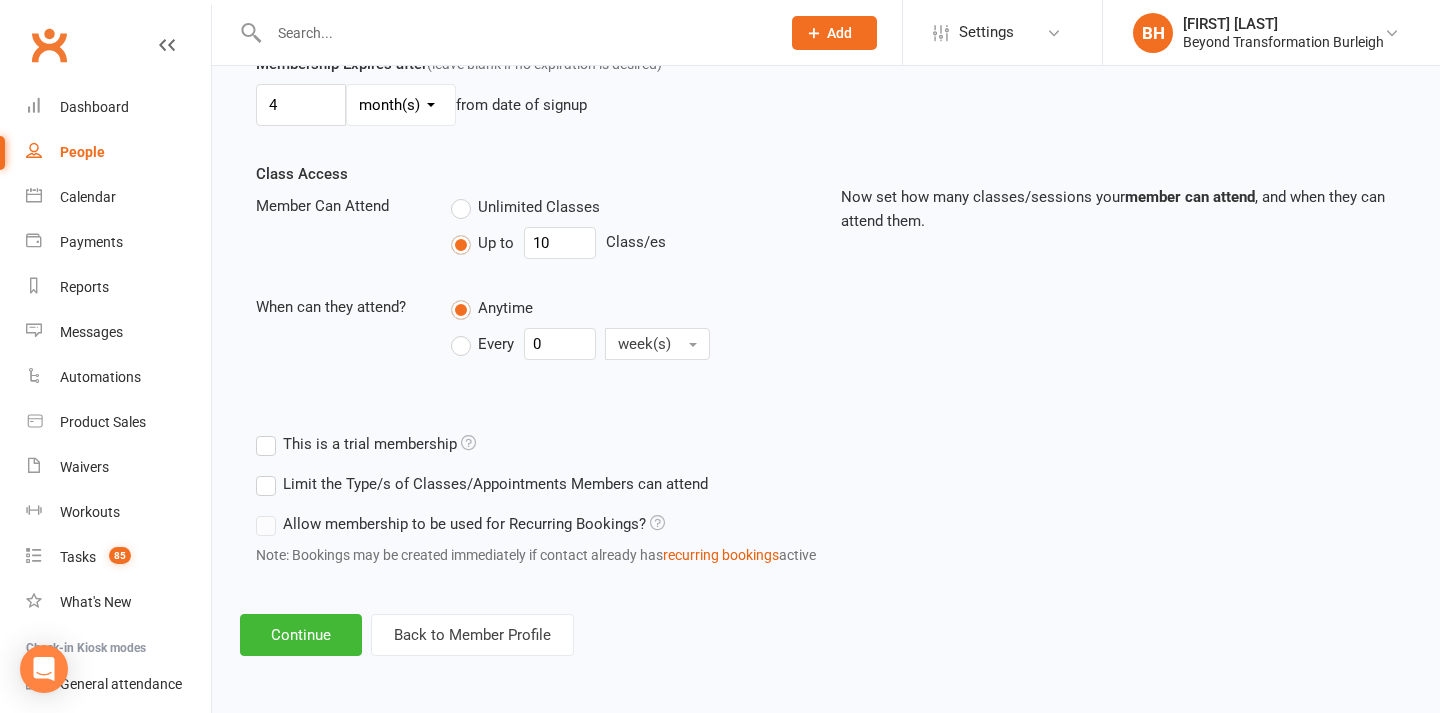 scroll, scrollTop: 627, scrollLeft: 0, axis: vertical 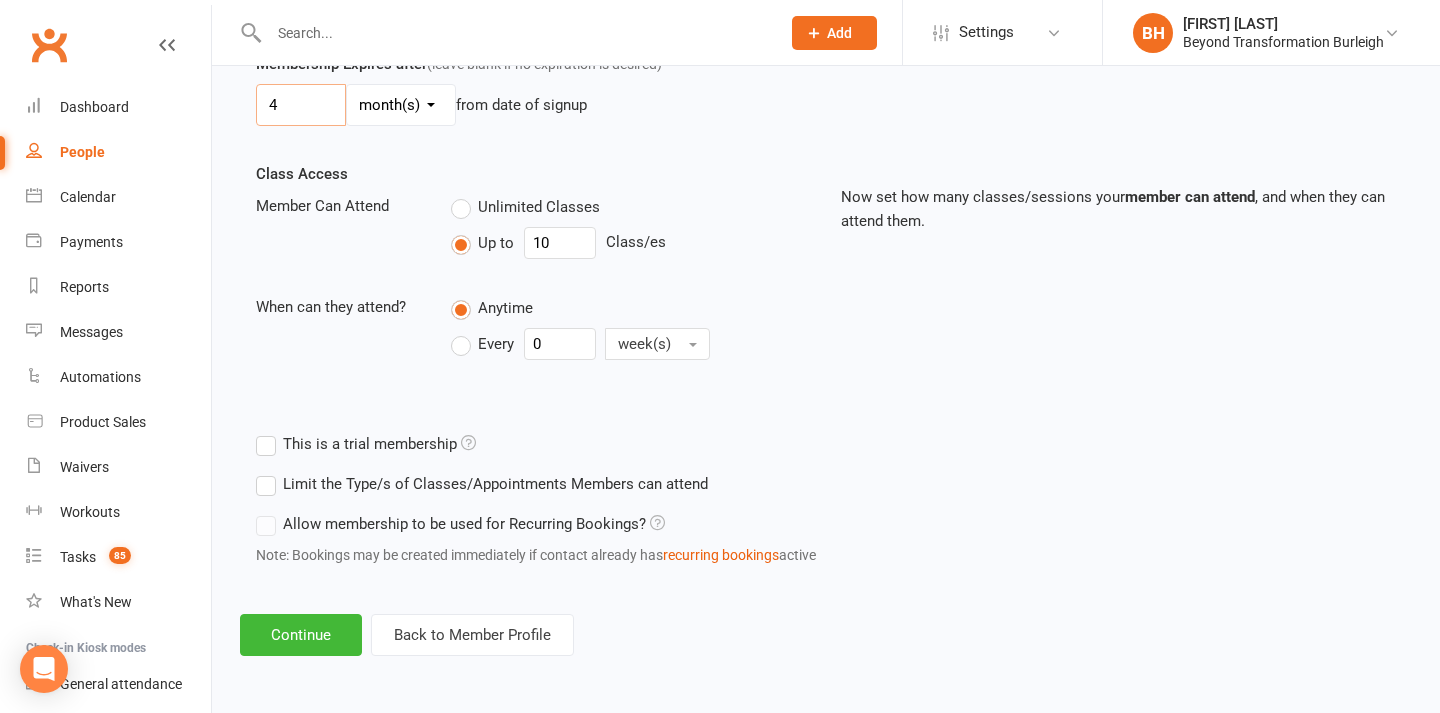 drag, startPoint x: 284, startPoint y: 86, endPoint x: 258, endPoint y: 86, distance: 26 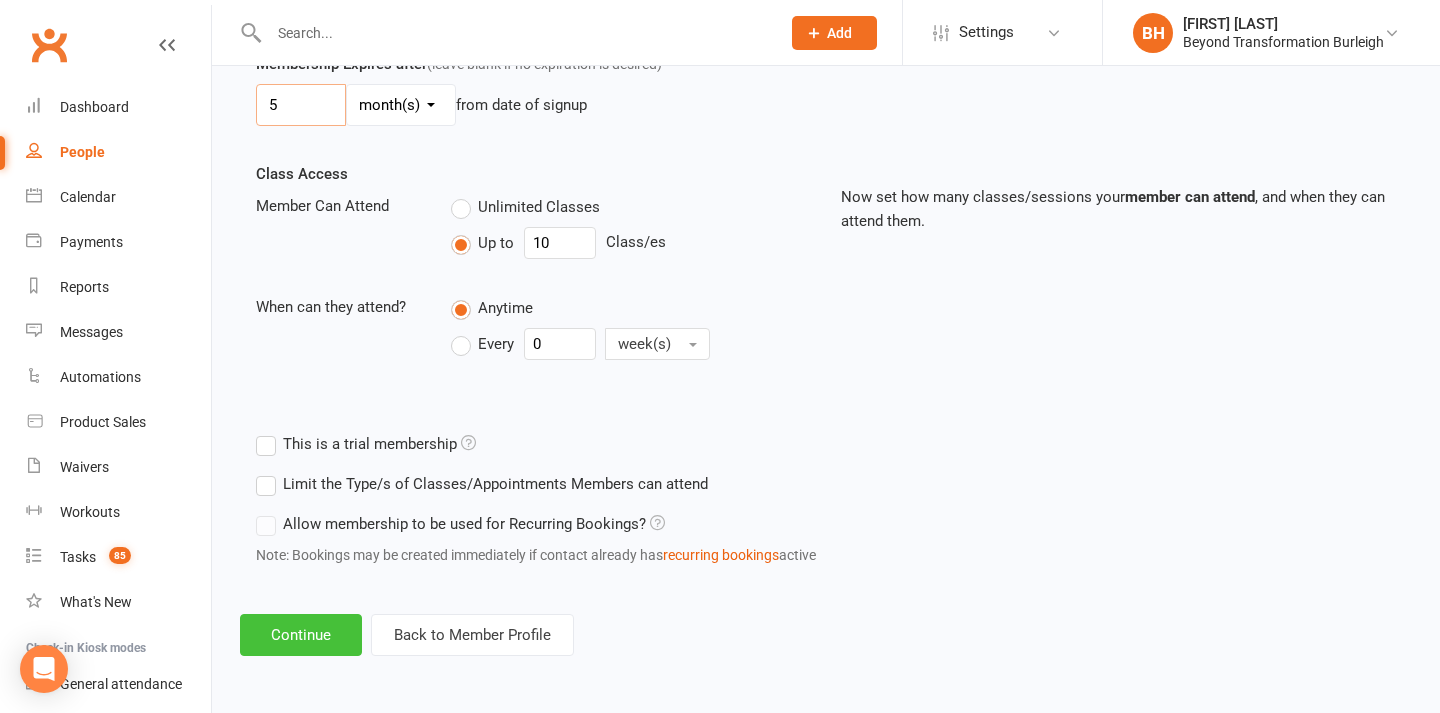 type on "5" 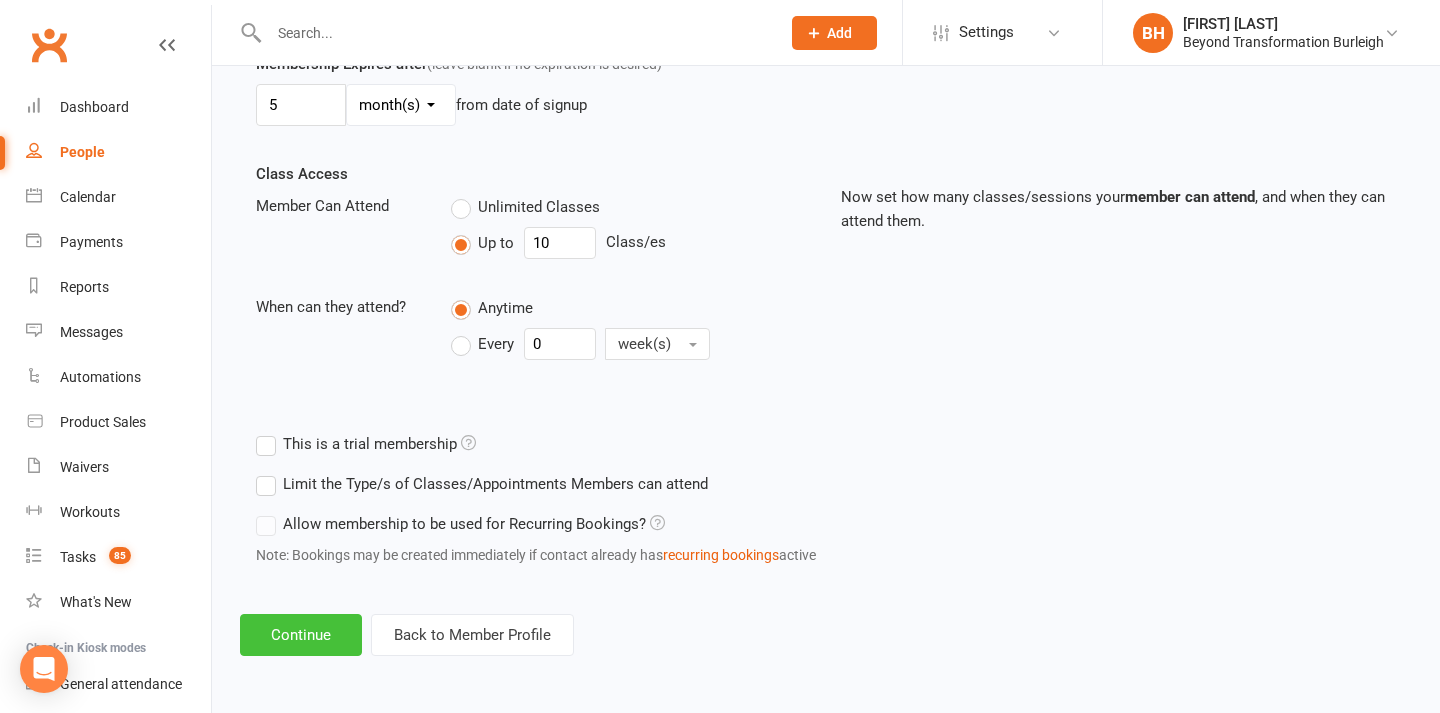 click on "Continue" at bounding box center (301, 635) 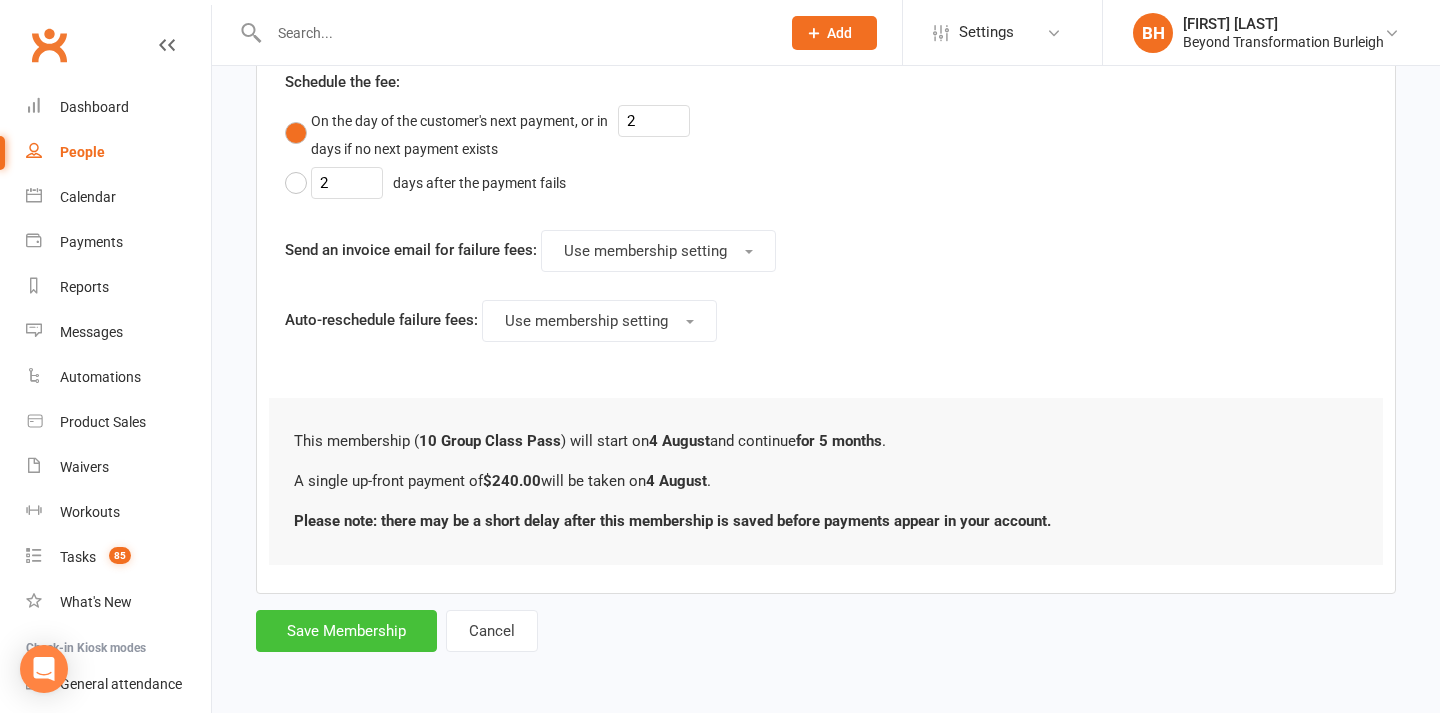 scroll, scrollTop: 865, scrollLeft: 0, axis: vertical 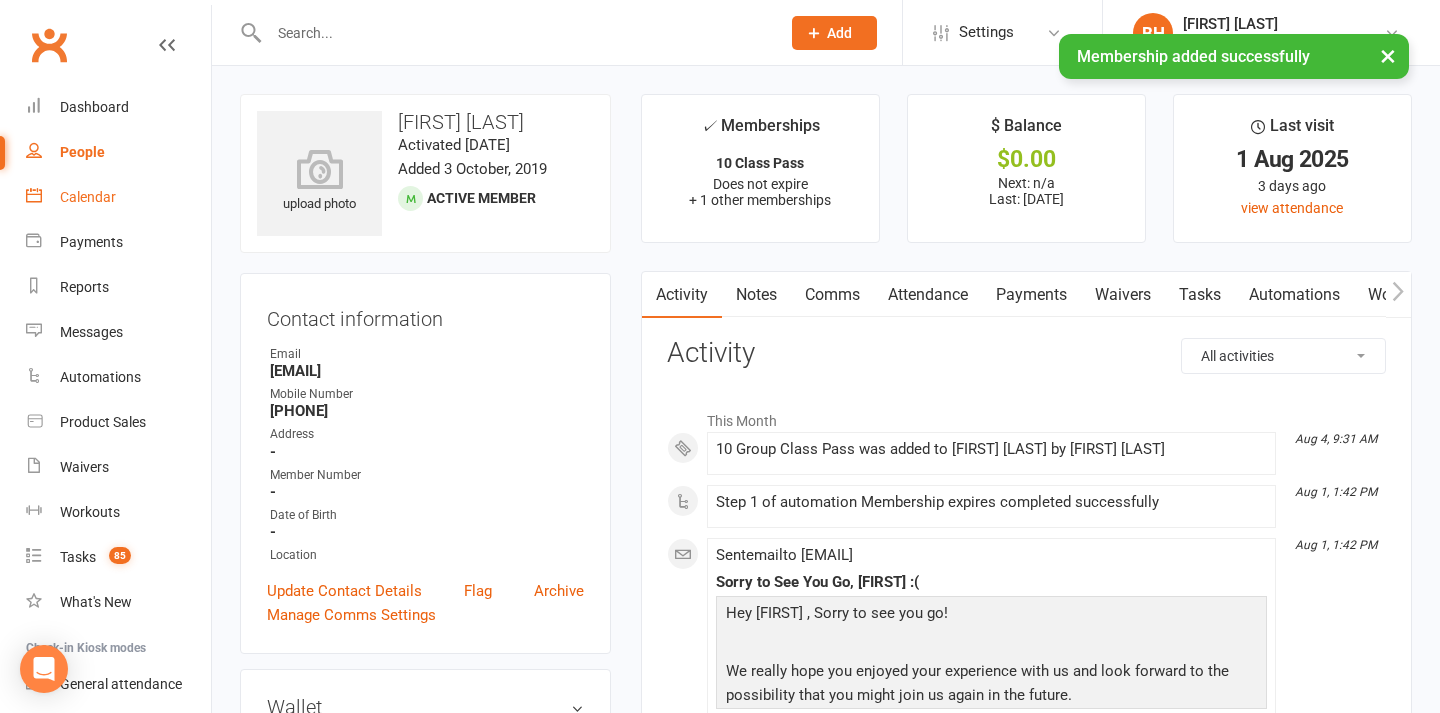 click on "Calendar" at bounding box center [88, 197] 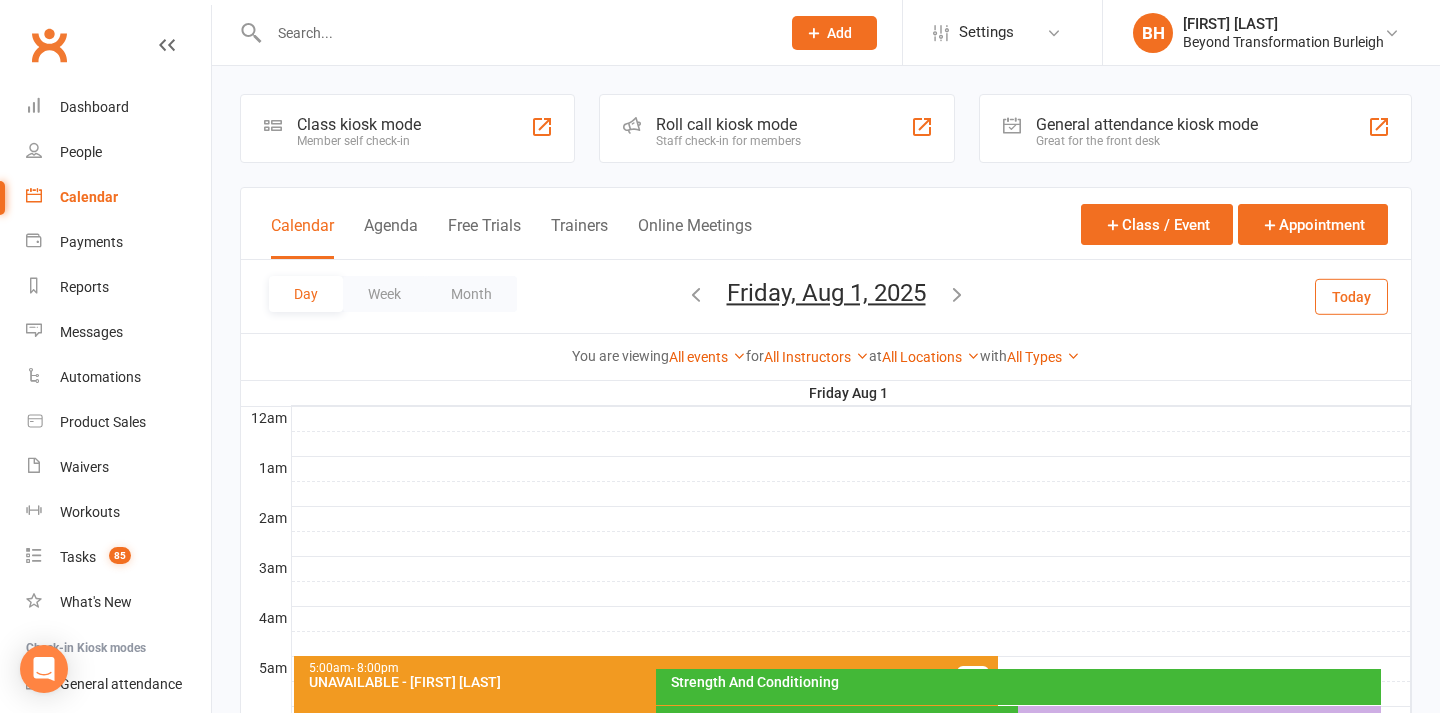 click on "Friday, Aug 1, 2025" at bounding box center (826, 293) 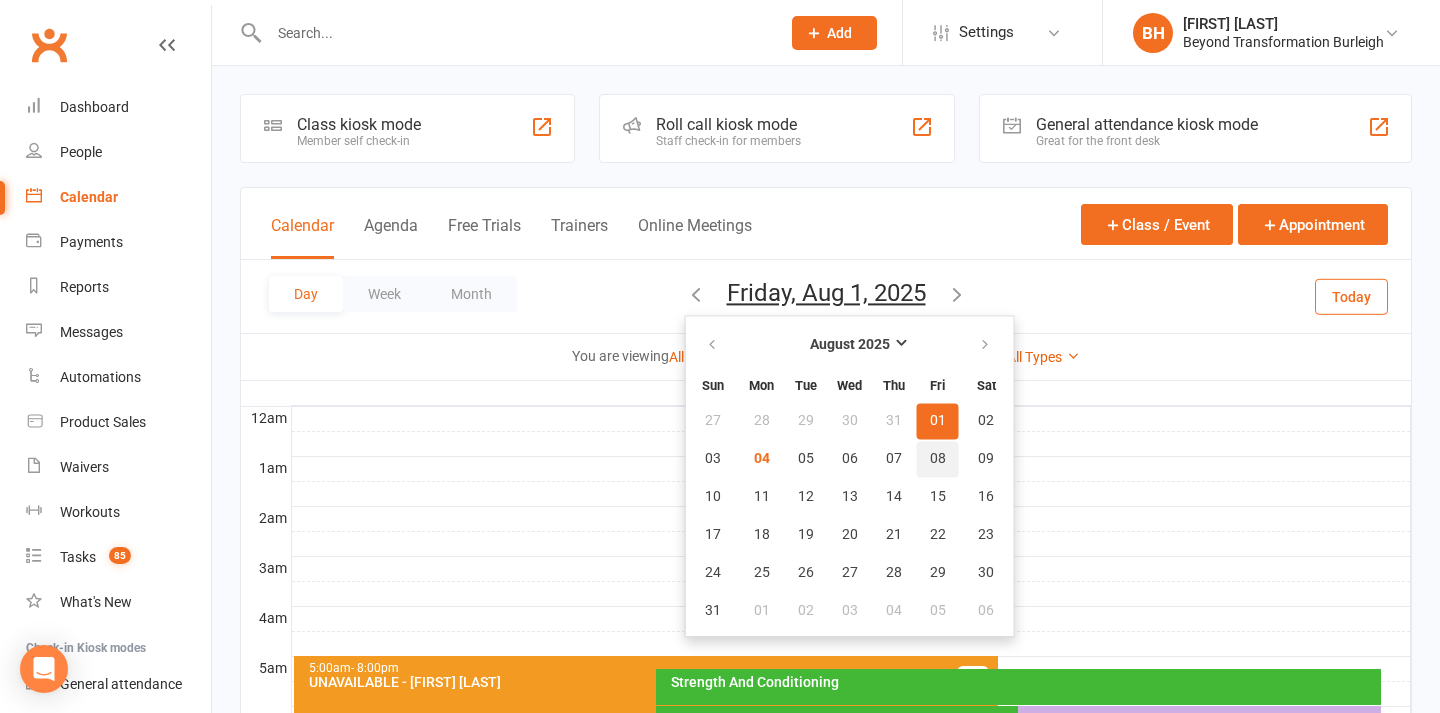 click on "08" at bounding box center (938, 459) 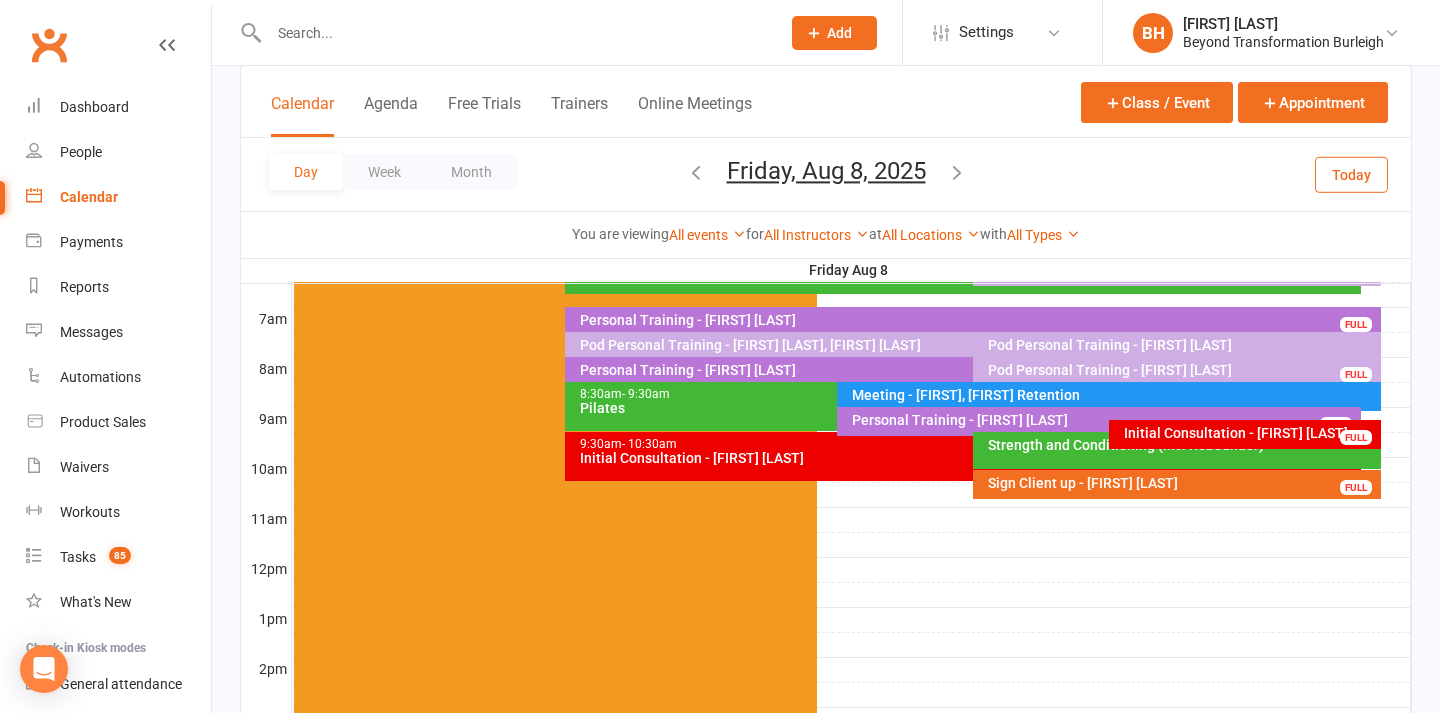 scroll, scrollTop: 448, scrollLeft: 0, axis: vertical 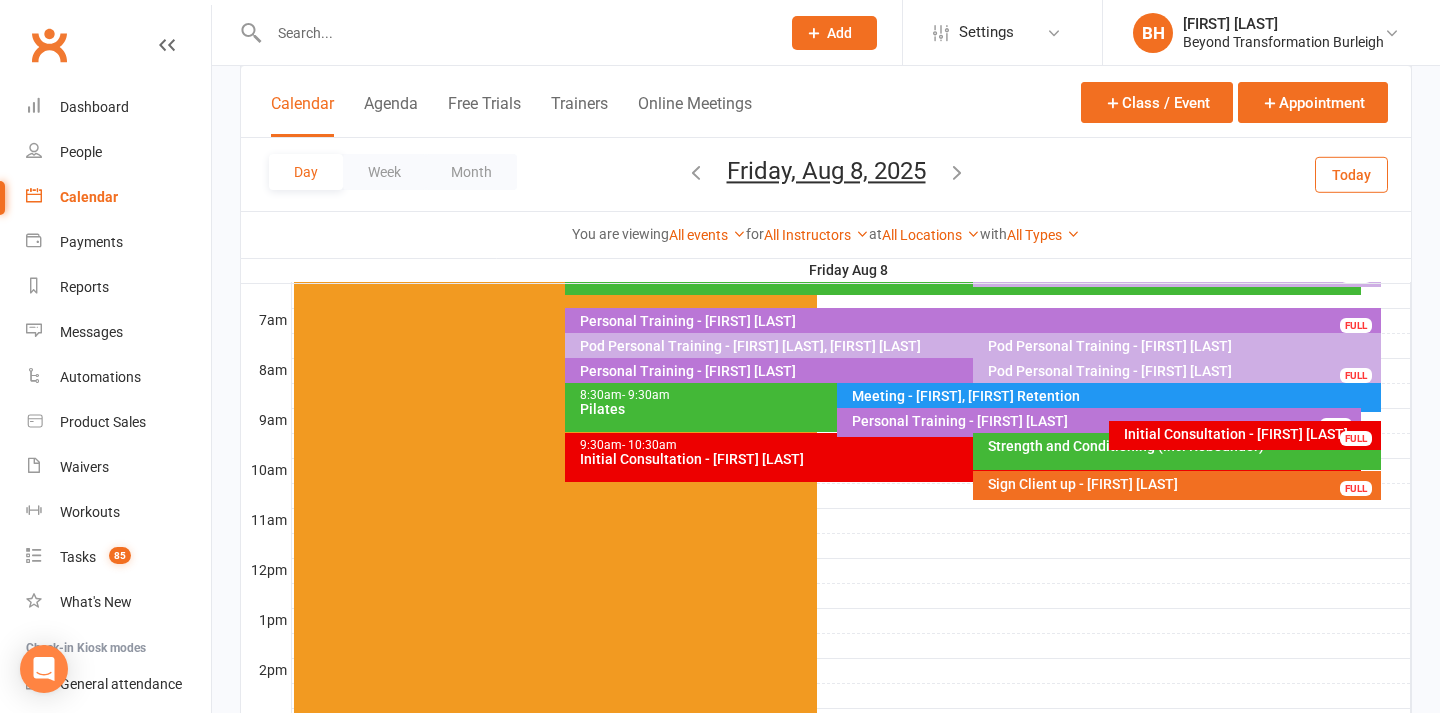 click on "Friday, Aug 8, 2025" at bounding box center [826, 171] 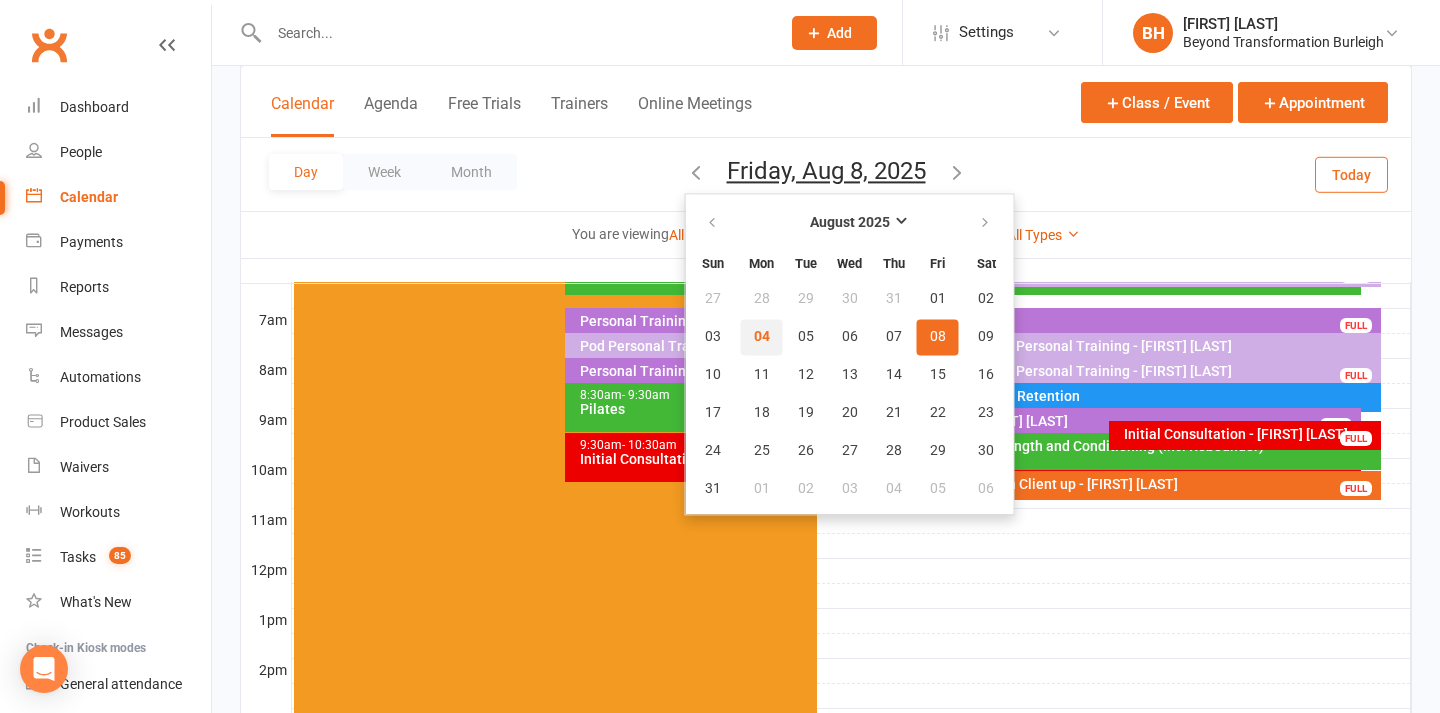 click on "04" at bounding box center [762, 337] 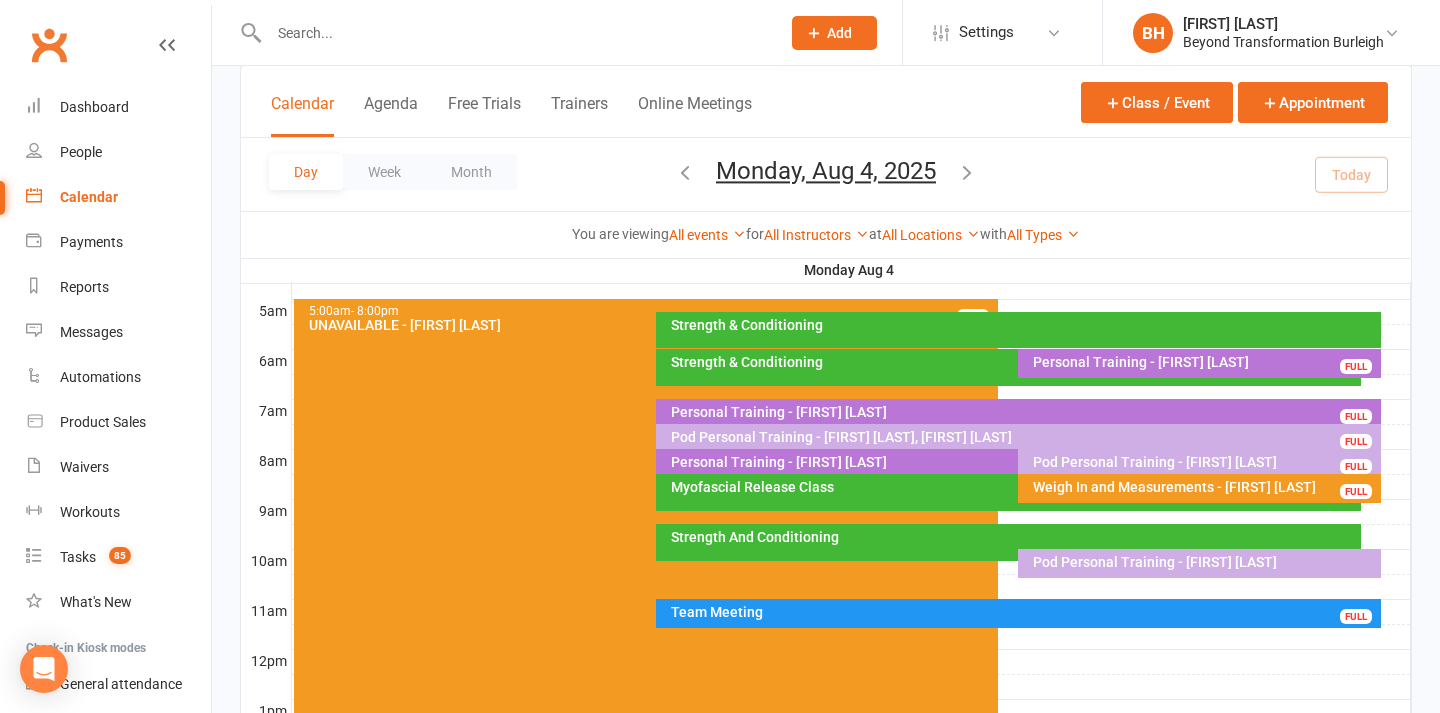 scroll, scrollTop: 358, scrollLeft: 0, axis: vertical 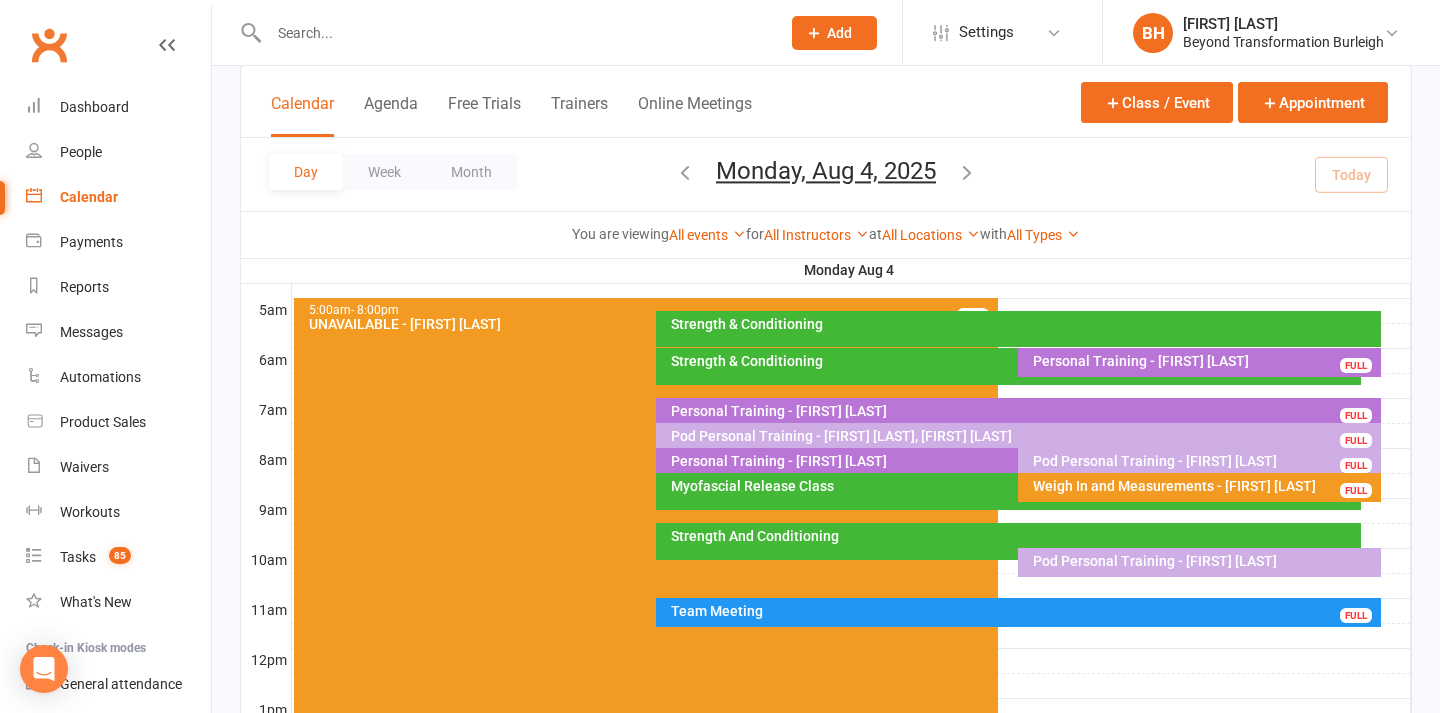 click on "Pod Personal Training - [FIRST] [LAST], [FIRST] [LAST]" at bounding box center (1023, 436) 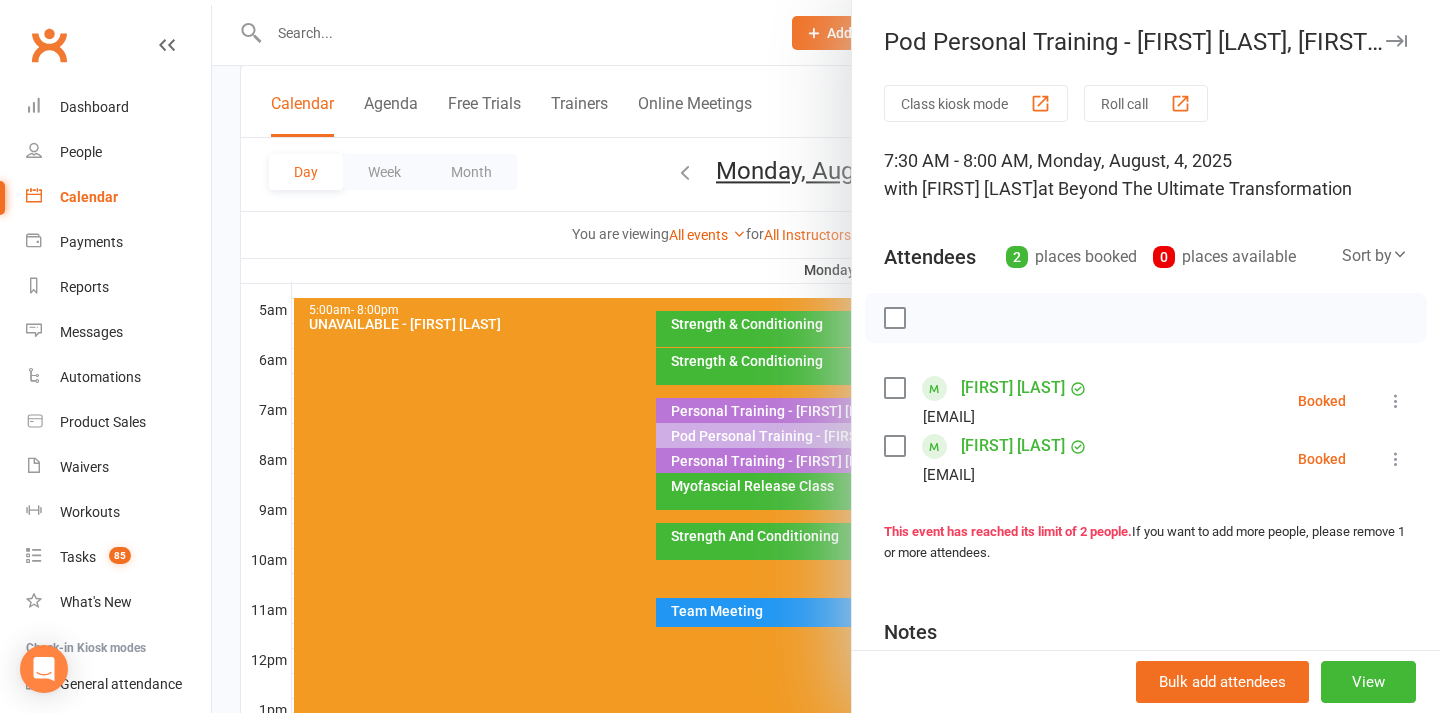 click at bounding box center (826, 356) 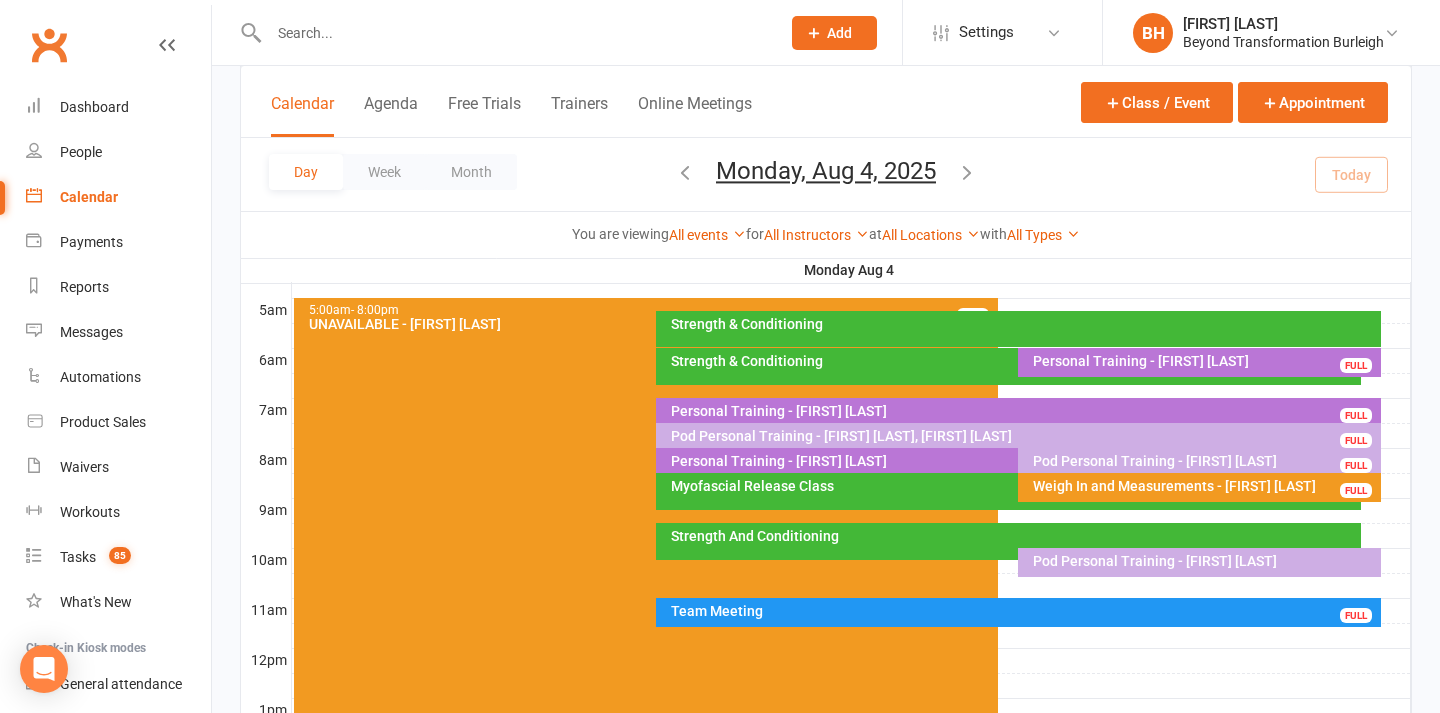 click on "[DAY], [MONTH] [NUMBER], [YEAR]
[MONTH] [YEAR]
Sun Mon Tue Wed Thu Fri Sat
27
28
29
30
31
01
02
03
04
05
06
07
08
09
10
11
12
13
14
15
16
17
18
19
20
21
22
23
24
25
26
27
28
29
30
31 01" at bounding box center (826, 174) 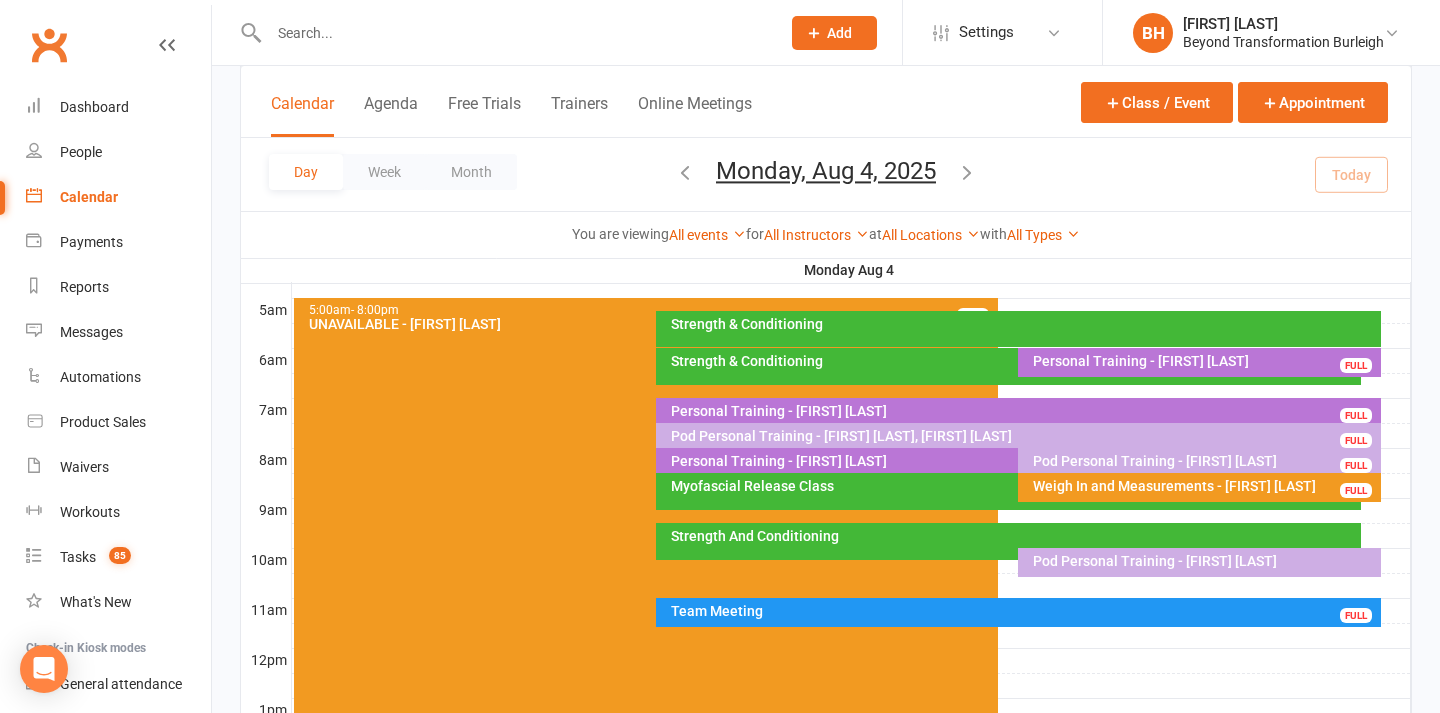 click on "Pod Personal Training - [FIRST] [LAST], [FIRST] [LAST]" at bounding box center (1023, 436) 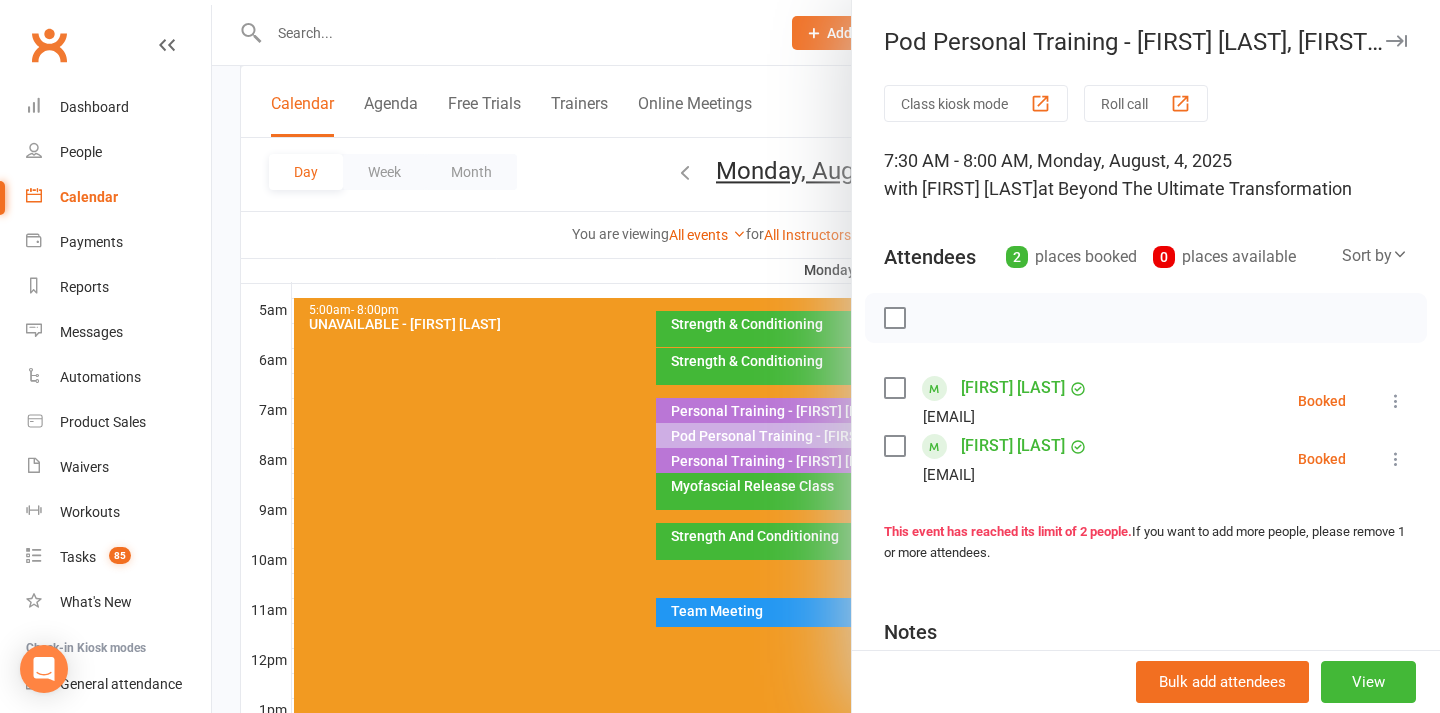 click at bounding box center [1396, 401] 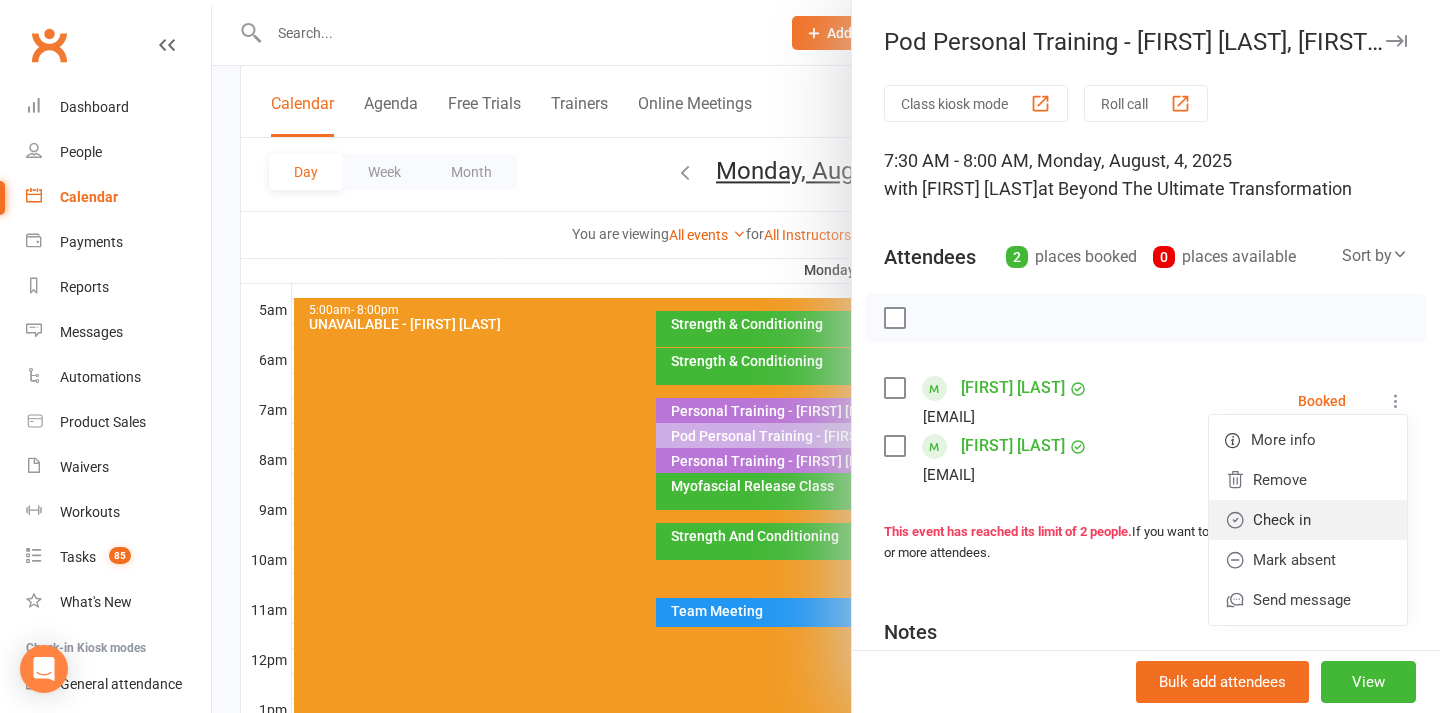 click on "Check in" at bounding box center [1308, 520] 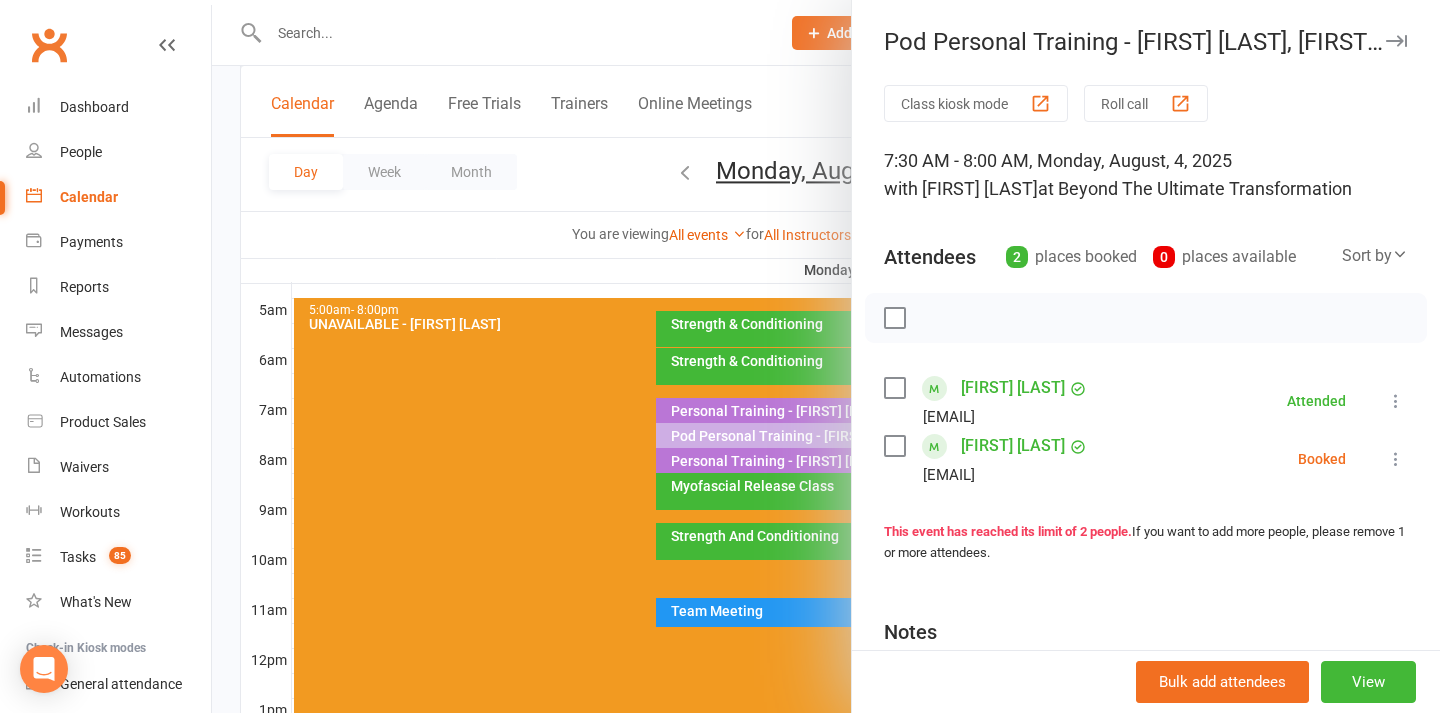 click at bounding box center [1396, 459] 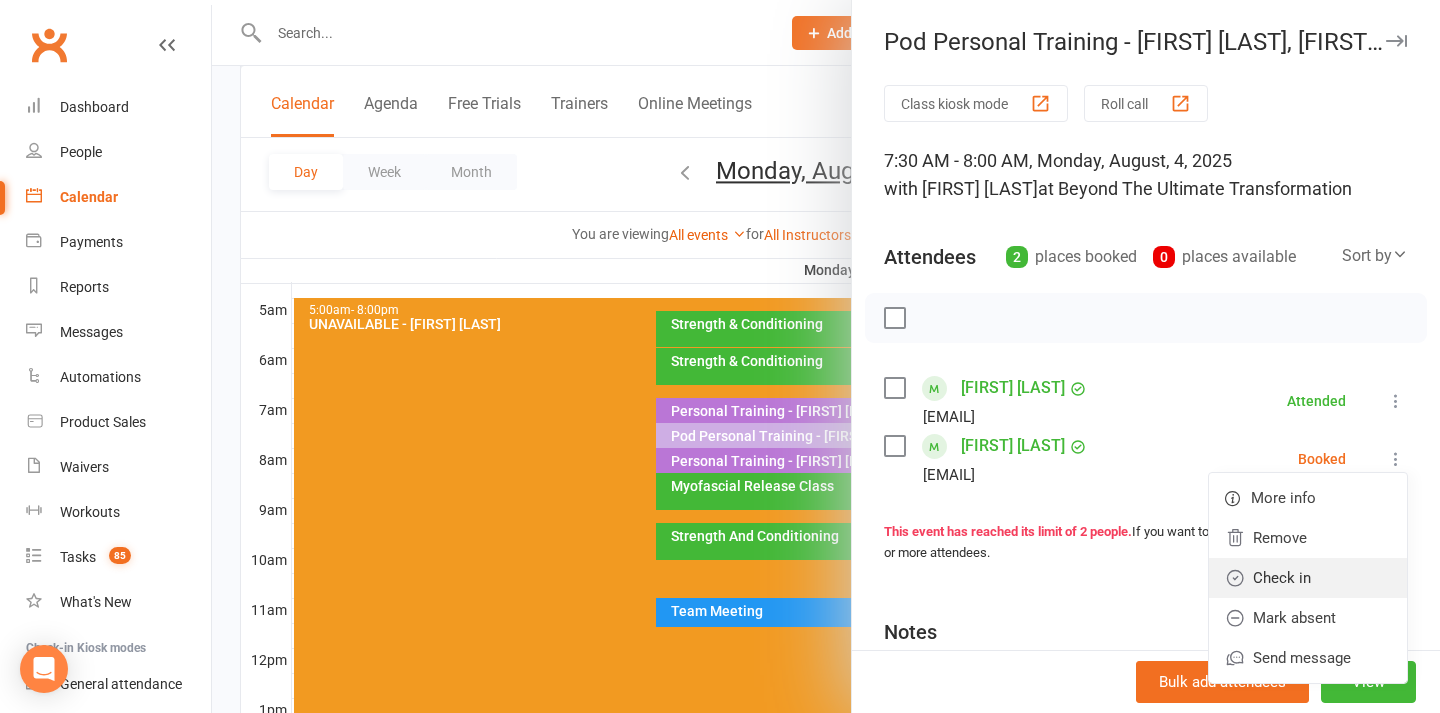 click on "Check in" at bounding box center [1308, 578] 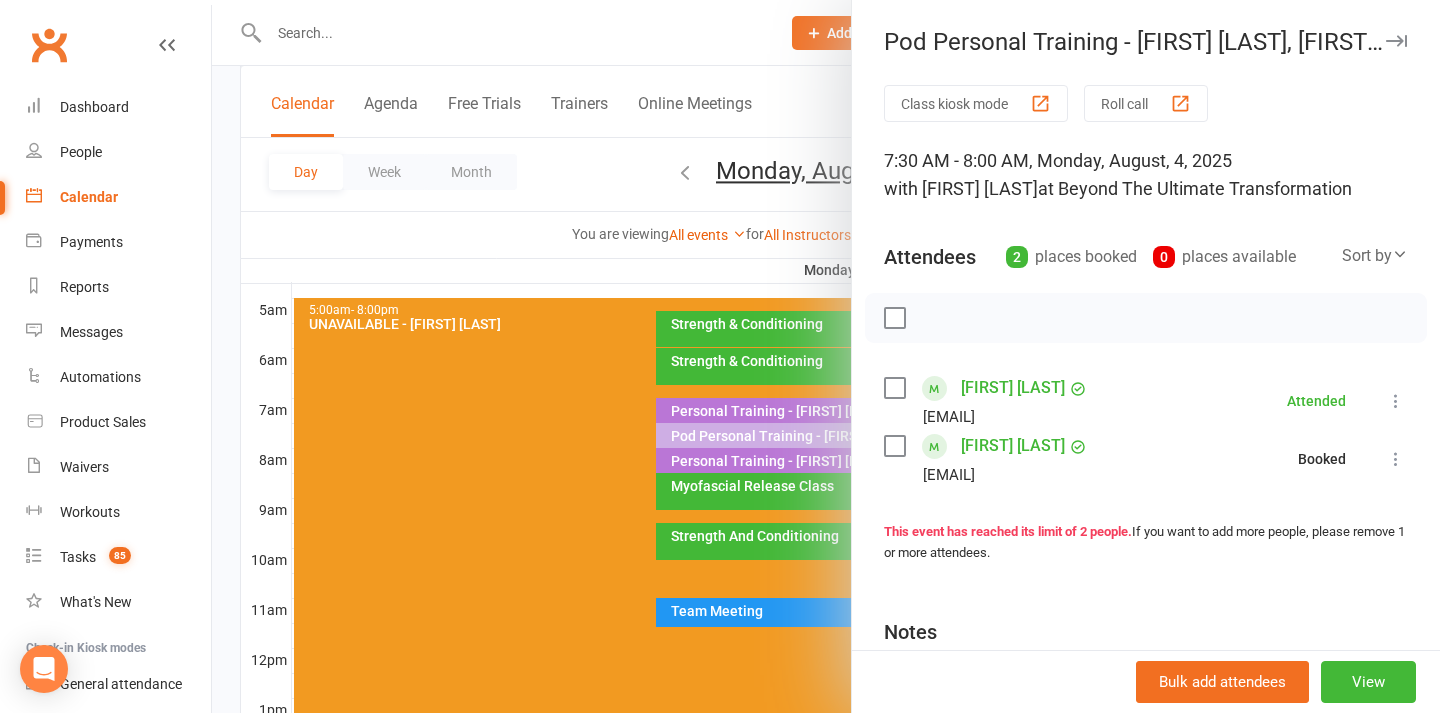 click at bounding box center [826, 356] 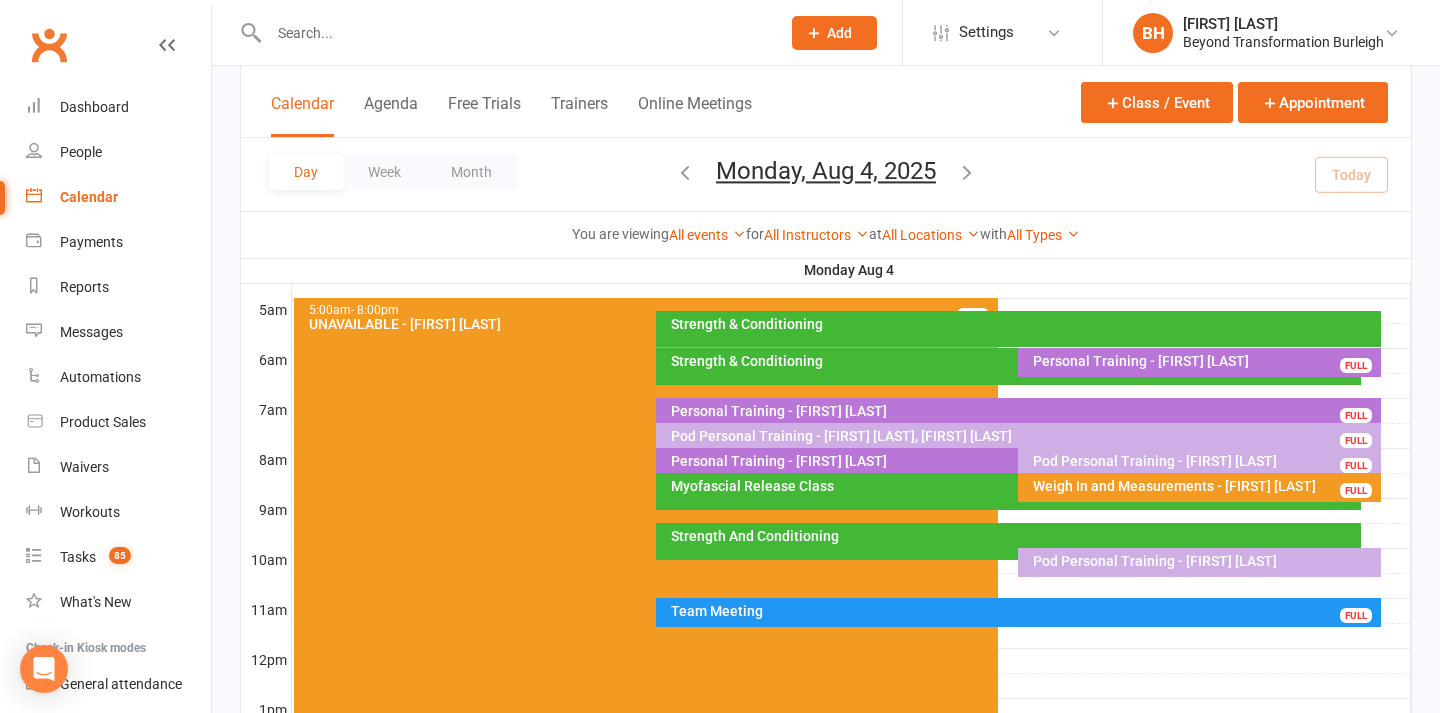 click on "Personal Training - [FIRST] [LAST]" at bounding box center [1023, 411] 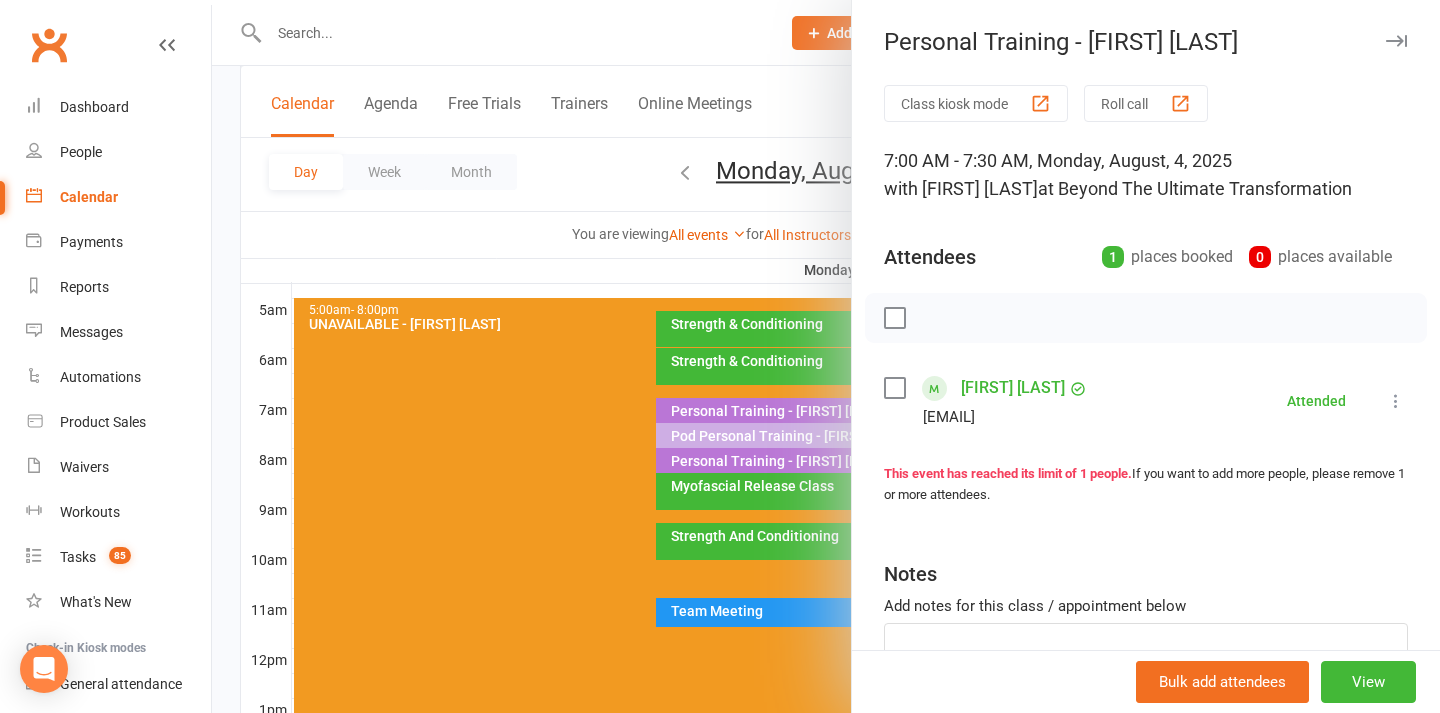 click at bounding box center [826, 356] 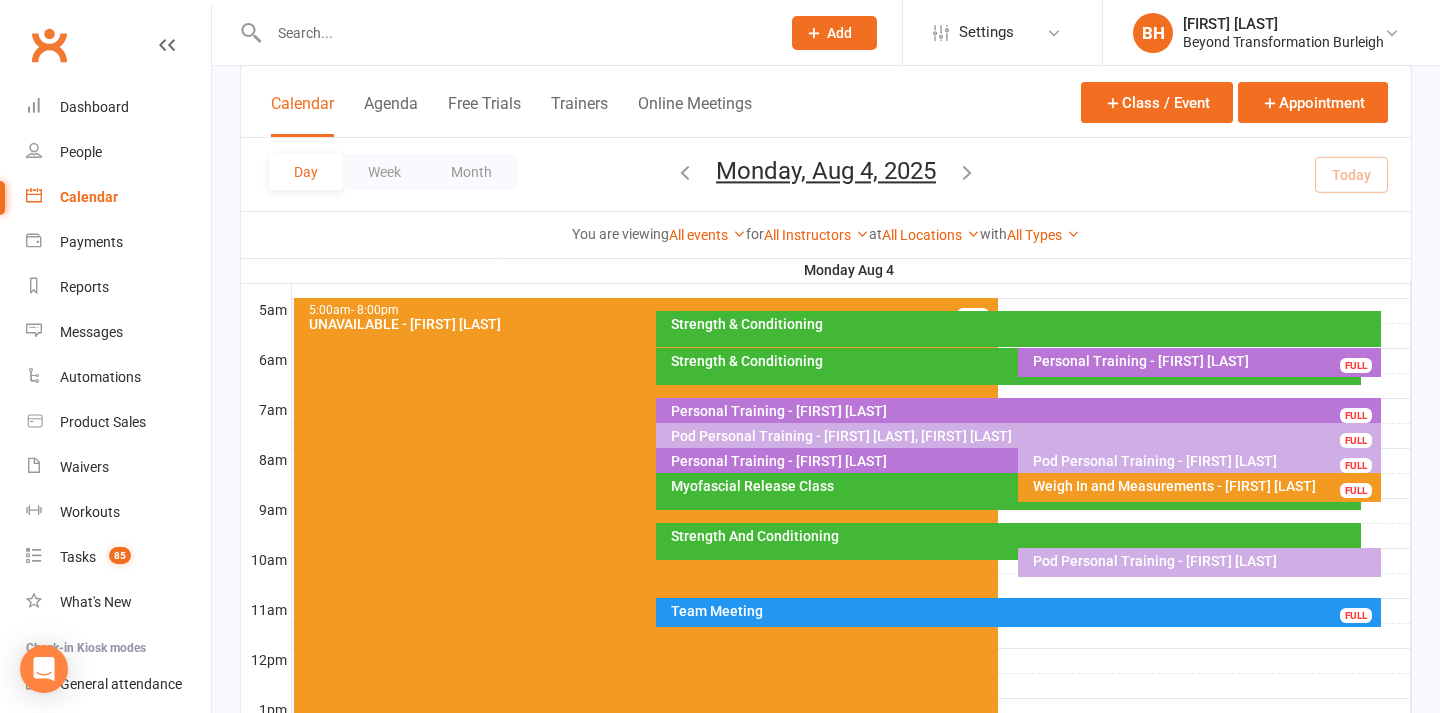 click on "Personal Training - [FIRST] [LAST]" at bounding box center (1204, 361) 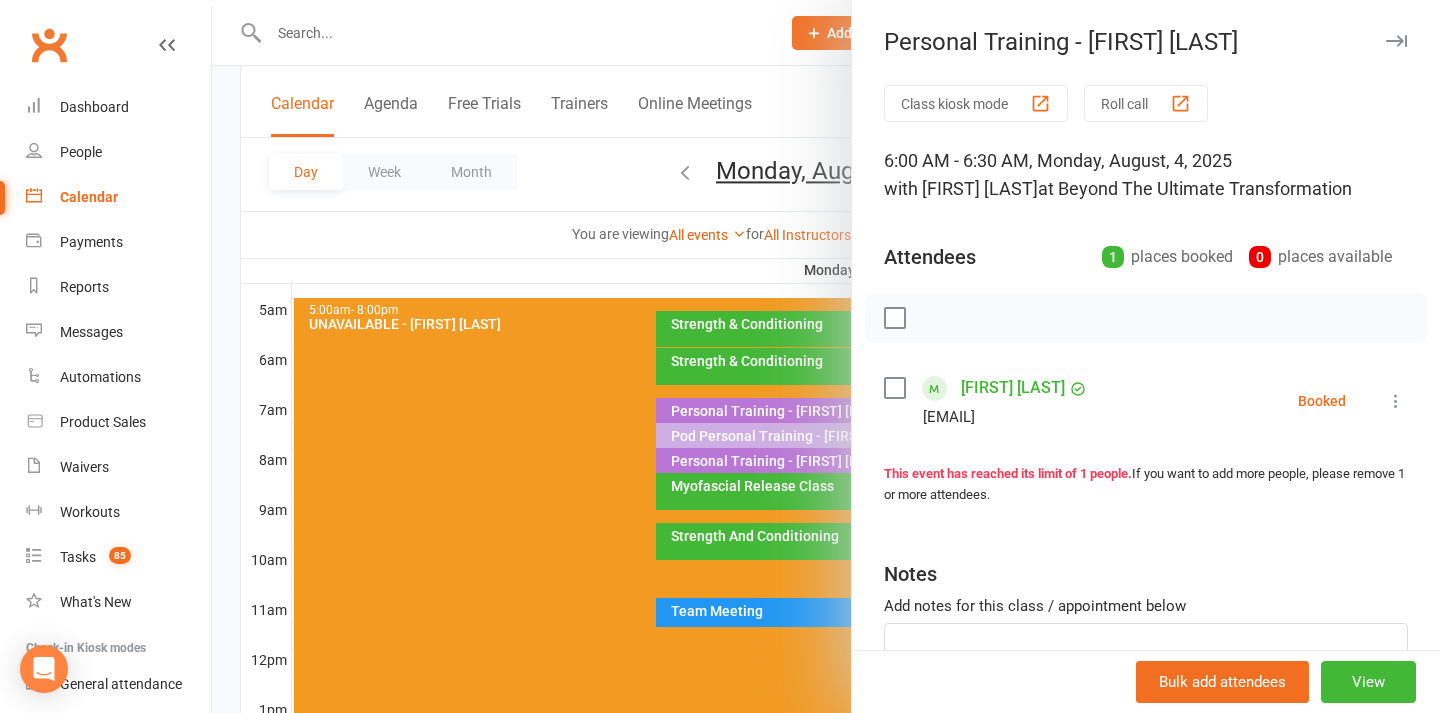 click at bounding box center (1396, 401) 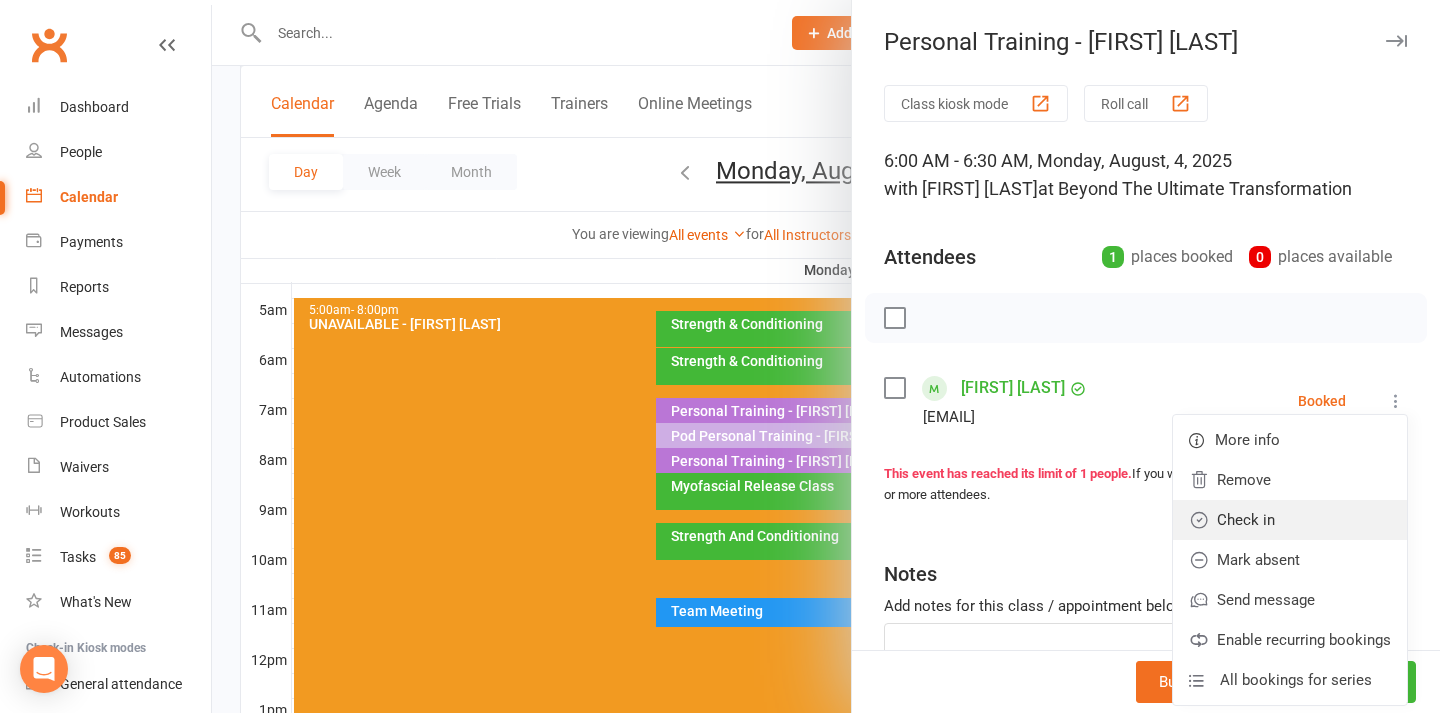 click on "Check in" at bounding box center (1290, 520) 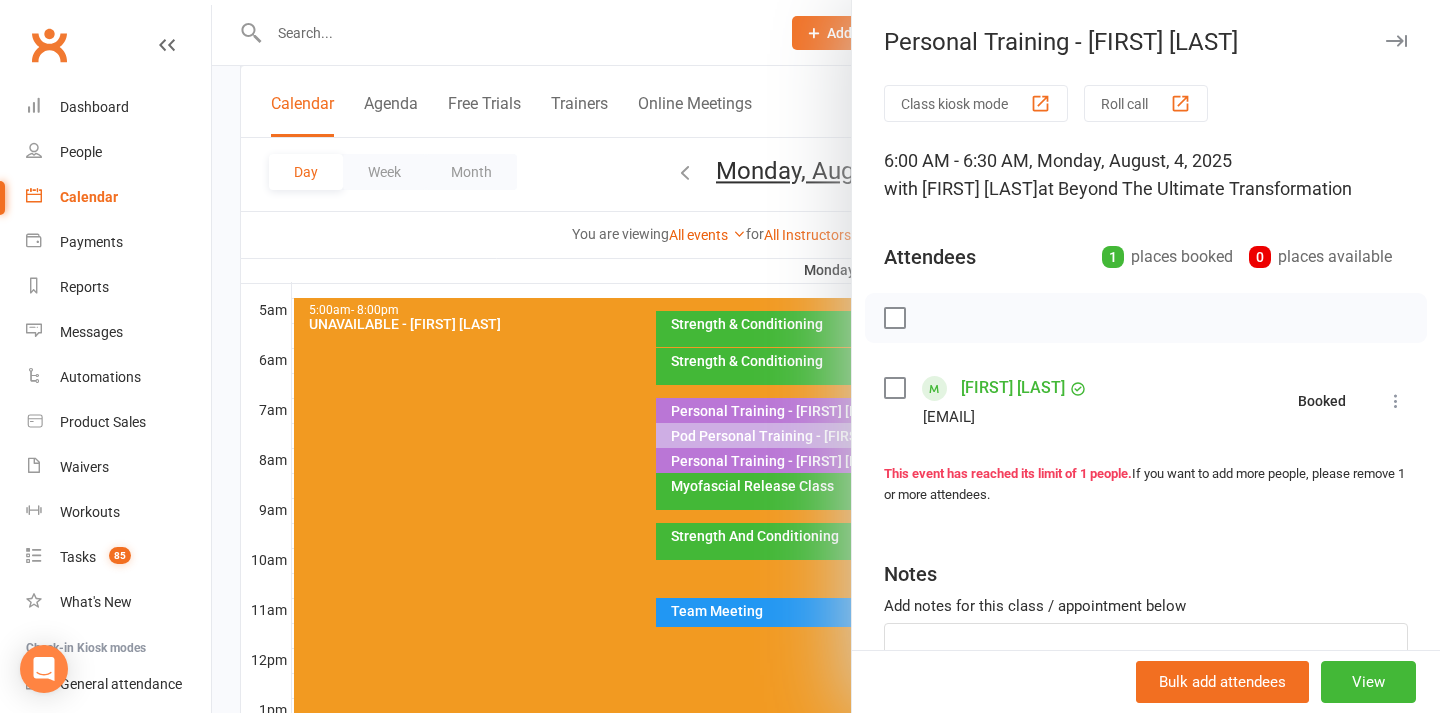 click at bounding box center (826, 356) 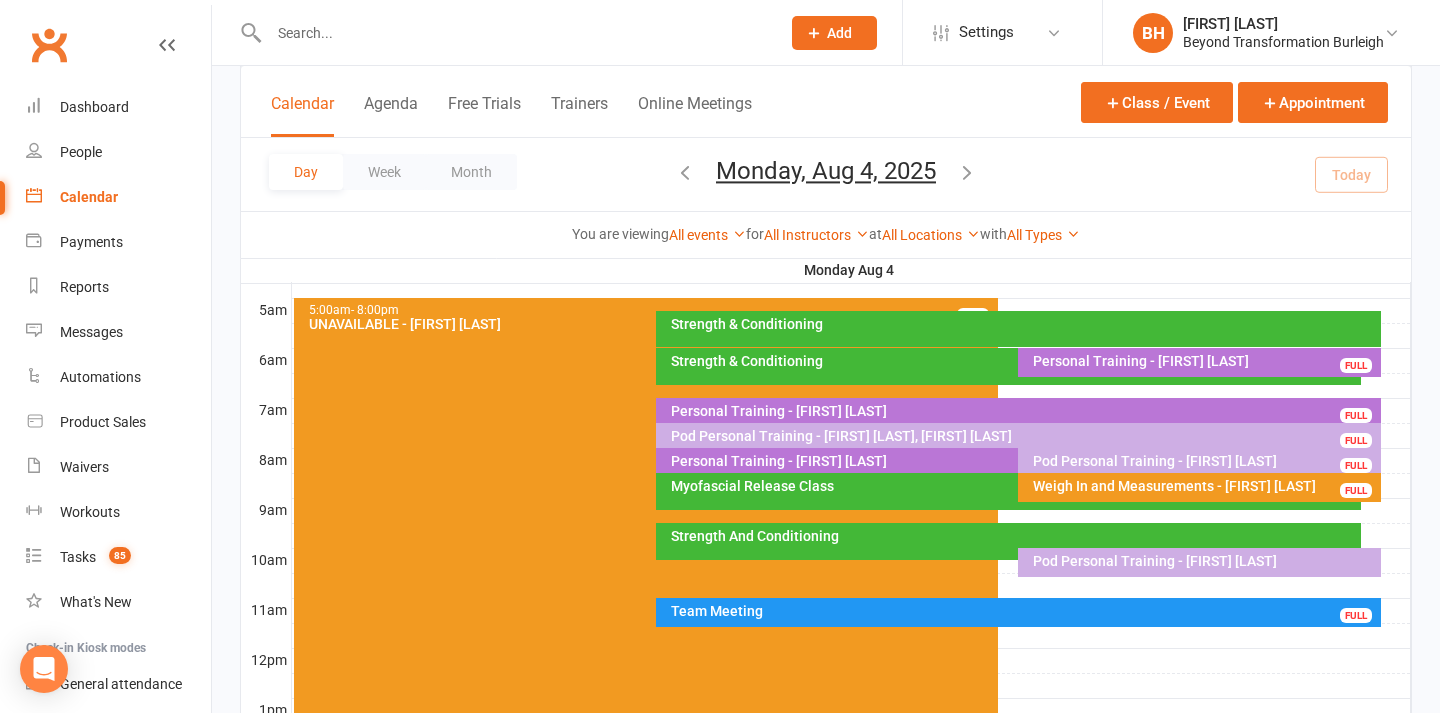click on "Personal Training - [FIRST] [LAST]" at bounding box center (1013, 461) 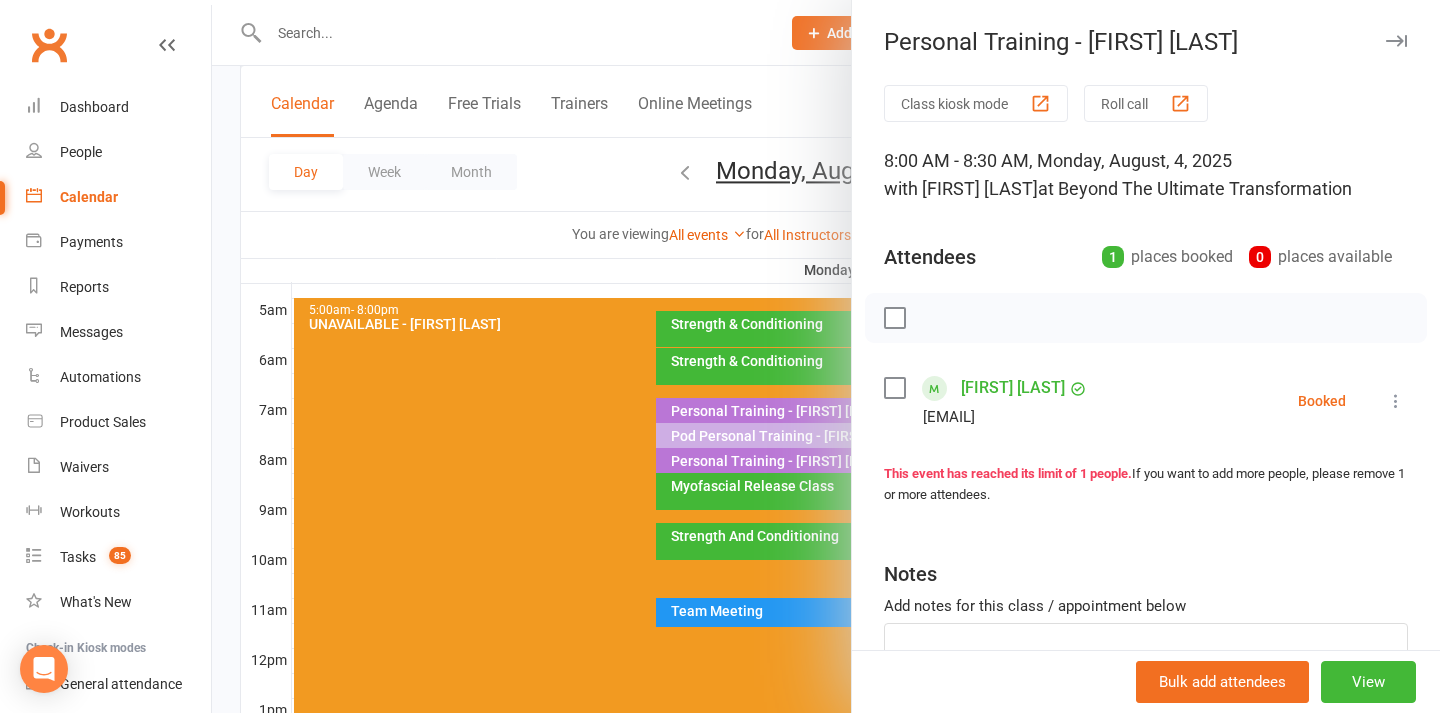 click at bounding box center [1396, 401] 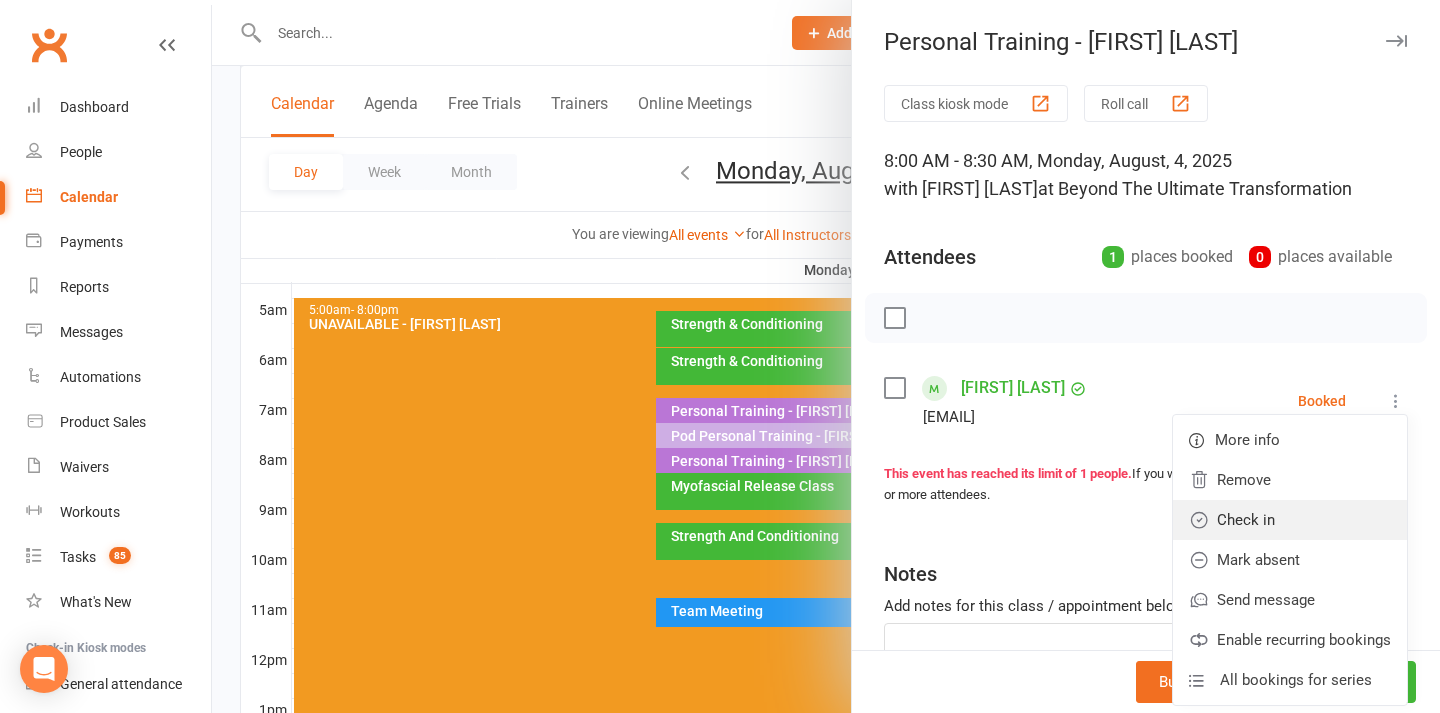 click on "Check in" at bounding box center (1290, 520) 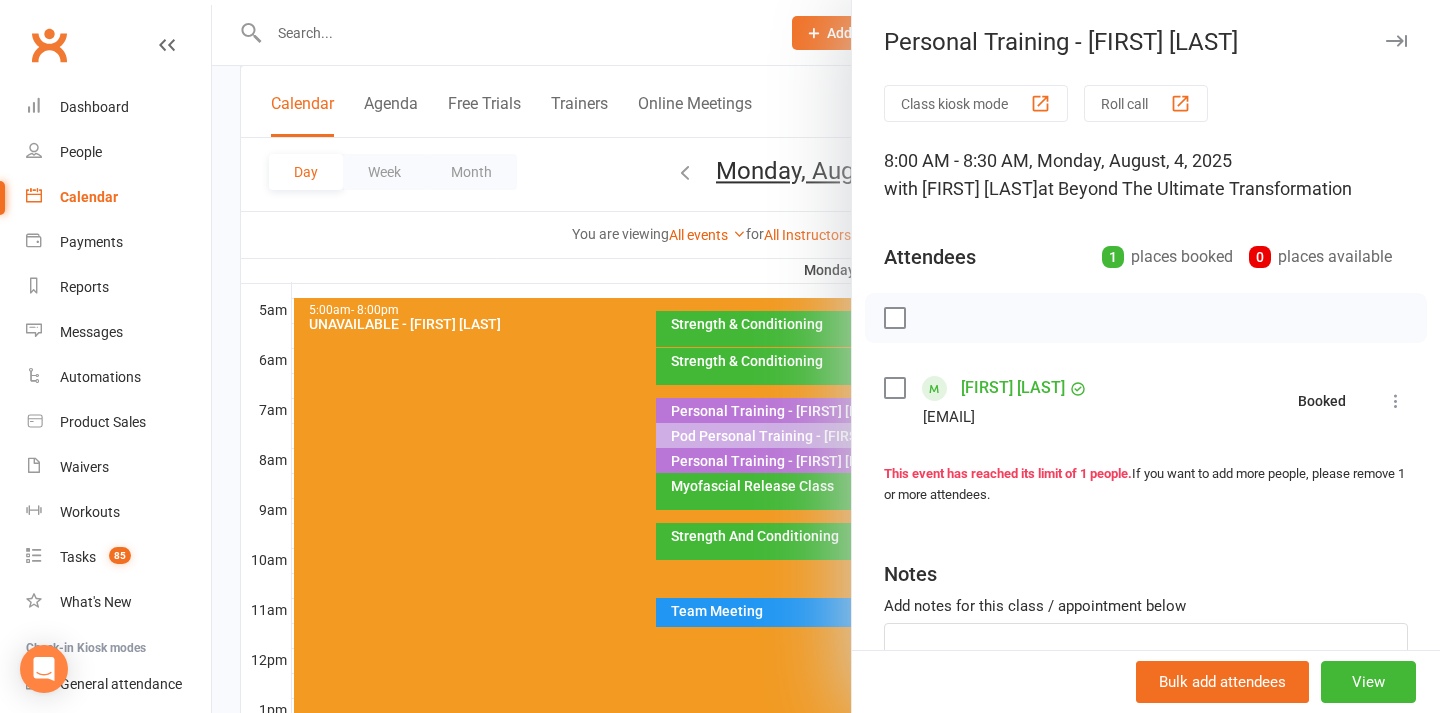 click at bounding box center [826, 356] 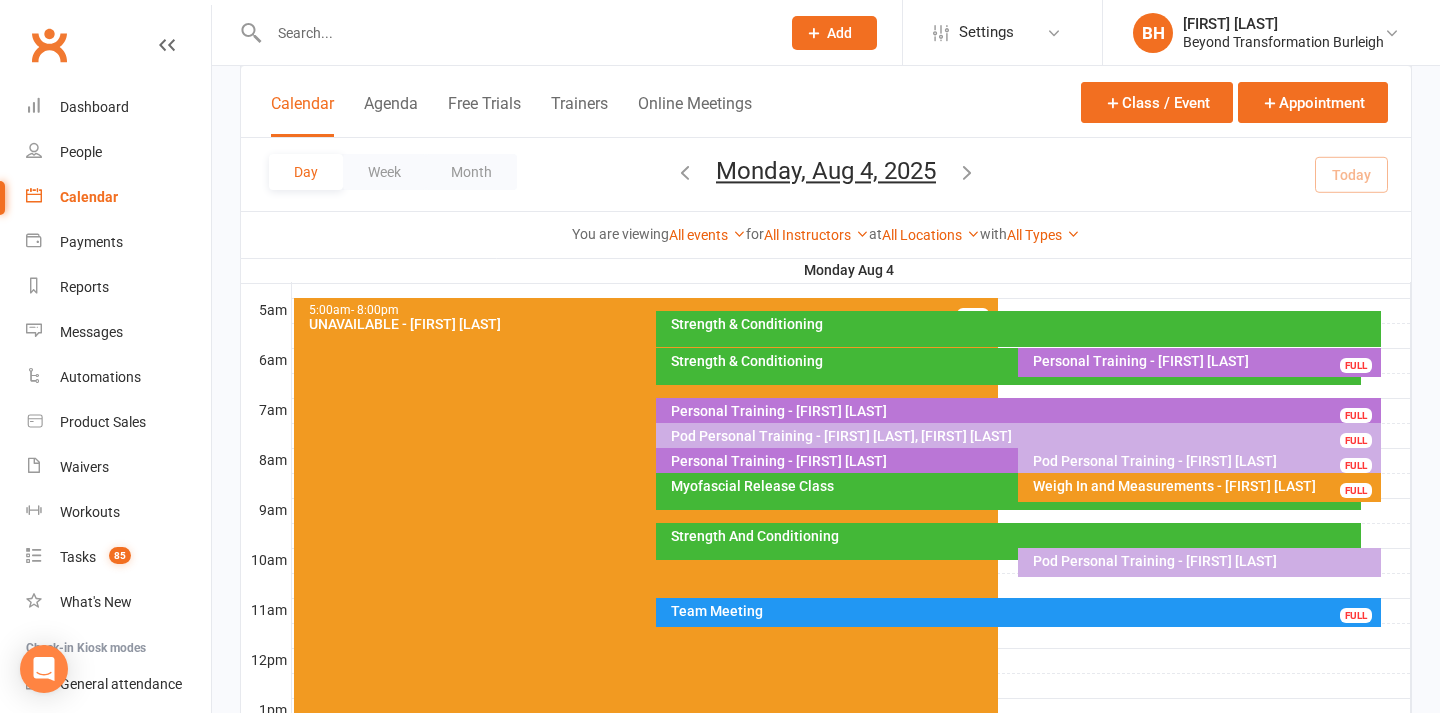 click on "Pod Personal Training - [FIRST] [LAST]" at bounding box center [1204, 461] 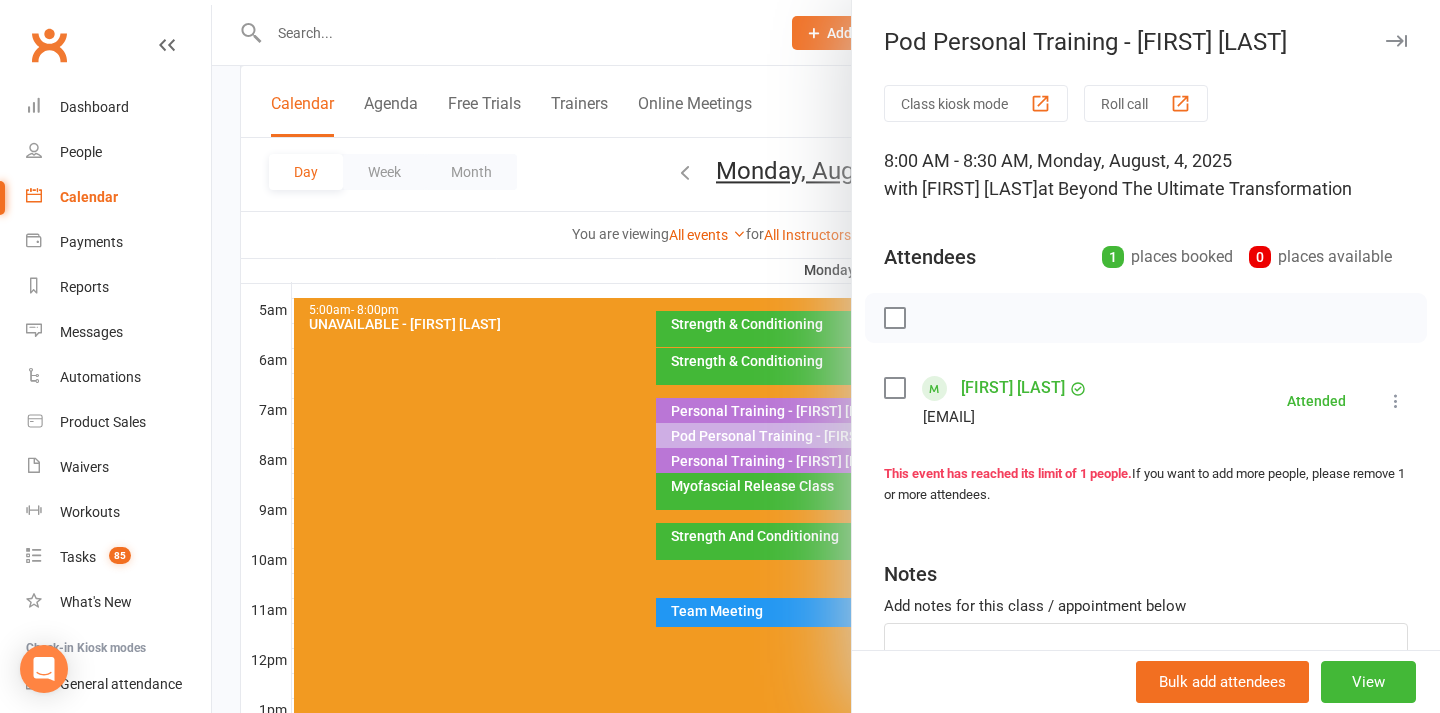 click at bounding box center [826, 356] 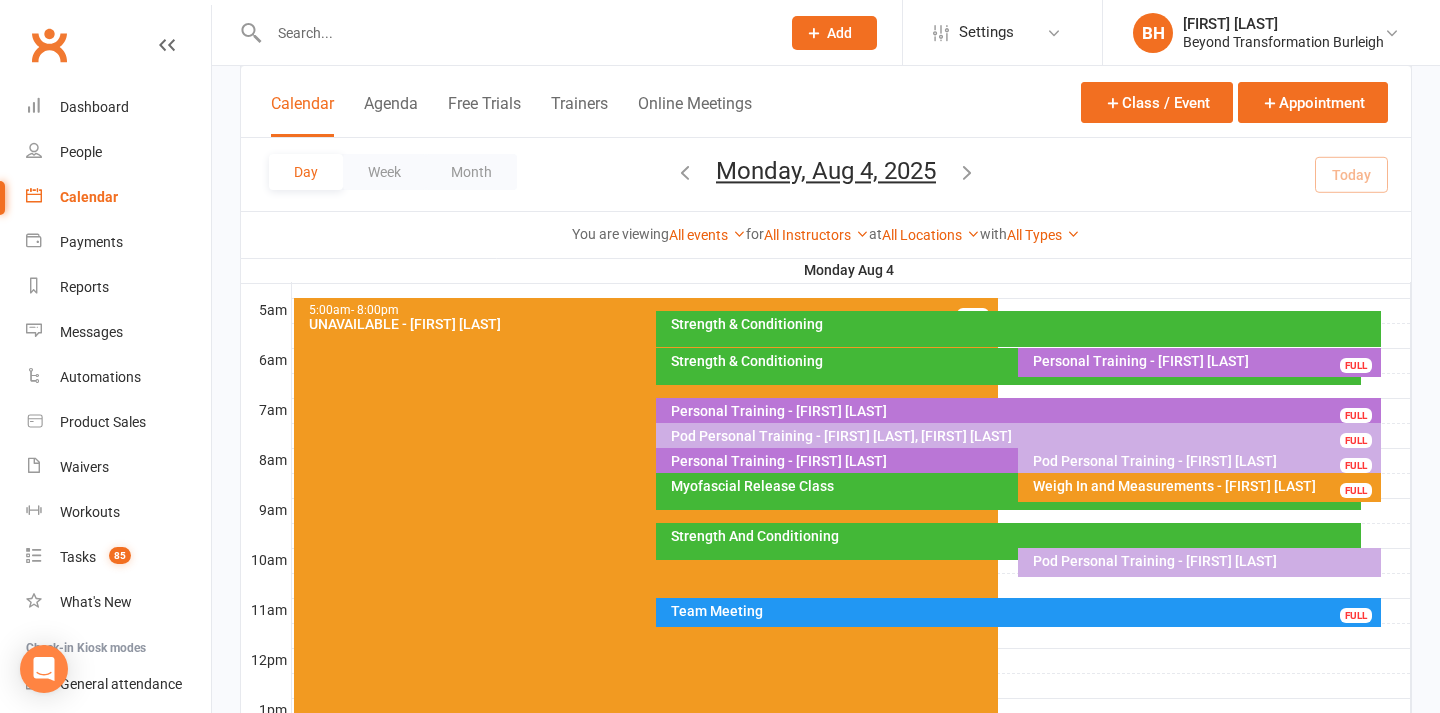 click on "Myofascial Release Class" at bounding box center [1013, 486] 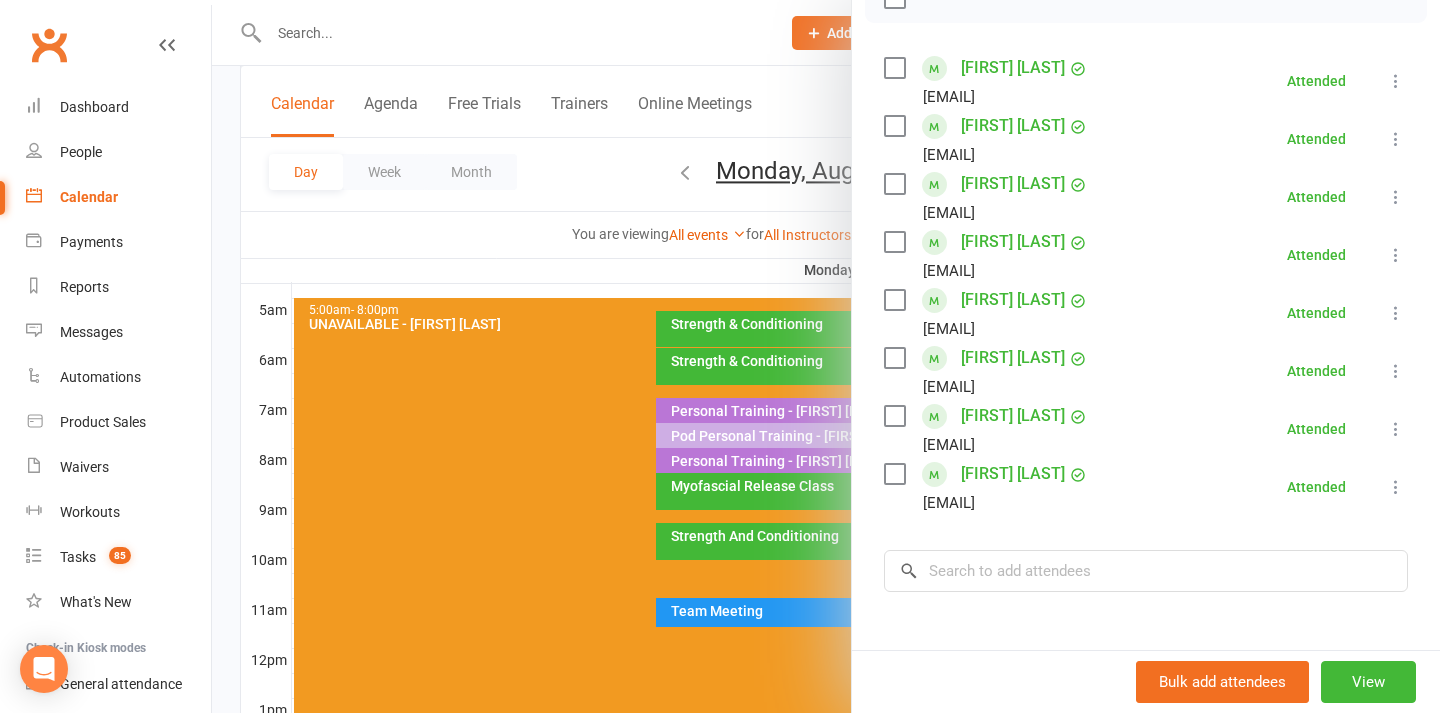 scroll, scrollTop: 323, scrollLeft: 0, axis: vertical 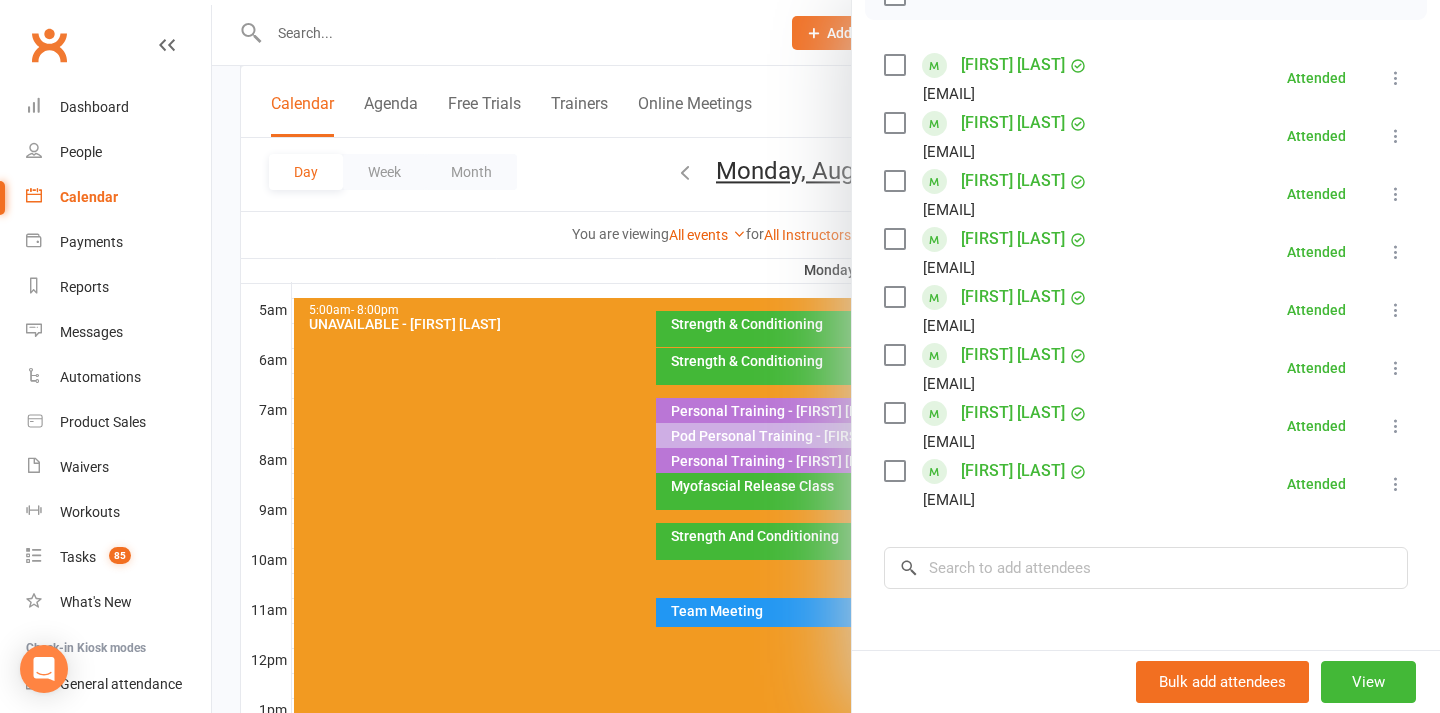 click at bounding box center [826, 356] 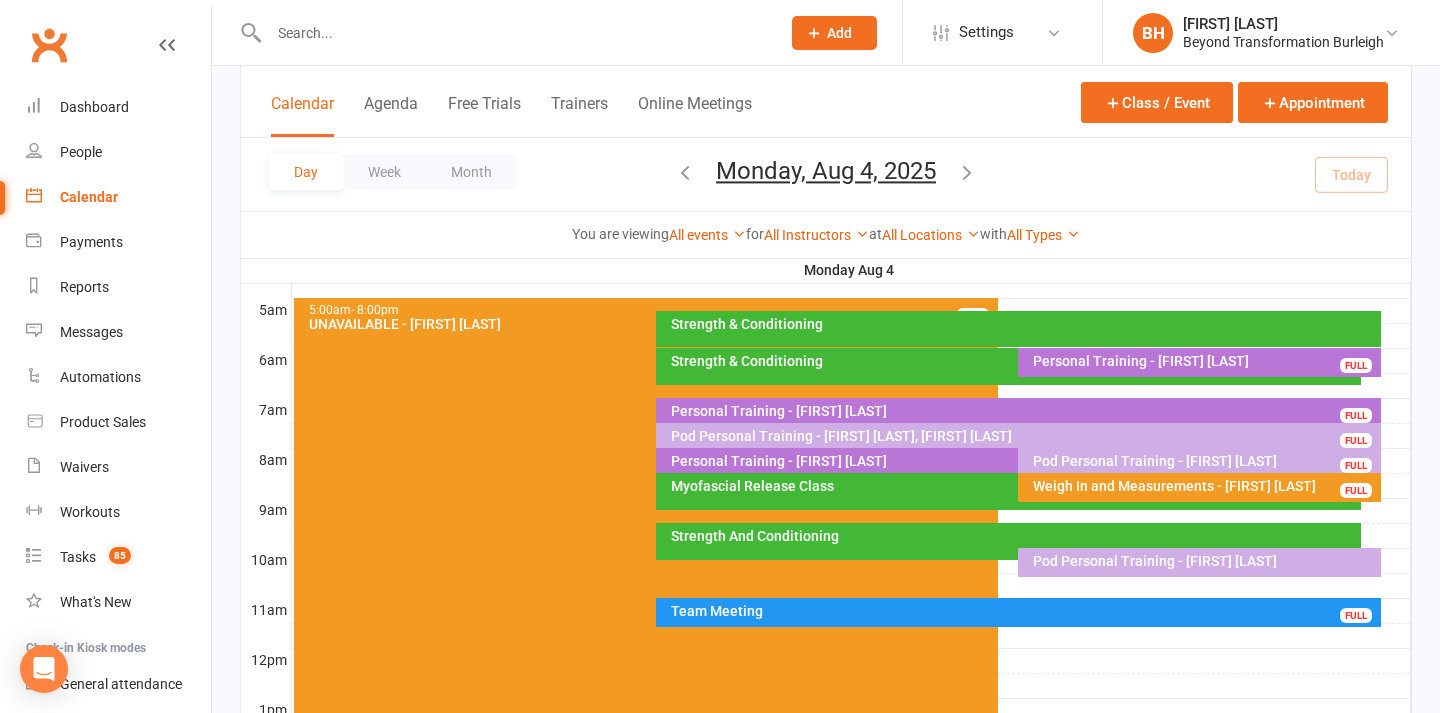 click on "Strength & Conditioning" at bounding box center (1013, 361) 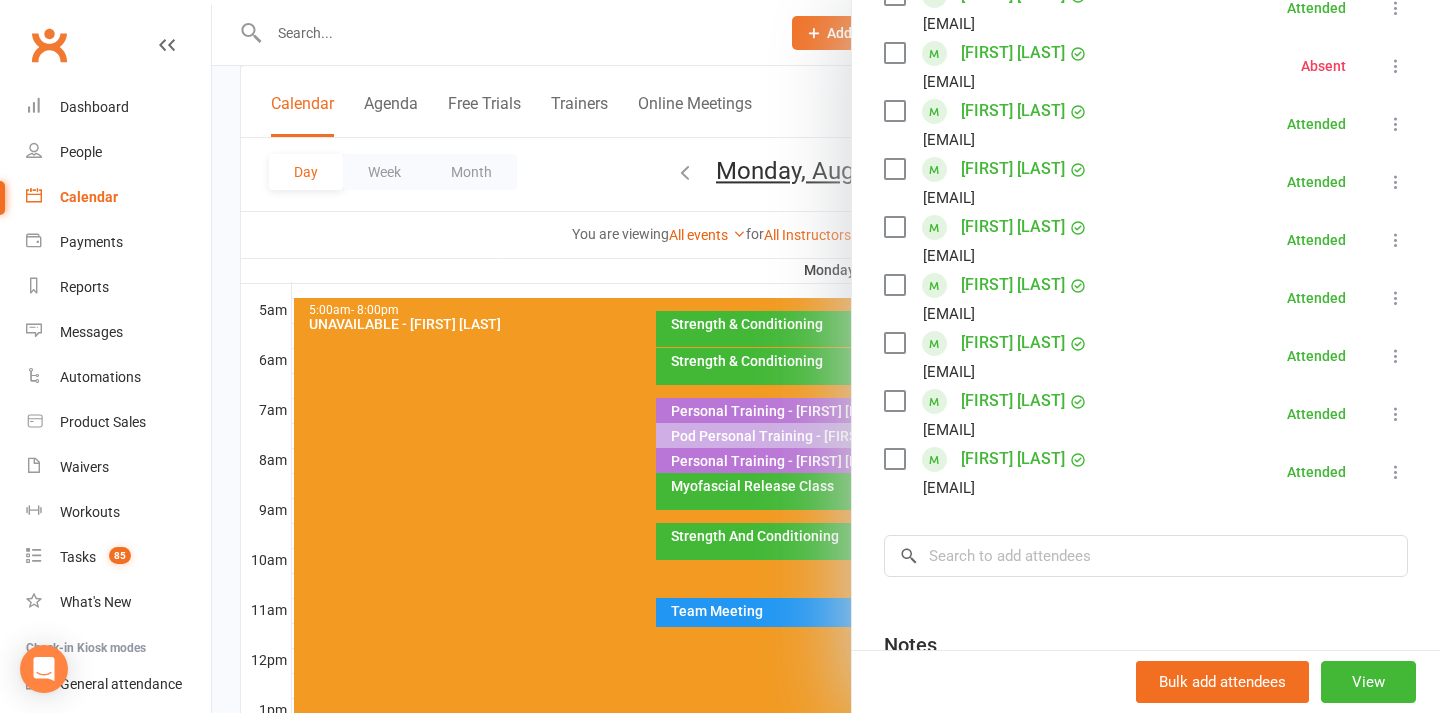 scroll, scrollTop: 502, scrollLeft: 0, axis: vertical 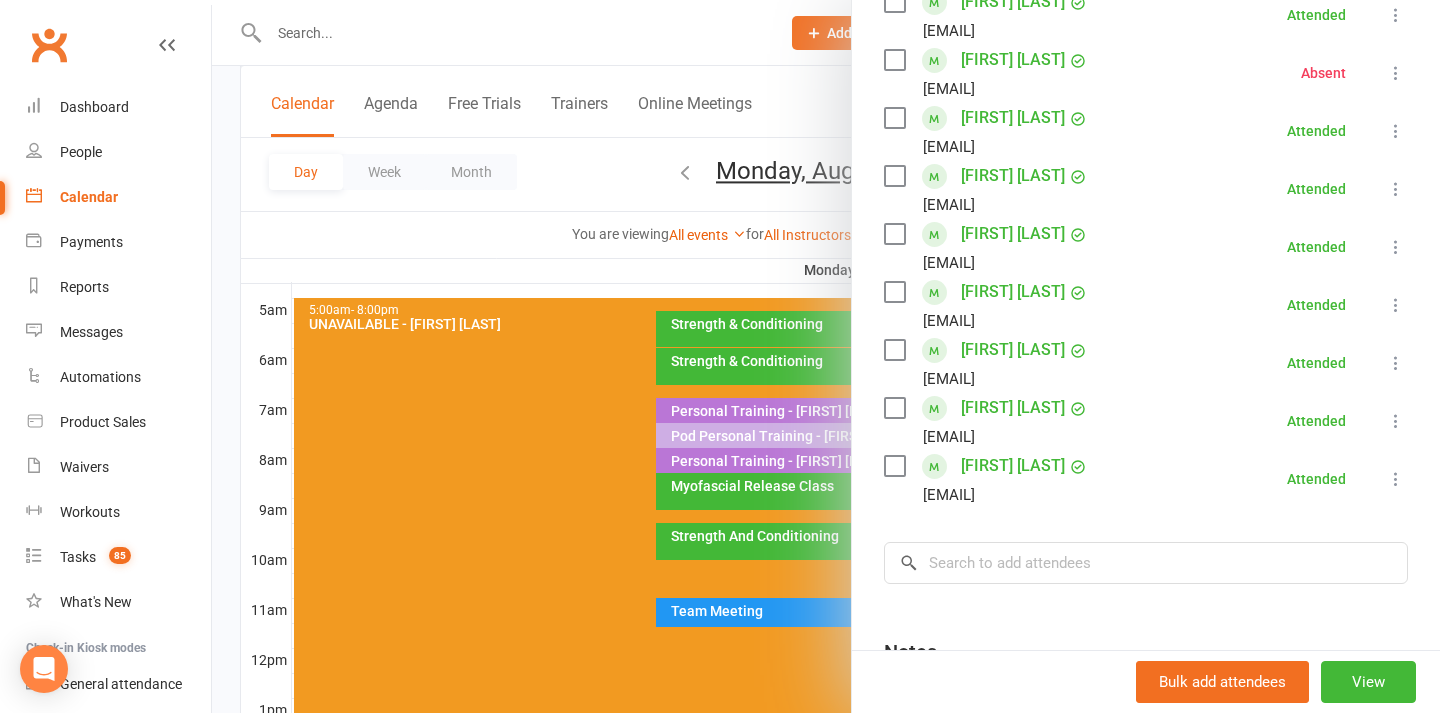 click at bounding box center (826, 356) 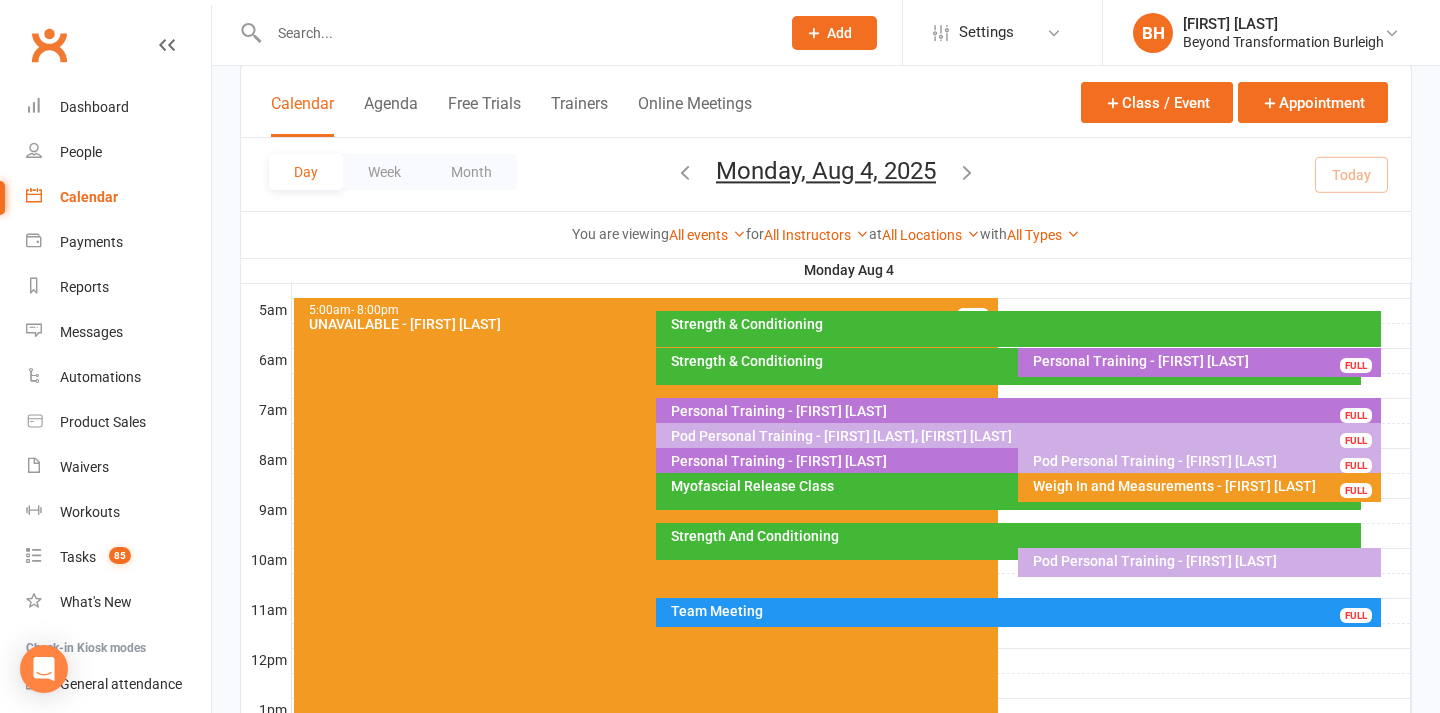 click at bounding box center [851, 286] 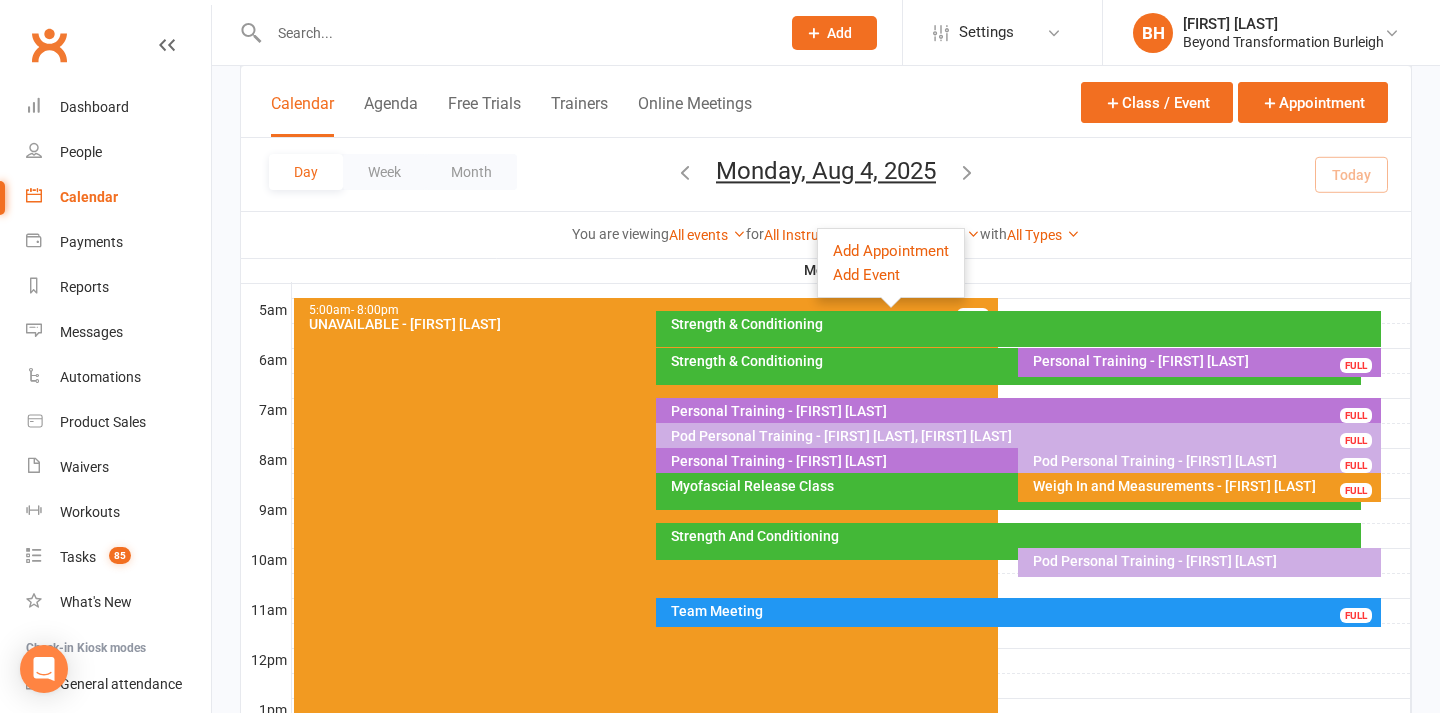 click on "Strength & Conditioning" at bounding box center [1023, 324] 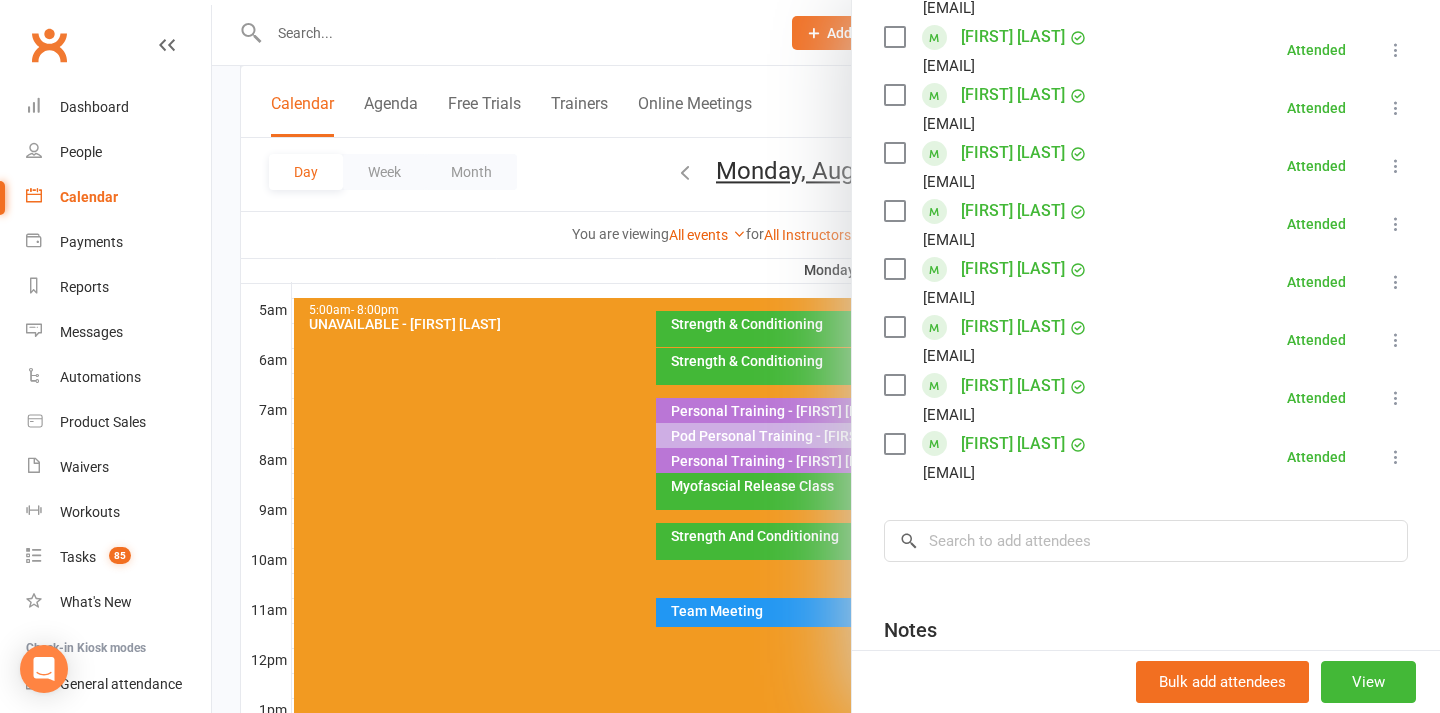 scroll, scrollTop: 929, scrollLeft: 0, axis: vertical 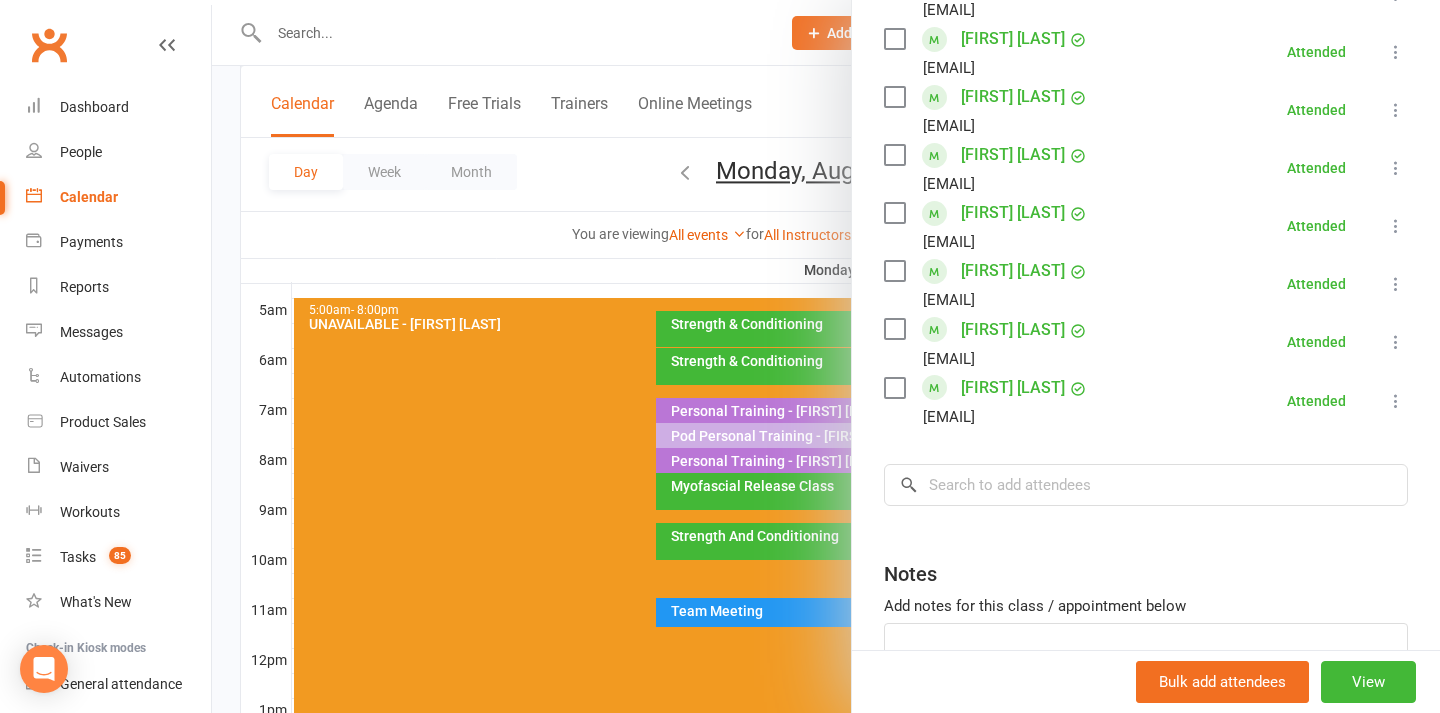click at bounding box center (826, 356) 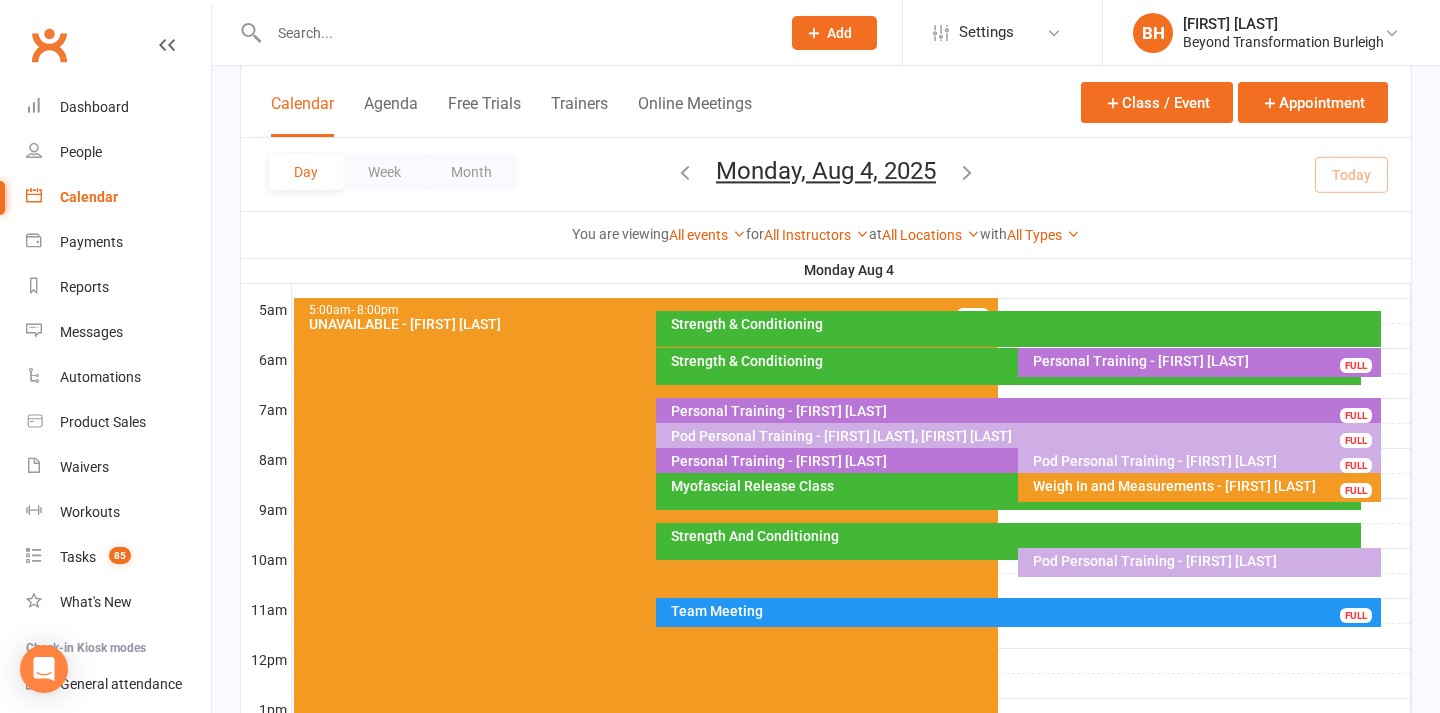 click on "Strength And Conditioning" at bounding box center (1013, 536) 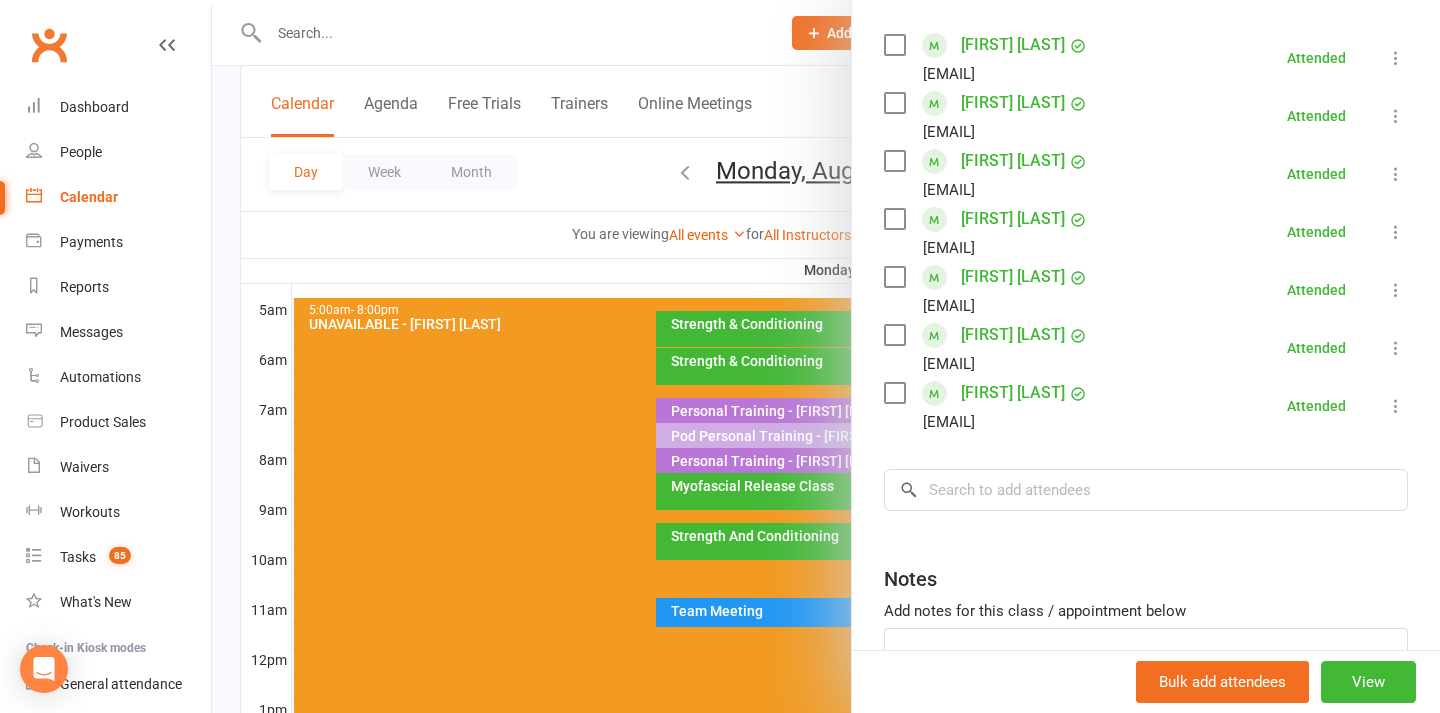 scroll, scrollTop: 342, scrollLeft: 0, axis: vertical 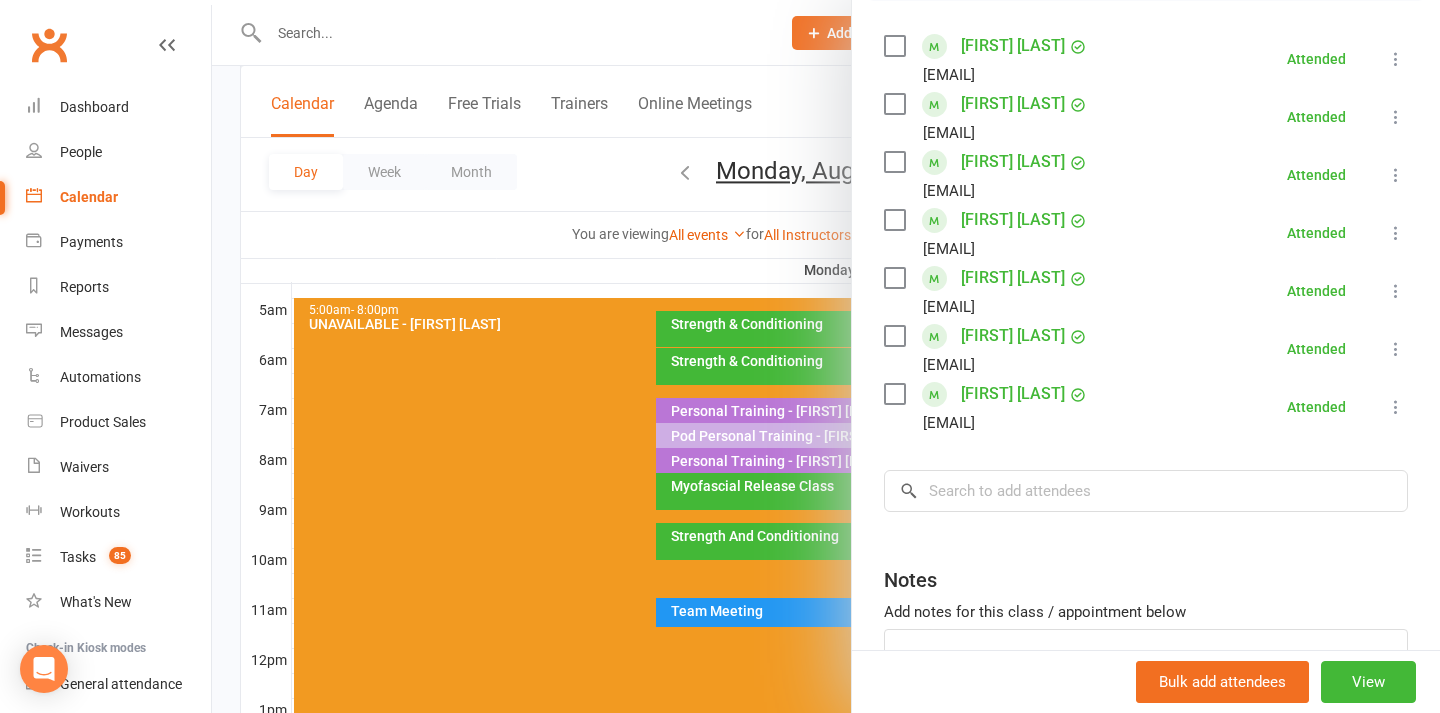 click at bounding box center [826, 356] 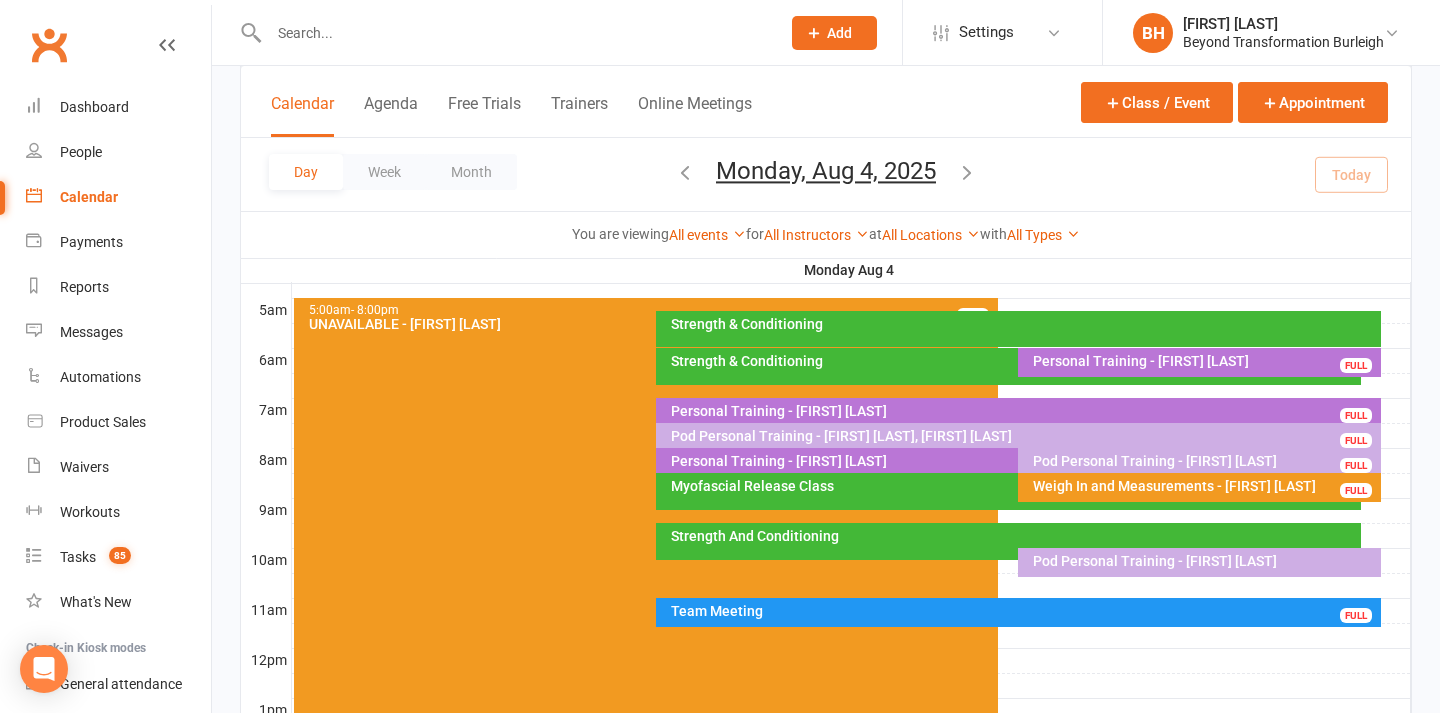 click on "Pod Personal Training - [FIRST] [LAST]" at bounding box center (1204, 561) 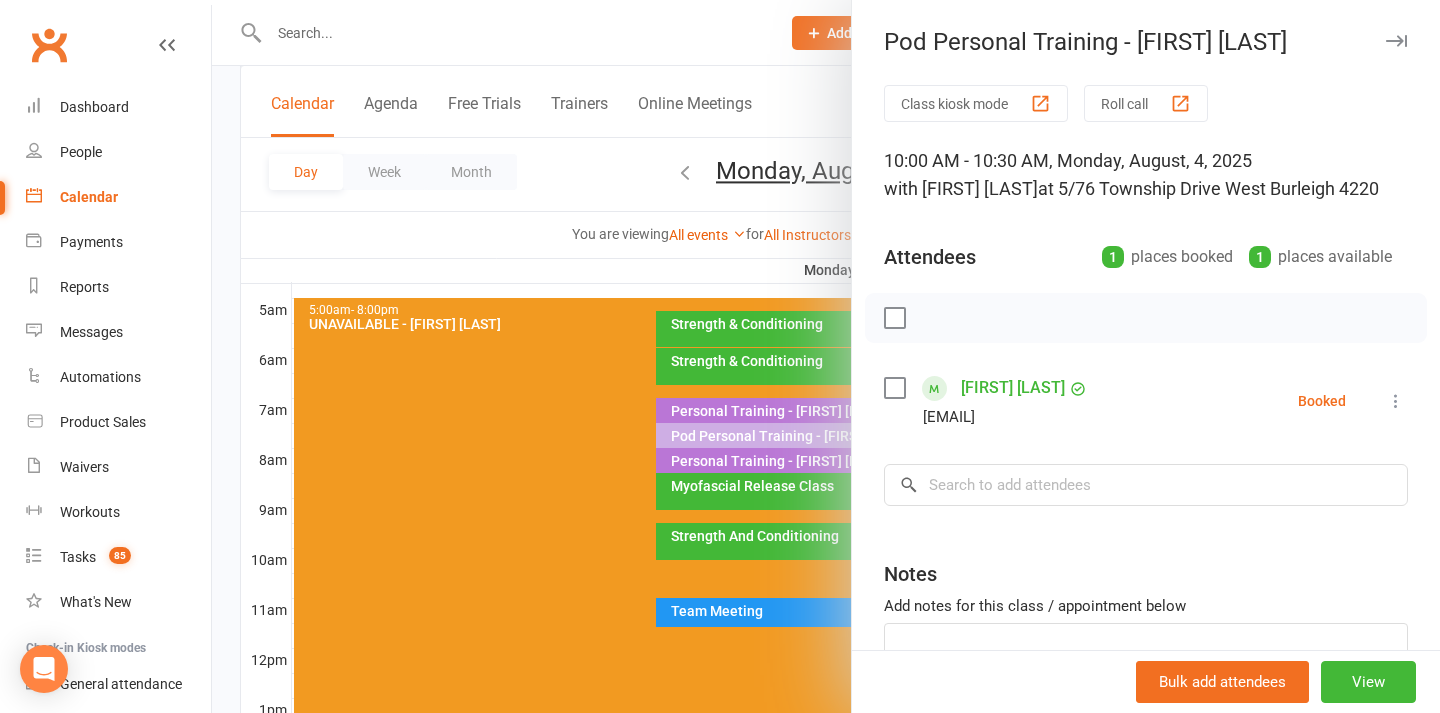 click at bounding box center (826, 356) 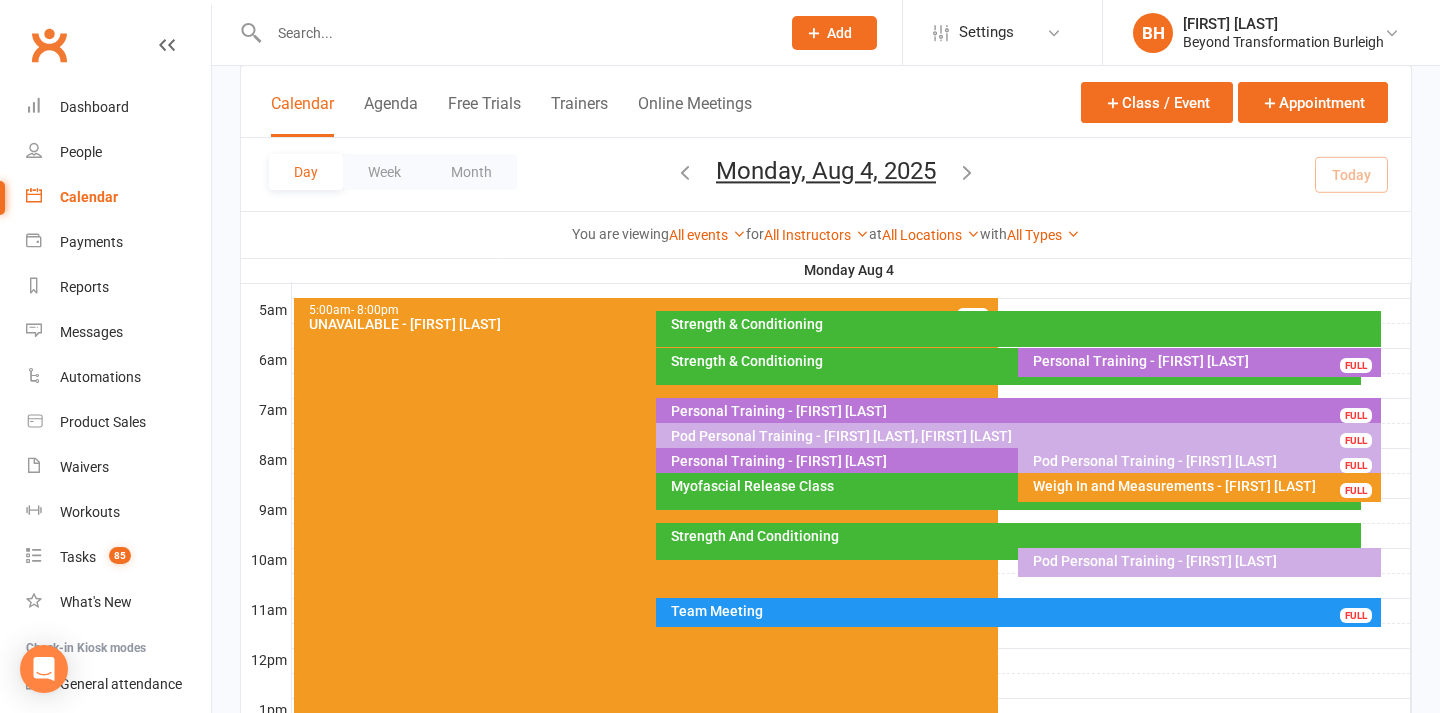 click on "Pod Personal Training - [FIRST] [LAST]" at bounding box center [1204, 561] 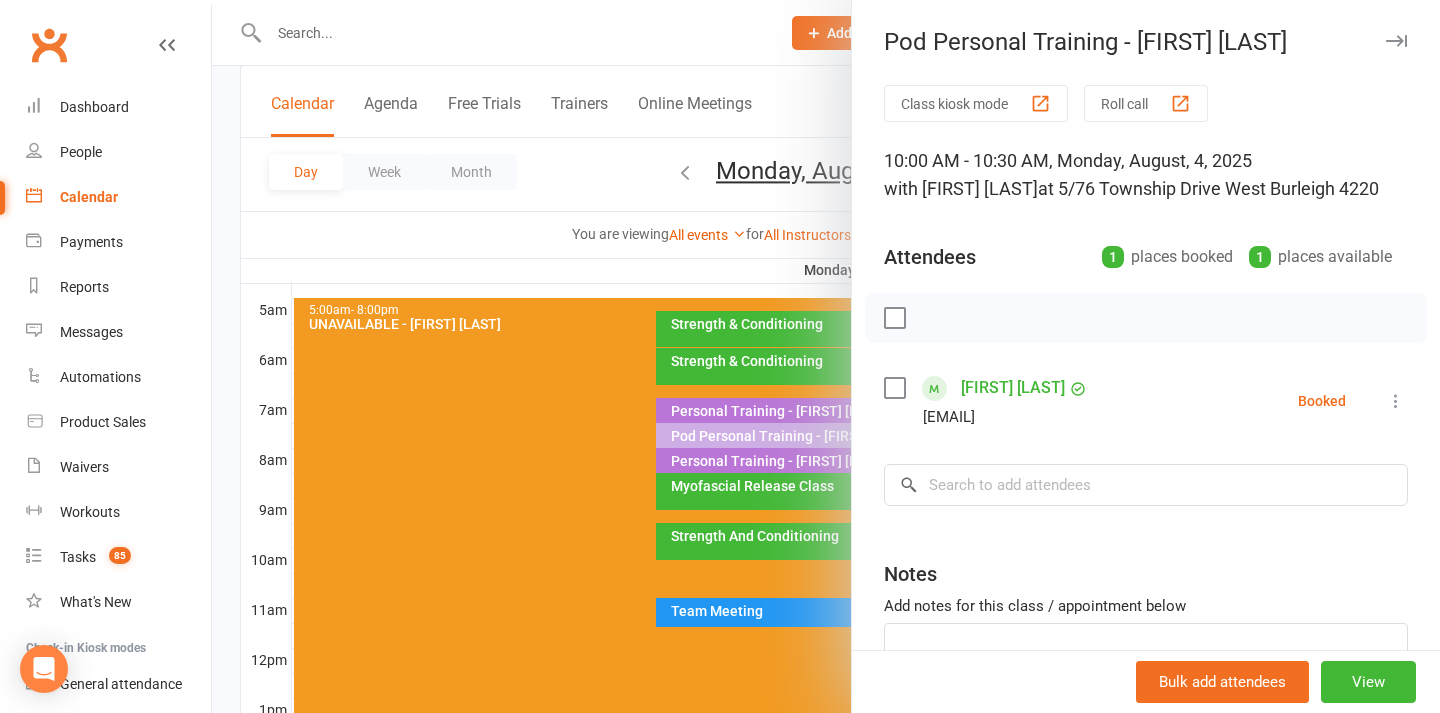 click at bounding box center [826, 356] 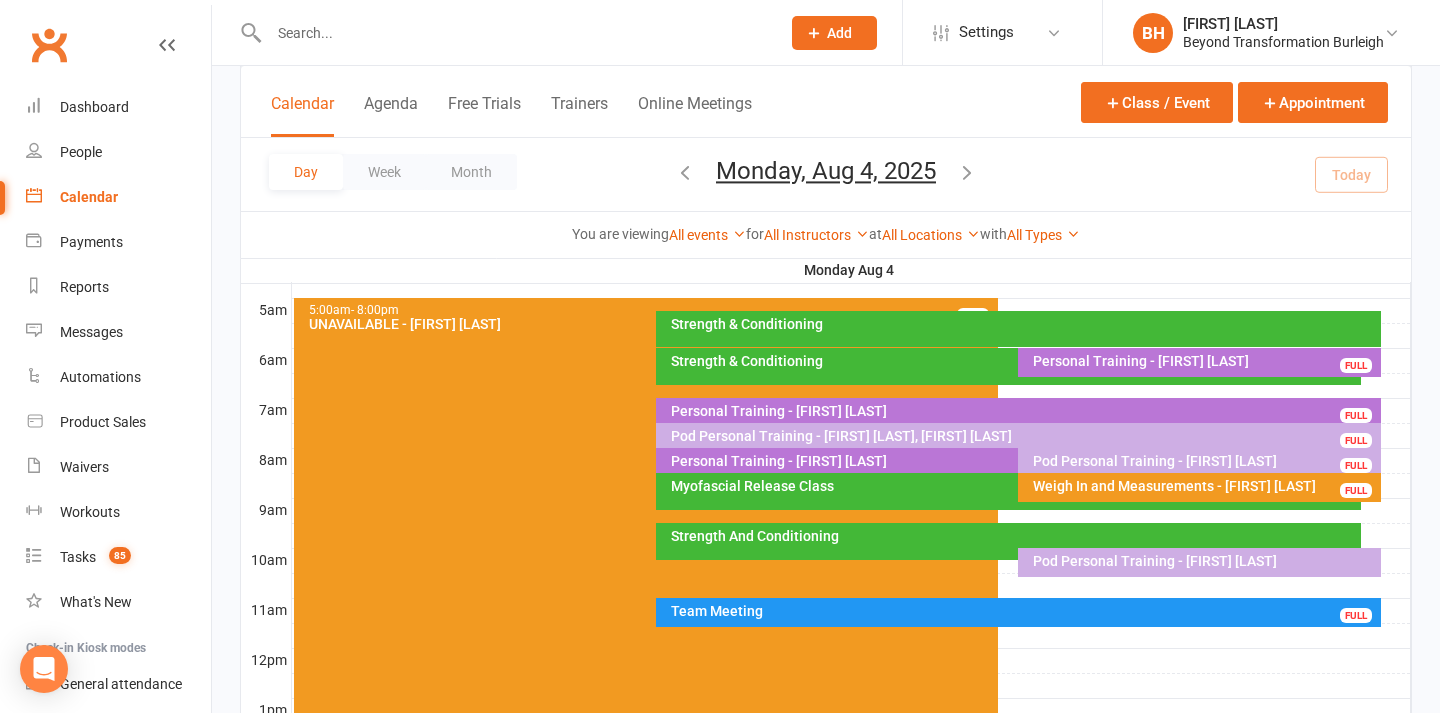 click on "Monday, Aug 4, 2025" at bounding box center (826, 171) 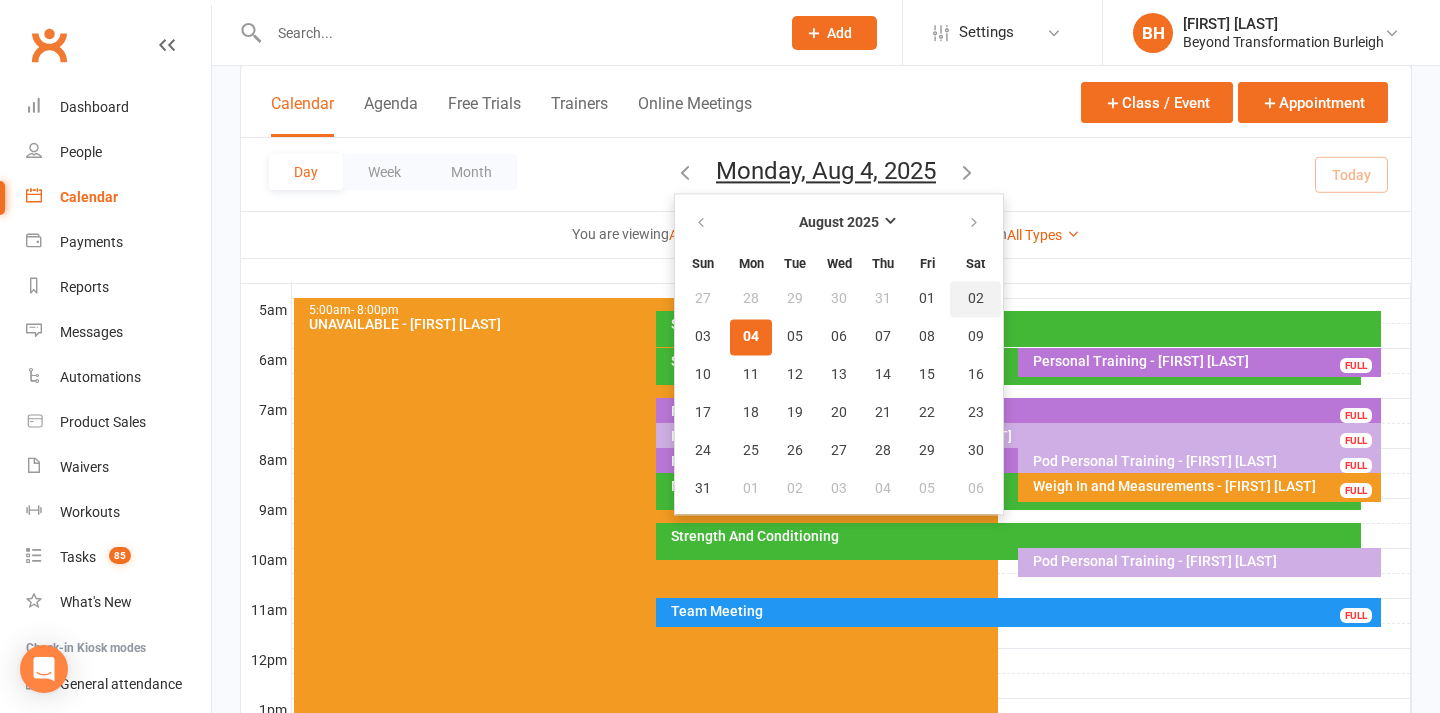 click on "02" at bounding box center (976, 299) 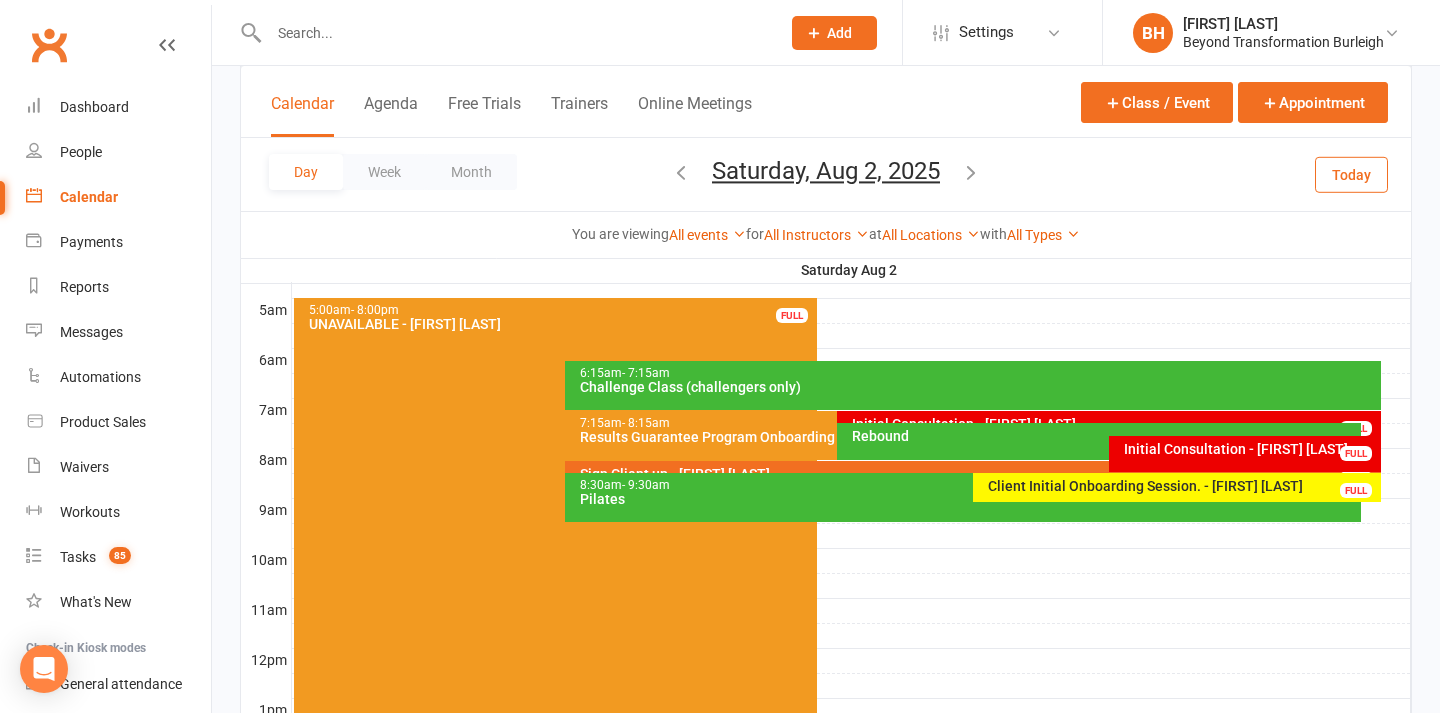 click on "Initial Consultation - [FIRST] [LAST]" at bounding box center (1250, 449) 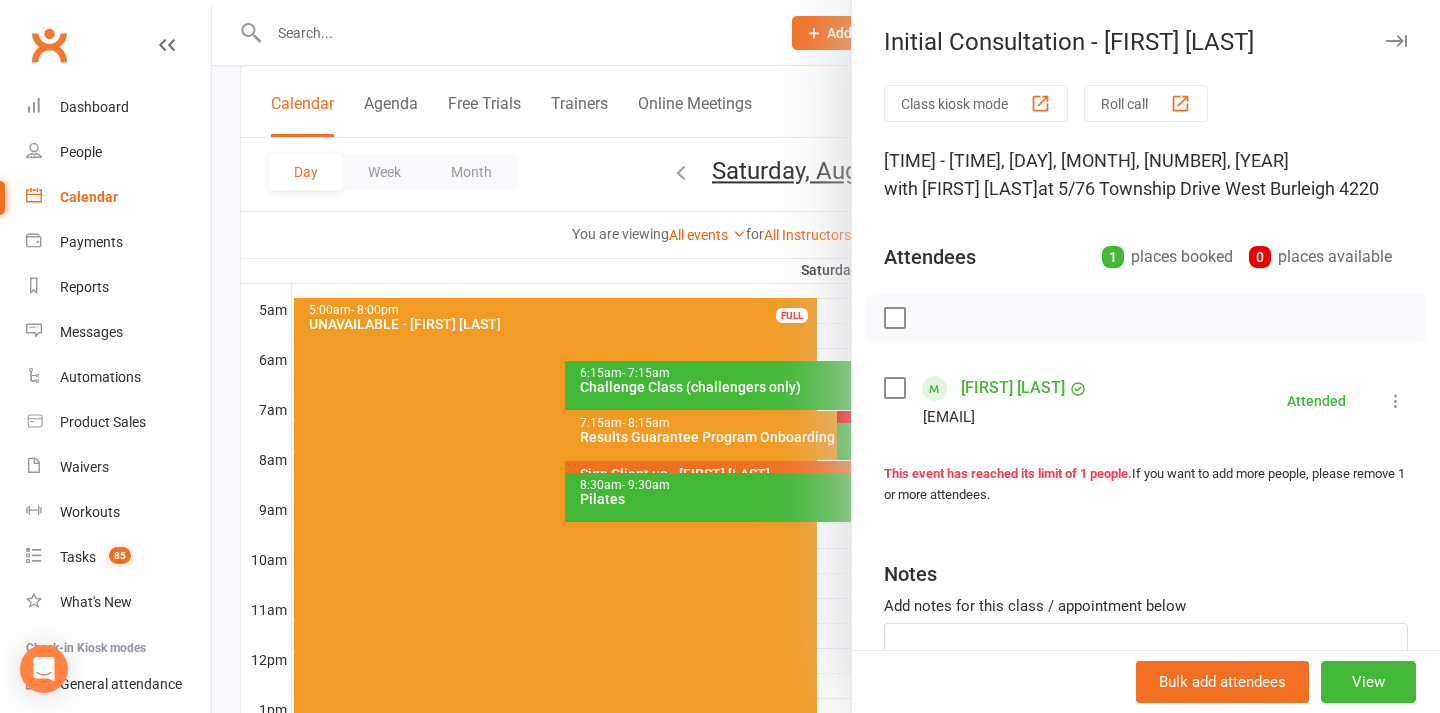 click at bounding box center [826, 356] 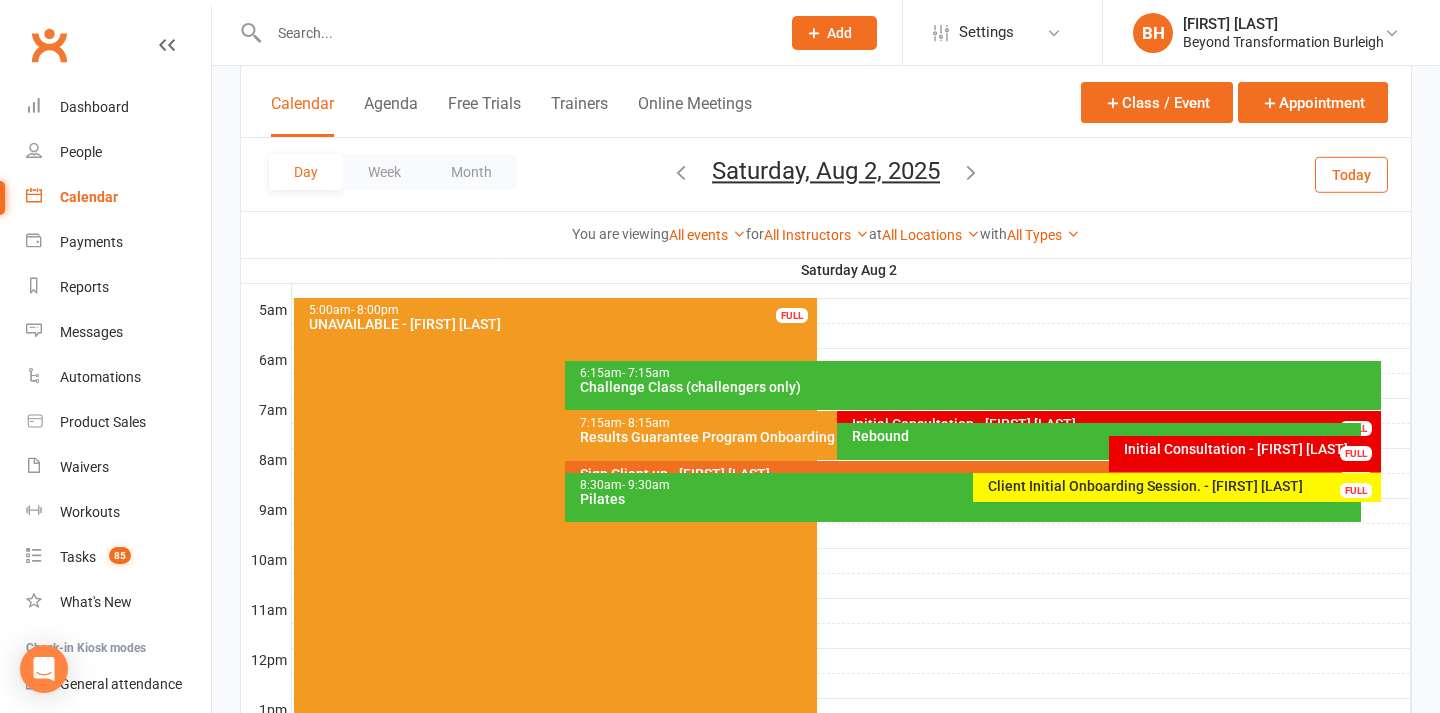 click on "Initial Consultation - [FIRST] [LAST] FULL" at bounding box center (1245, 454) 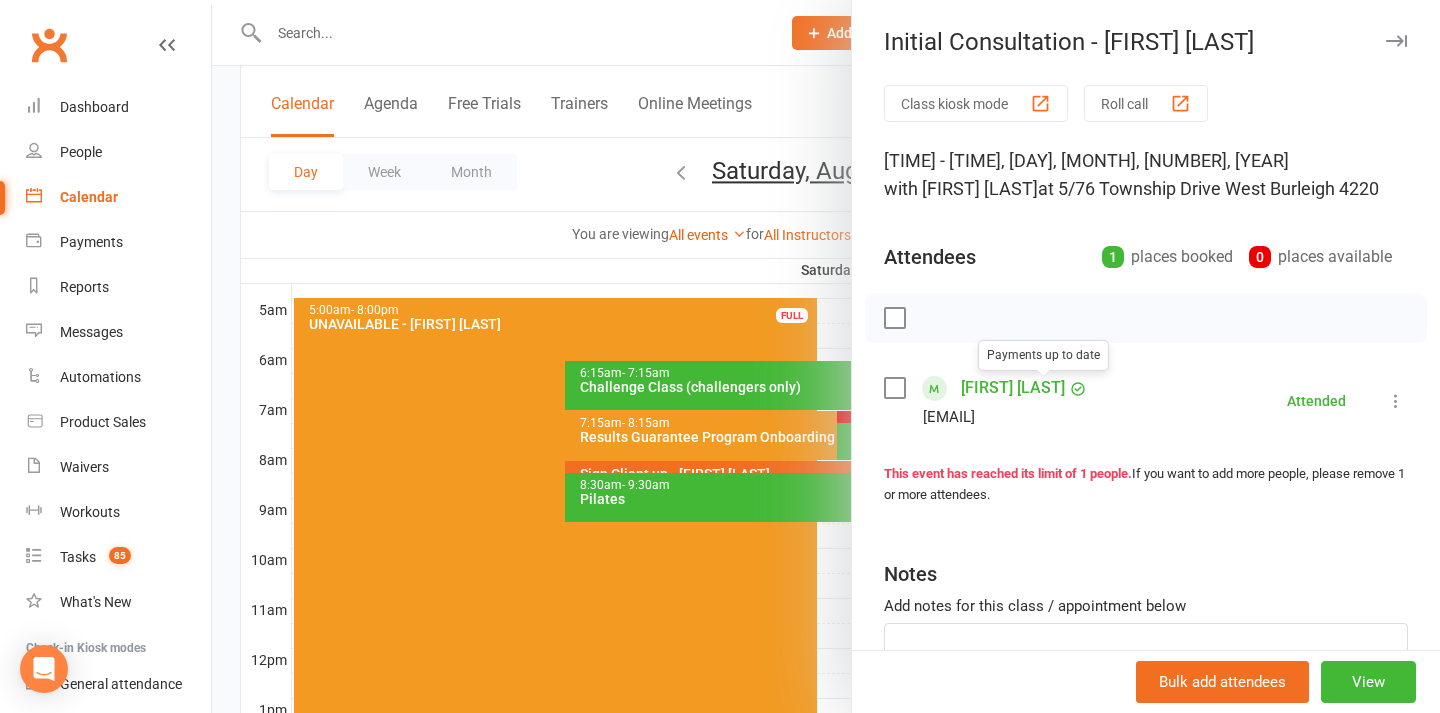 click on "[FIRST] [LAST]" at bounding box center [1013, 388] 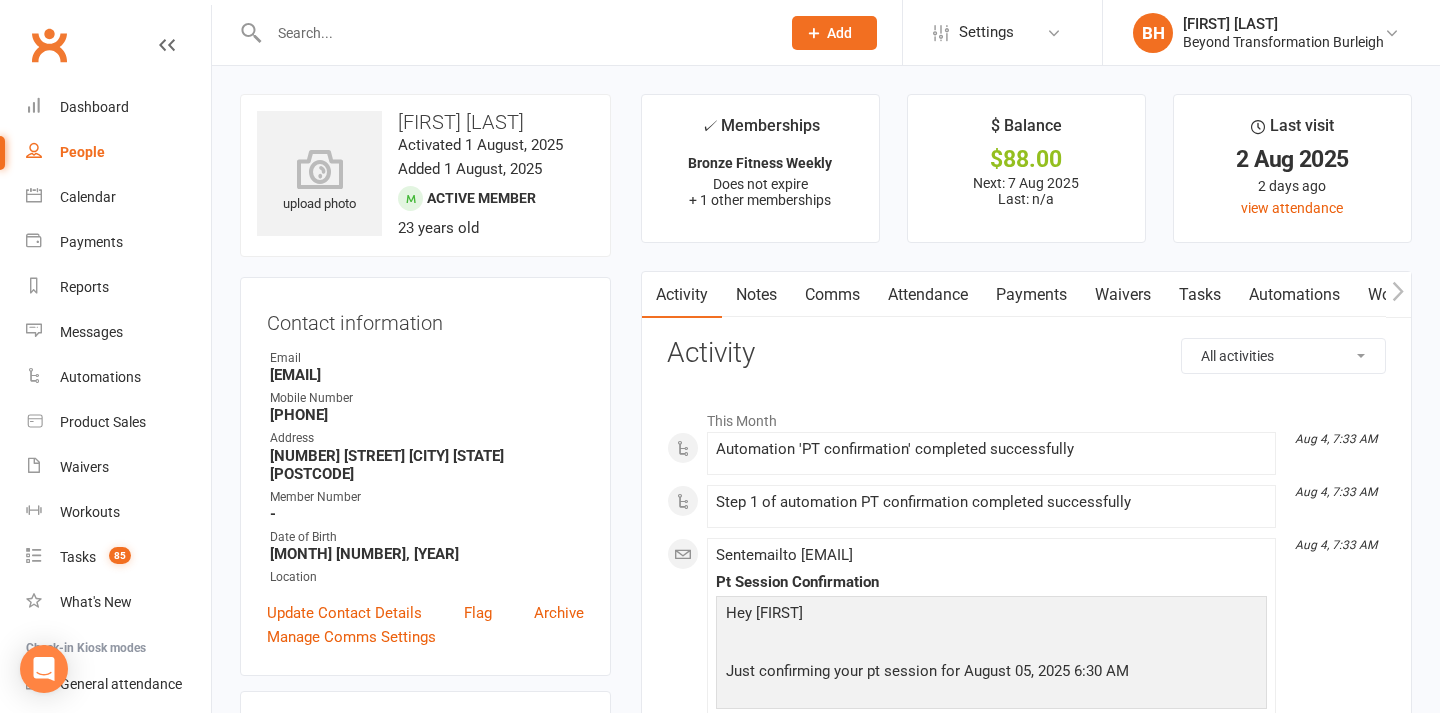 scroll, scrollTop: 0, scrollLeft: 0, axis: both 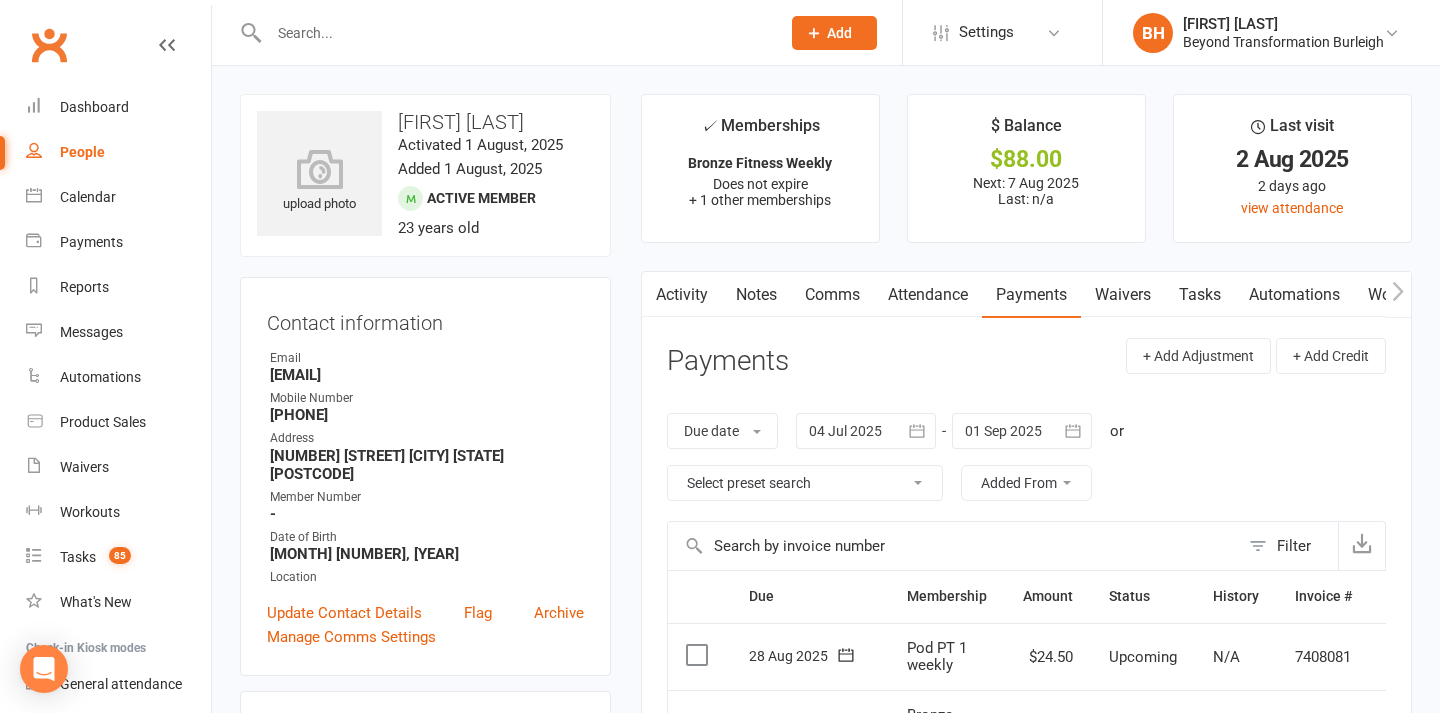 click on "Attendance" at bounding box center (928, 295) 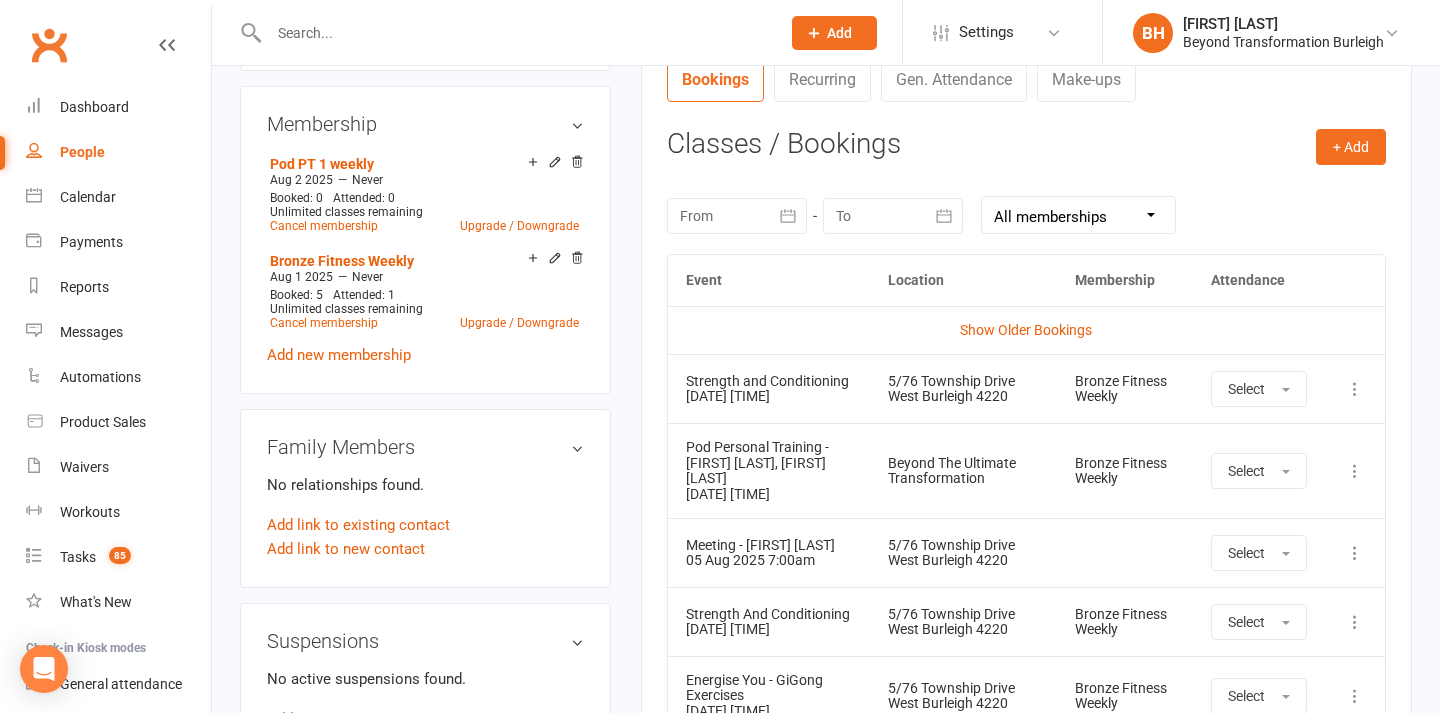 scroll, scrollTop: 777, scrollLeft: 0, axis: vertical 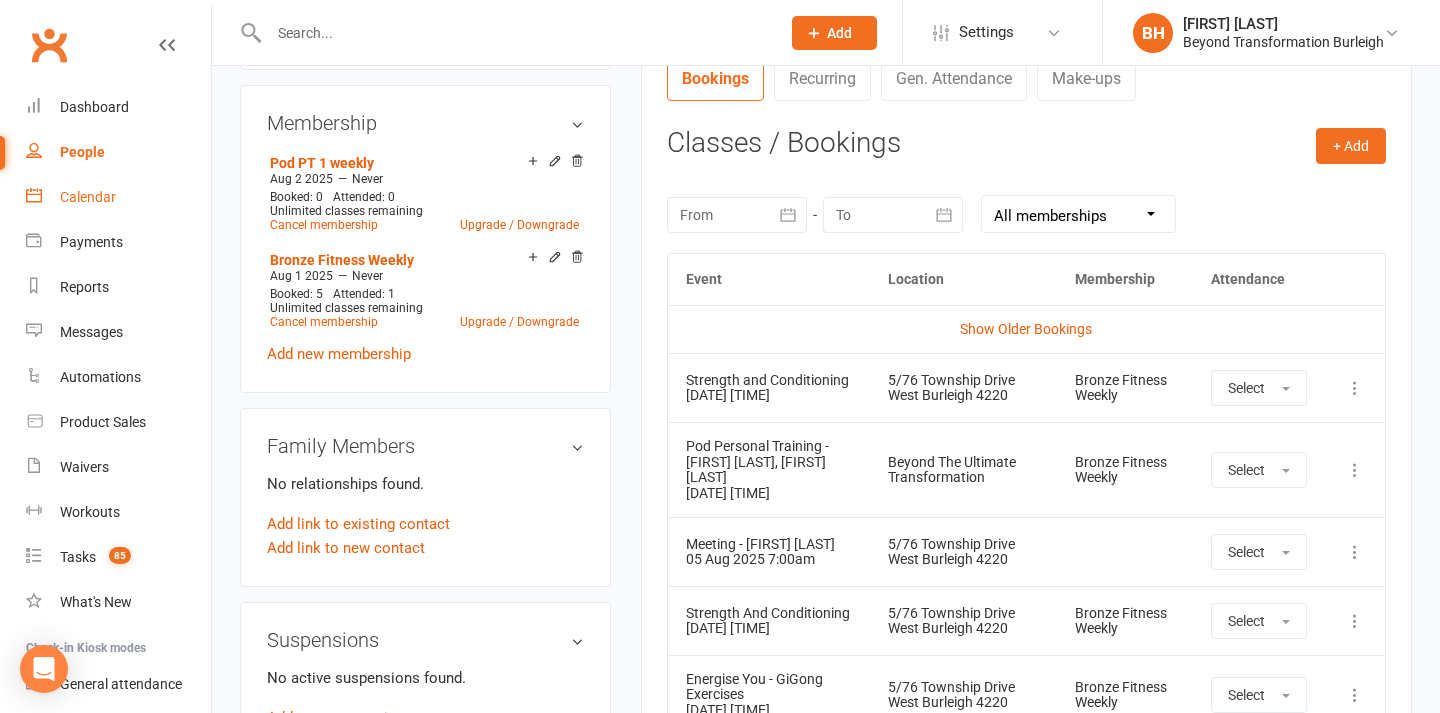 click on "Calendar" at bounding box center [88, 197] 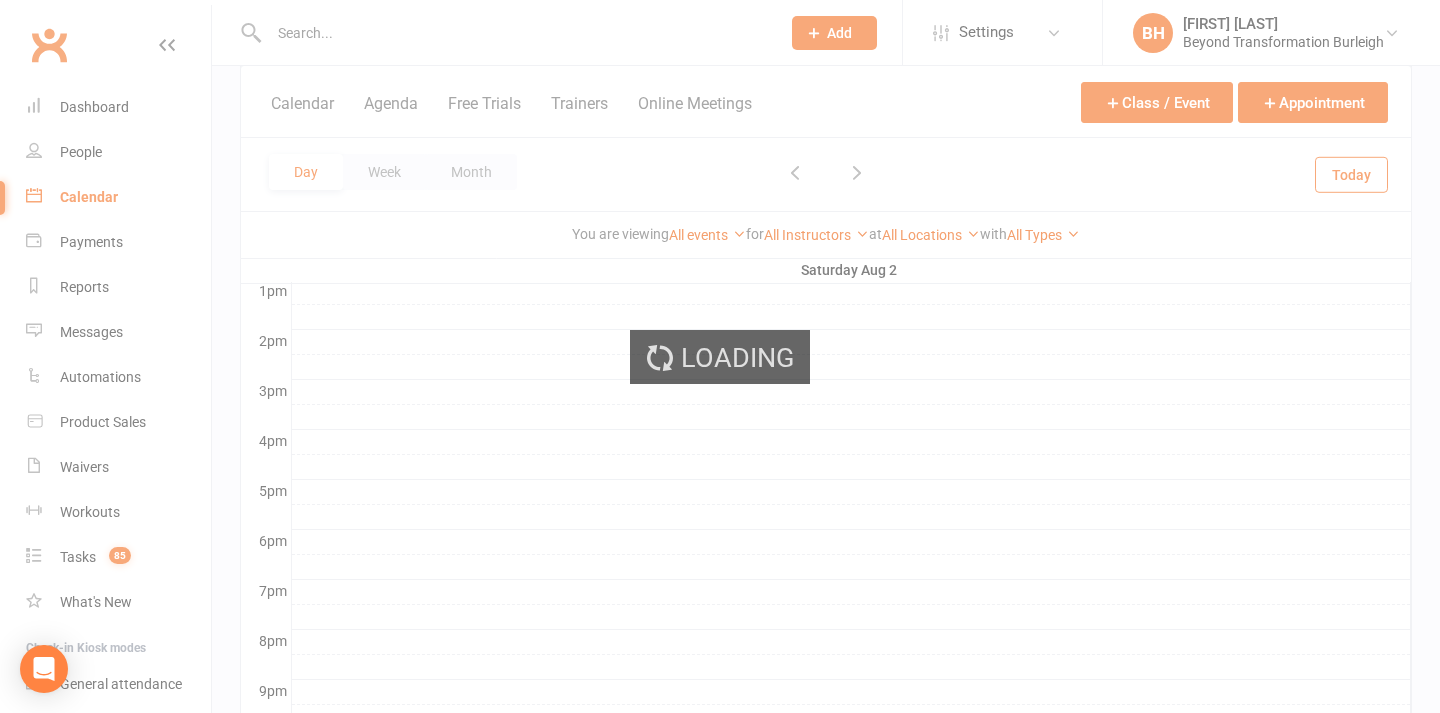 scroll, scrollTop: 0, scrollLeft: 0, axis: both 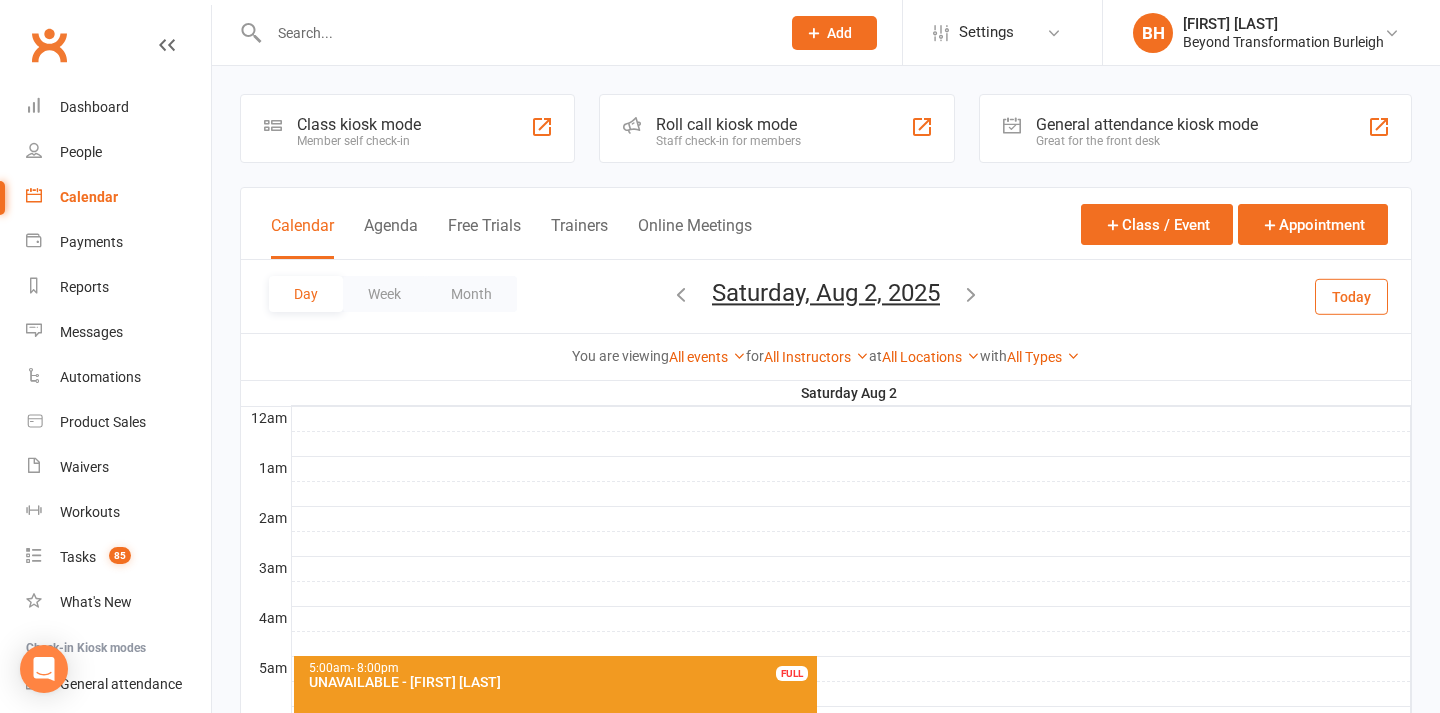 click on "Saturday, Aug 2, 2025" at bounding box center (826, 293) 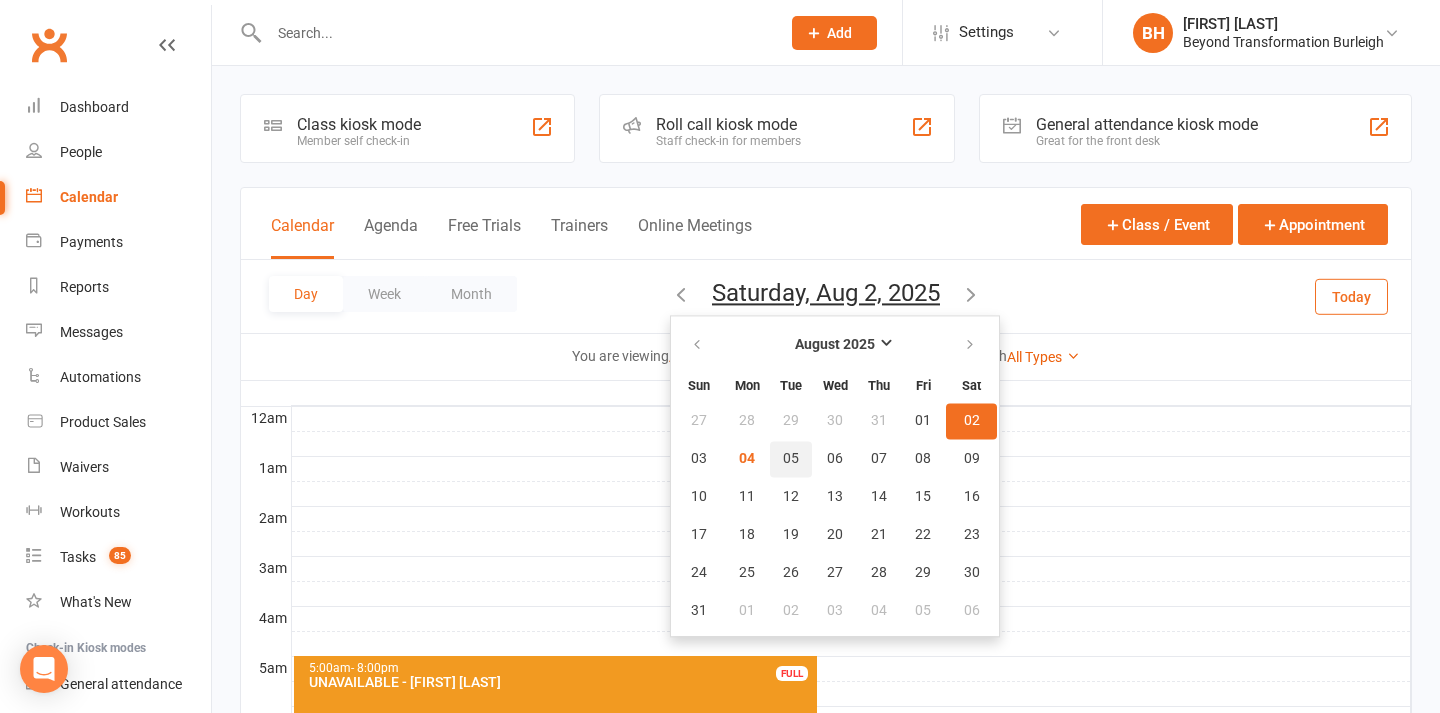 click on "05" at bounding box center (791, 459) 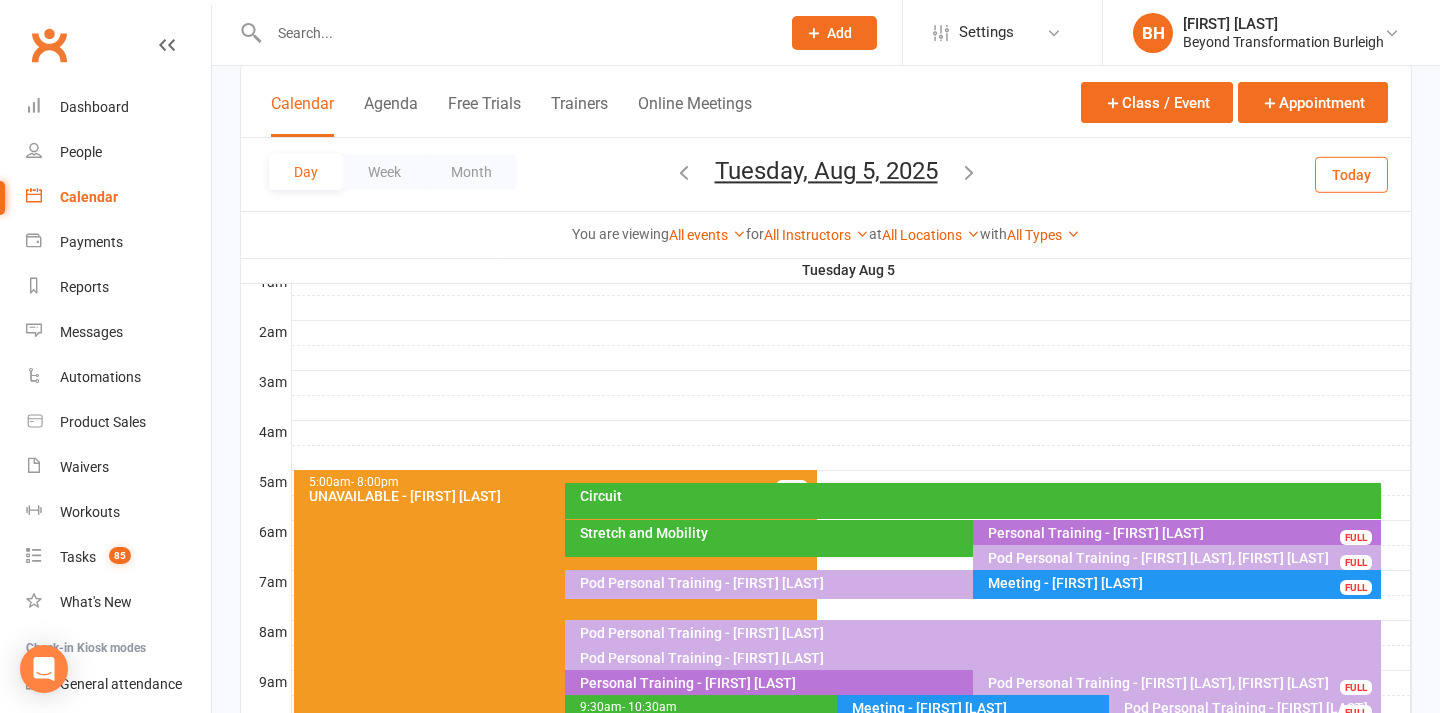 scroll, scrollTop: 285, scrollLeft: 0, axis: vertical 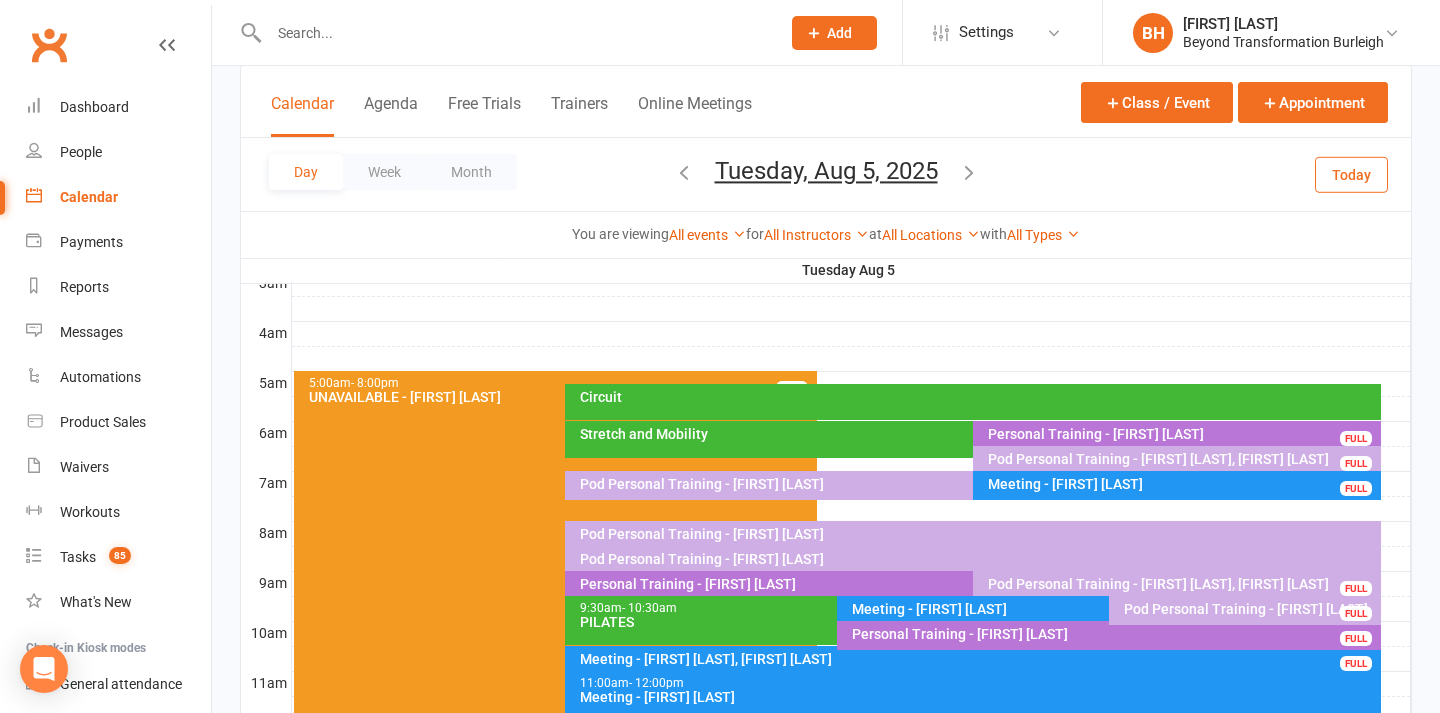 click on "Meeting - [FIRST] [LAST]" at bounding box center [1182, 484] 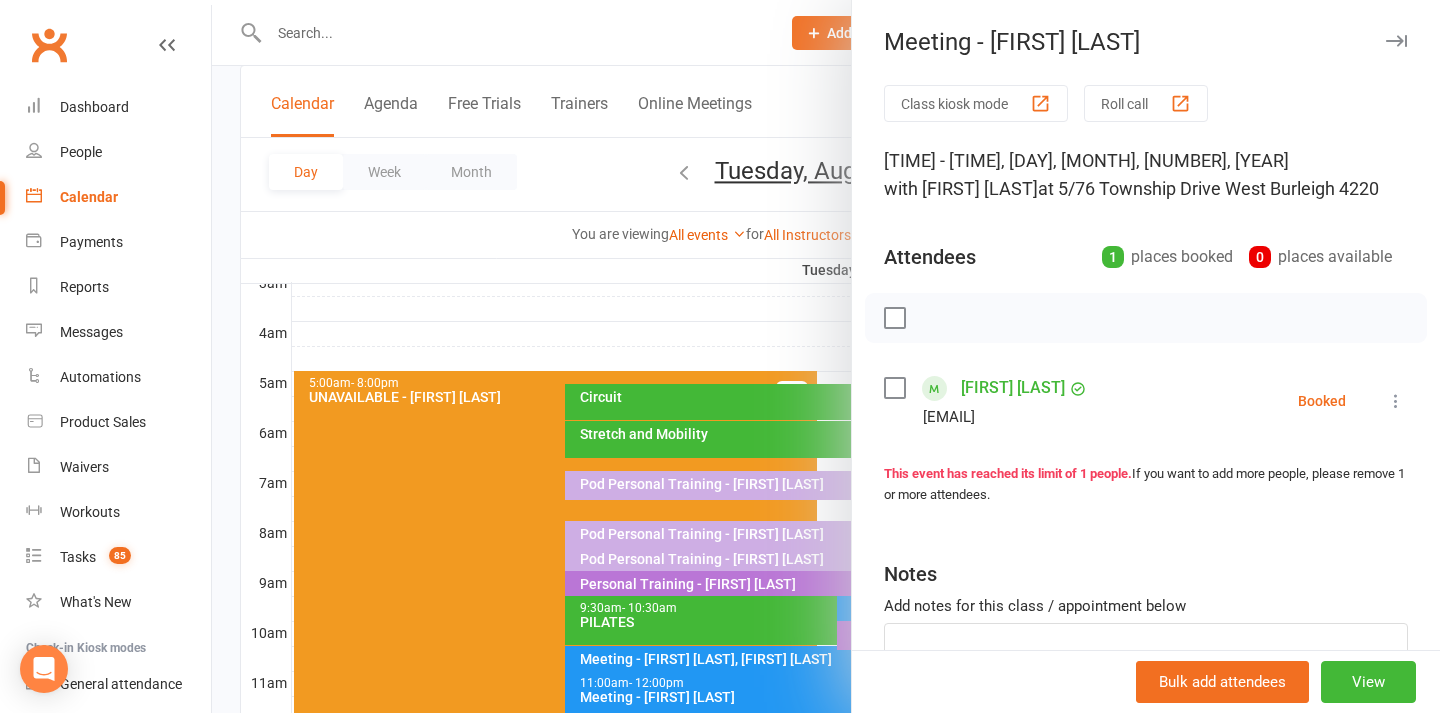 click at bounding box center (826, 356) 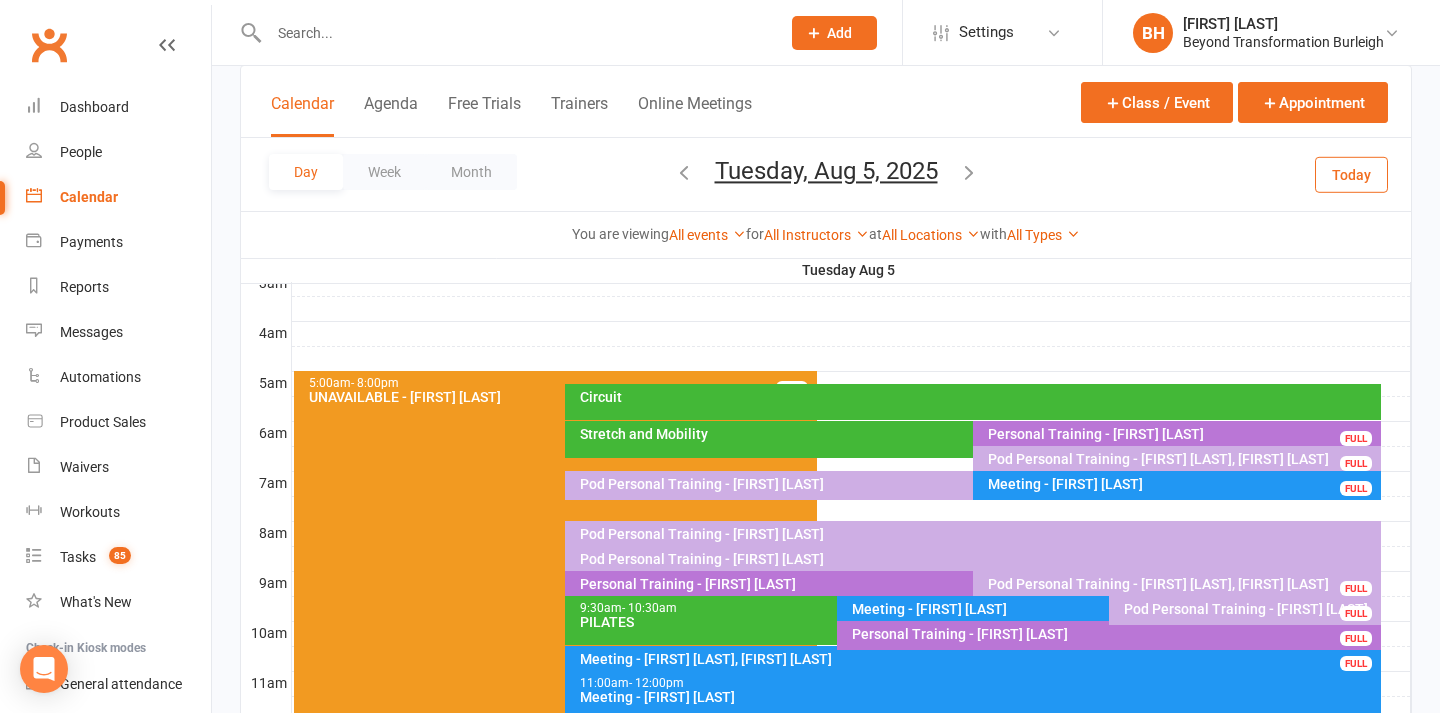 click on "Pod Personal Training - [FIRST] [LAST], [FIRST] [LAST]" at bounding box center [1182, 459] 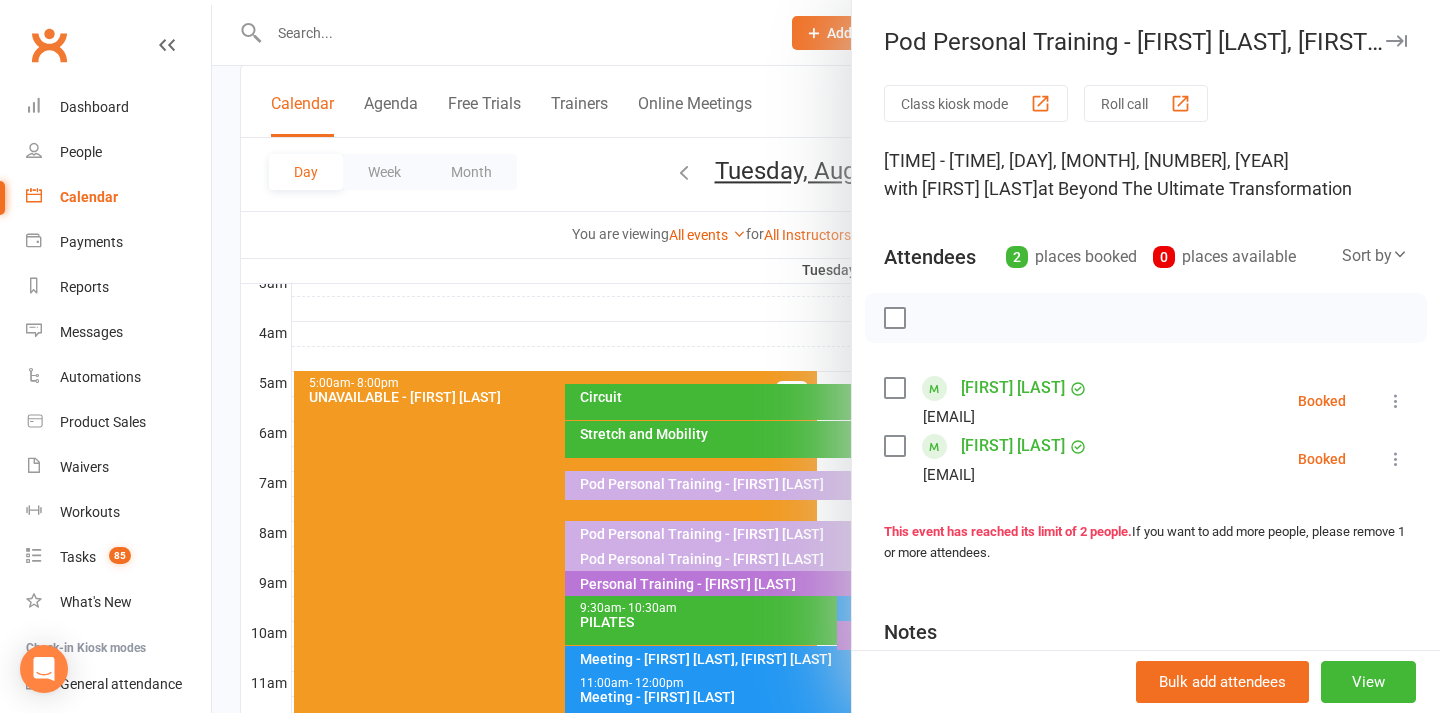 click on "[FIRST] [LAST]" at bounding box center [1013, 388] 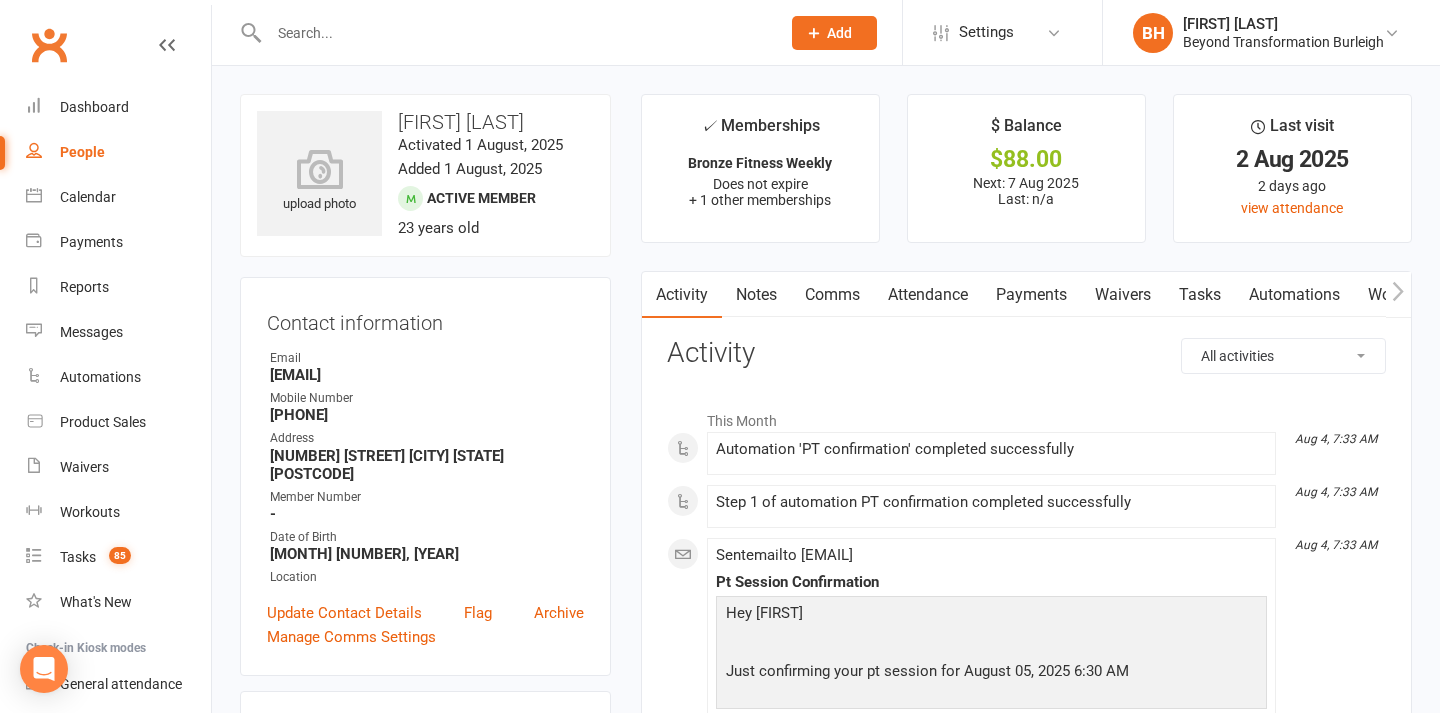 scroll, scrollTop: 0, scrollLeft: 0, axis: both 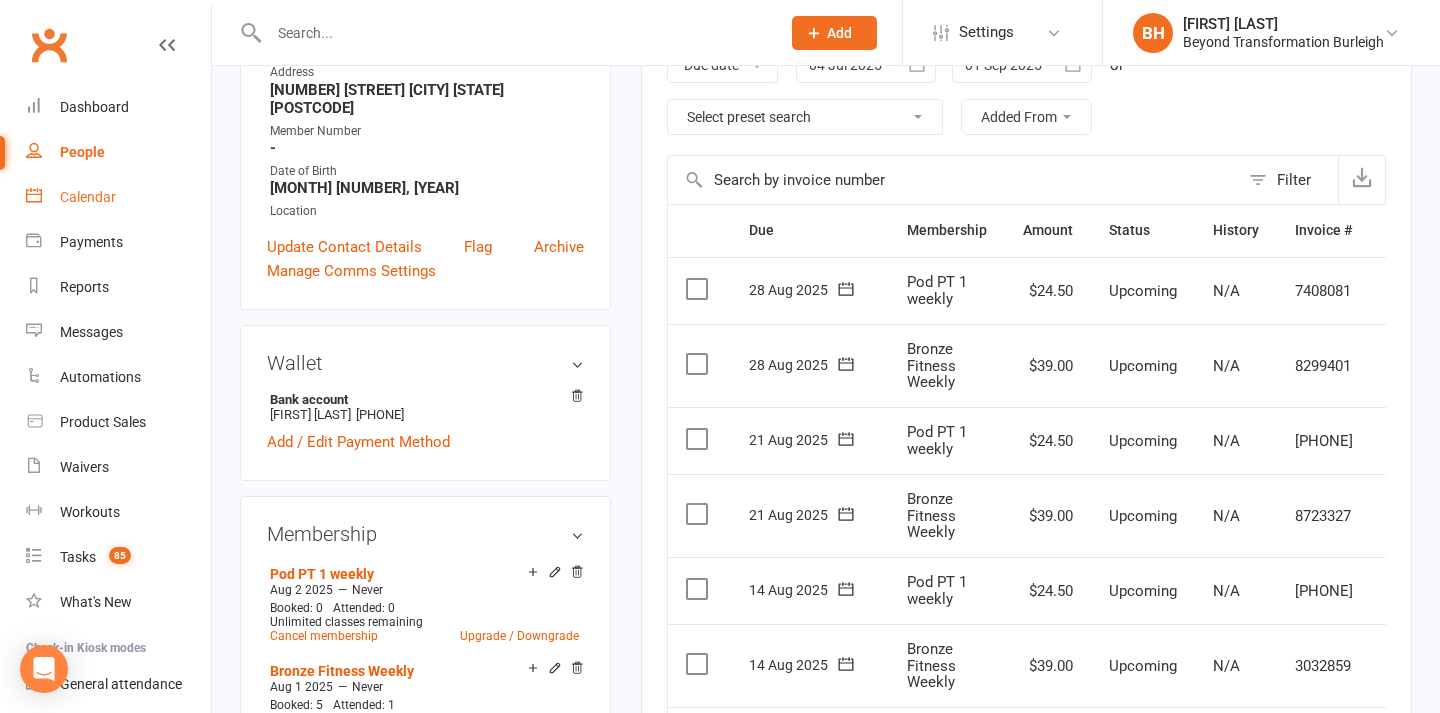 click on "Calendar" at bounding box center [88, 197] 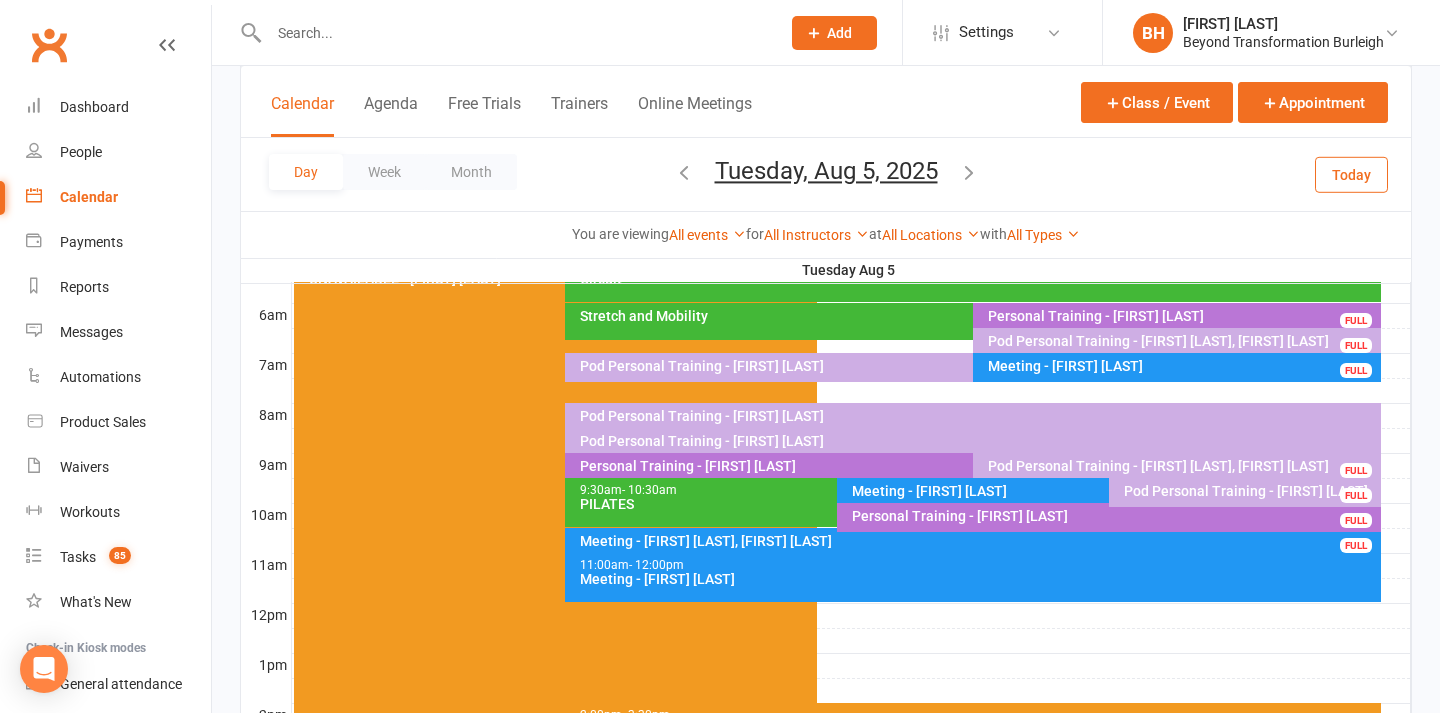 scroll, scrollTop: 392, scrollLeft: 0, axis: vertical 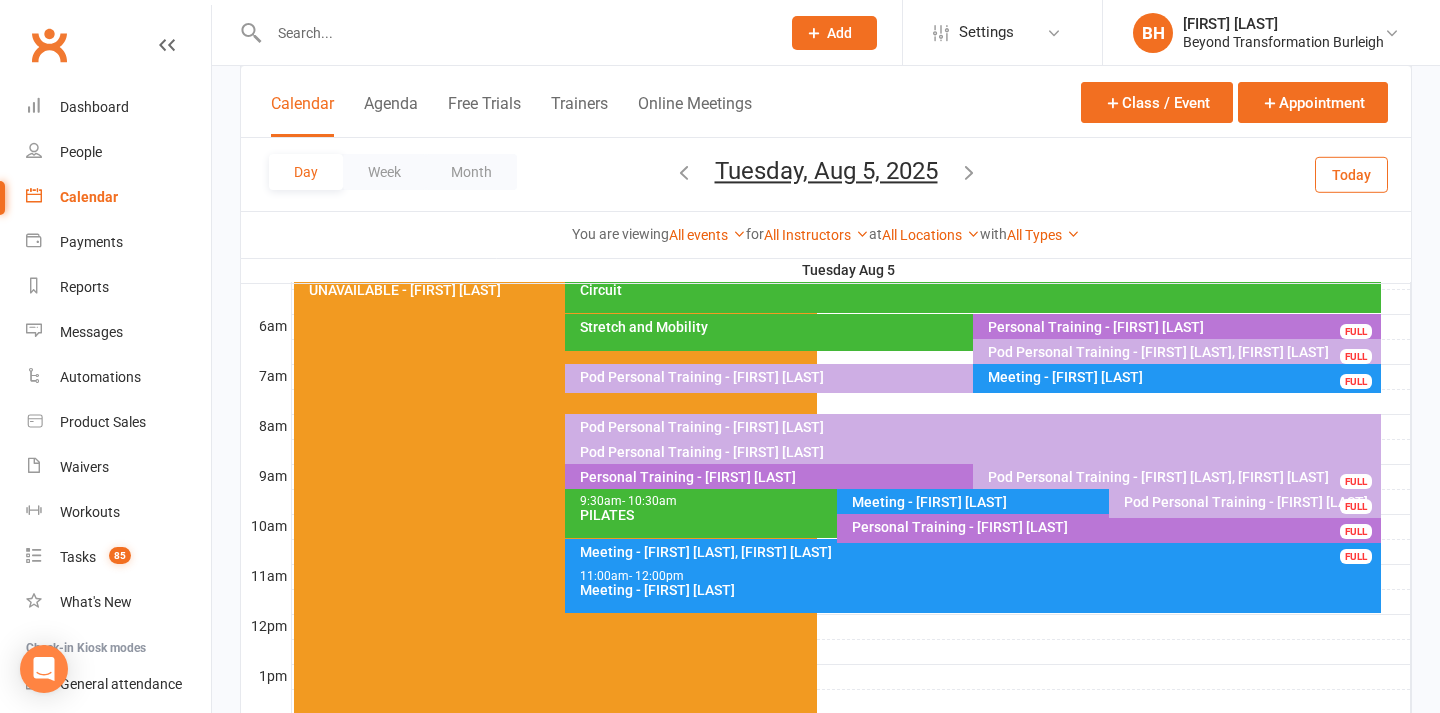 click on "Pod Personal Training - [FIRST] [LAST]" at bounding box center (977, 427) 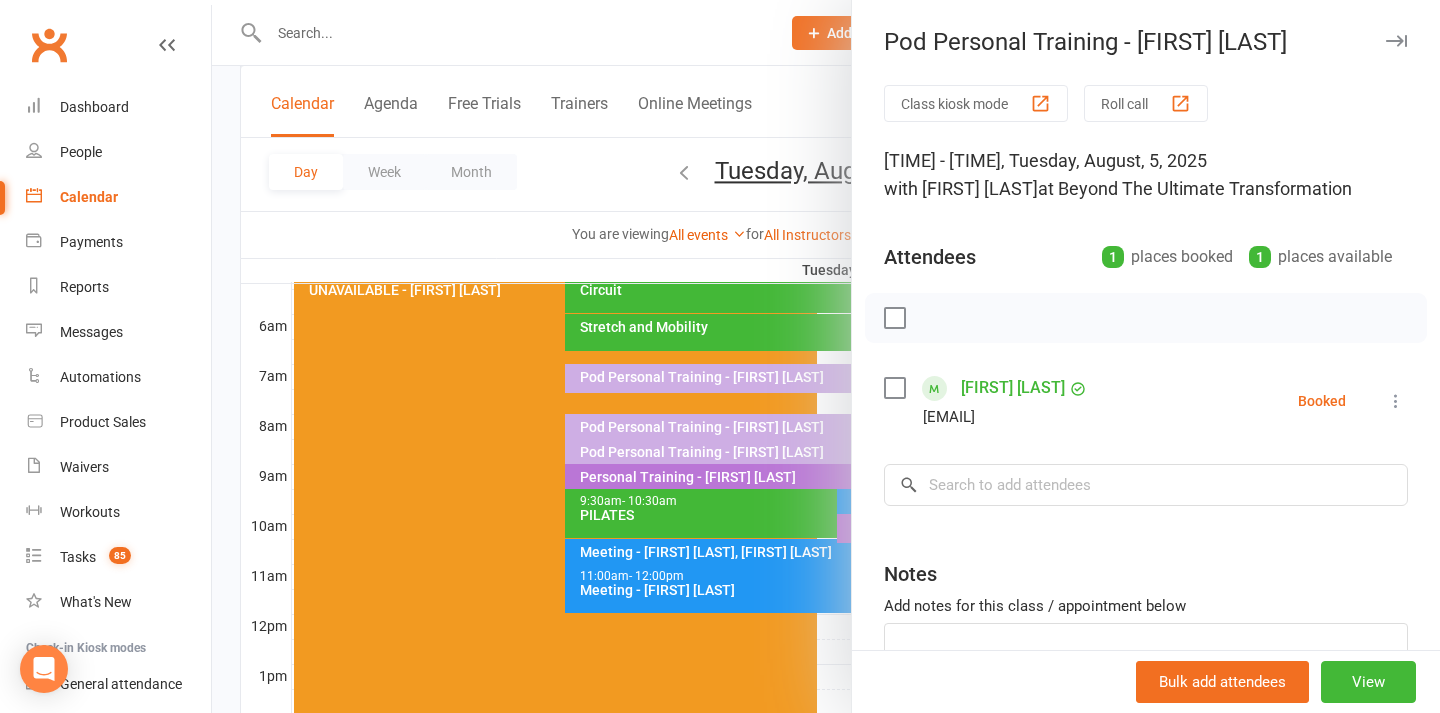 click at bounding box center [826, 356] 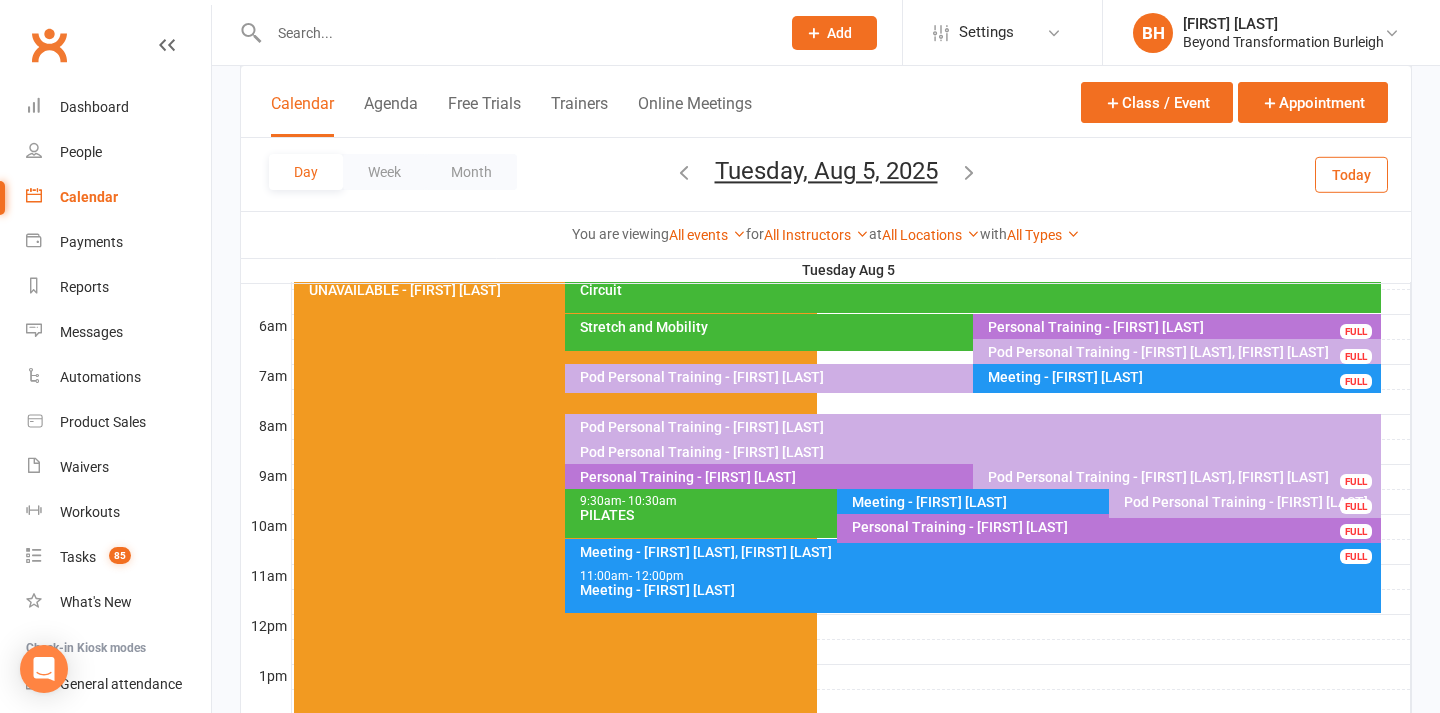 click on "Pod Personal Training - [FIRST] [LAST], [FIRST] [LAST]" at bounding box center (1182, 477) 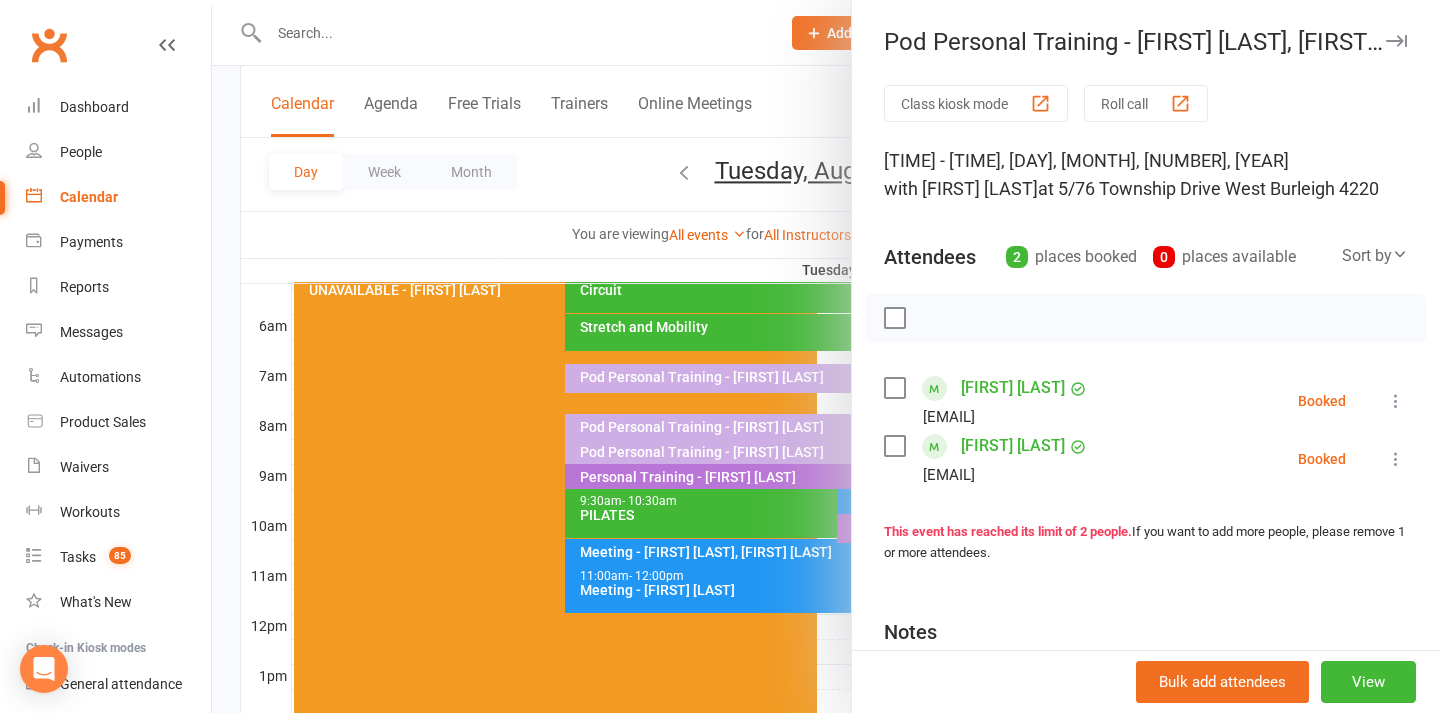 click at bounding box center [826, 356] 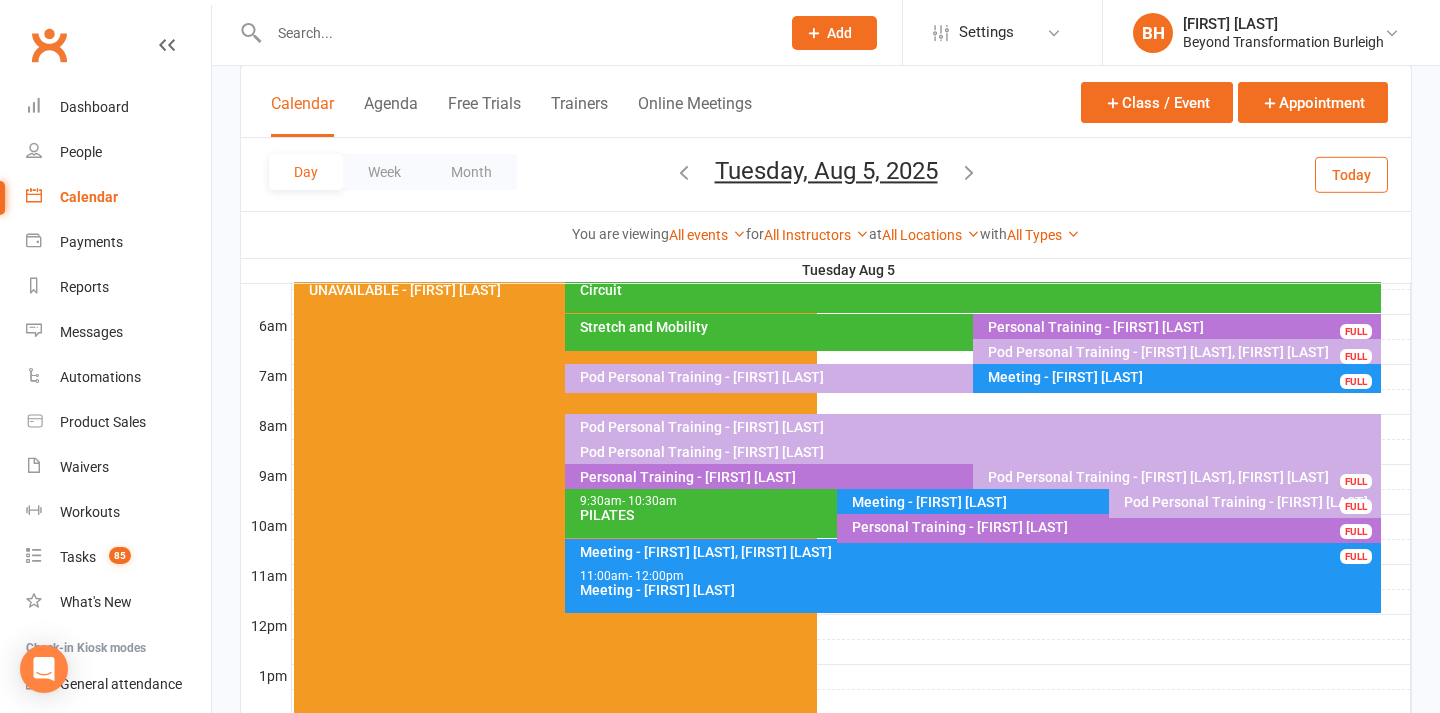 click on "Meeting - [FIRST] [LAST]" at bounding box center (1104, 502) 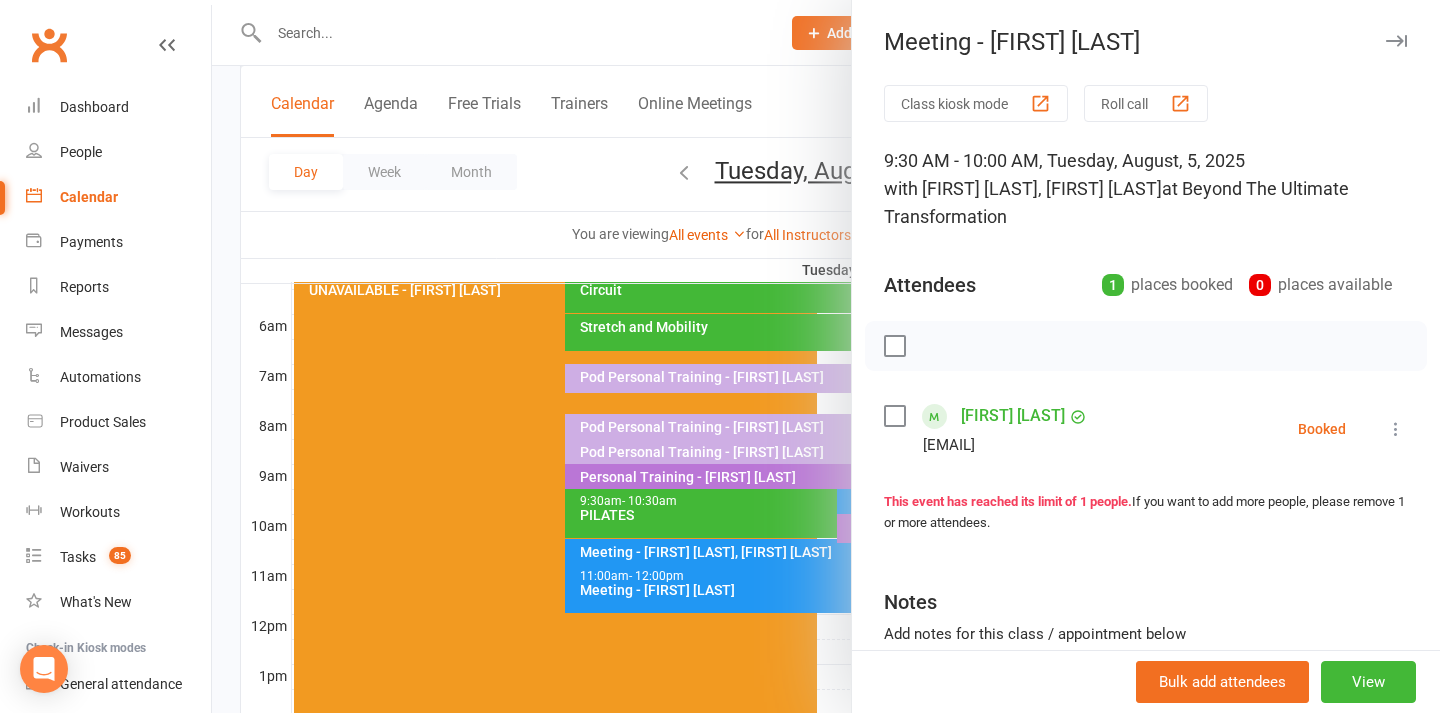 click at bounding box center (826, 356) 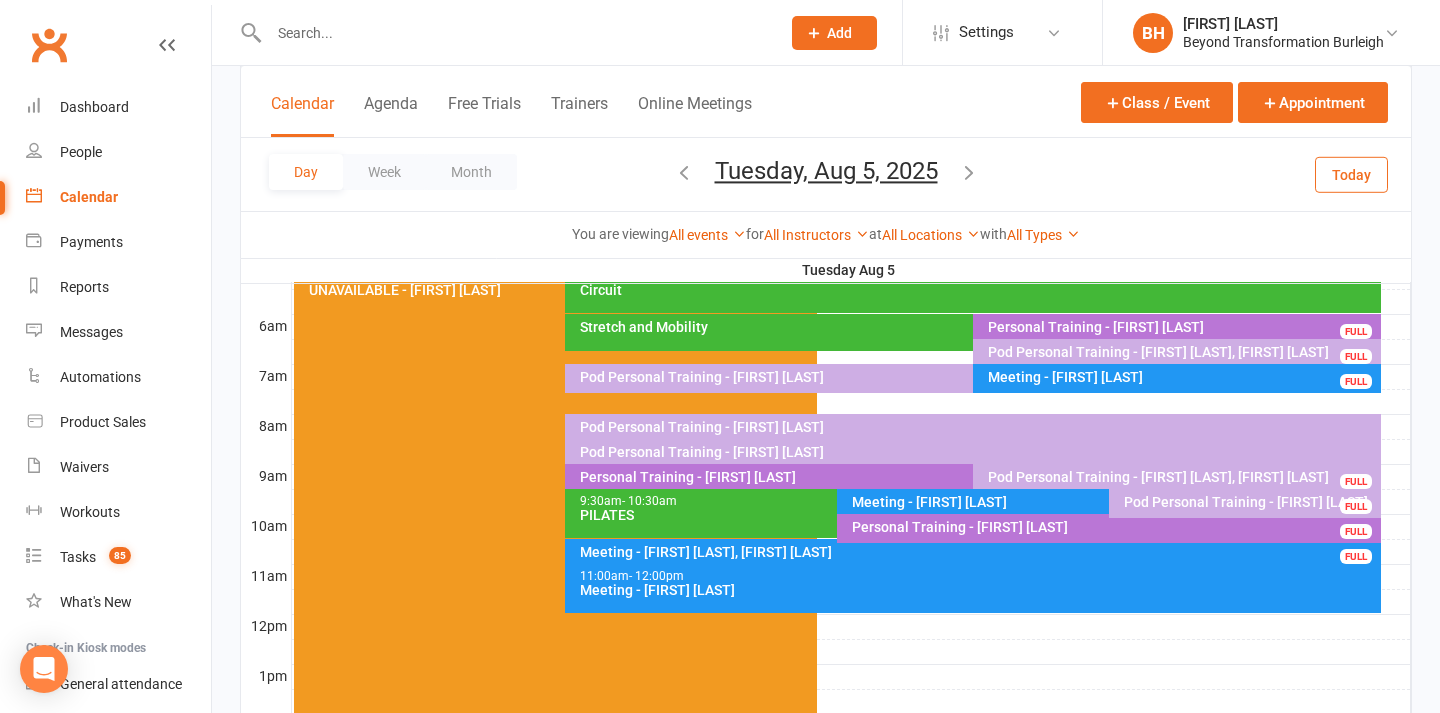 click on "Personal Training - [FIRST] [LAST]" at bounding box center (1114, 527) 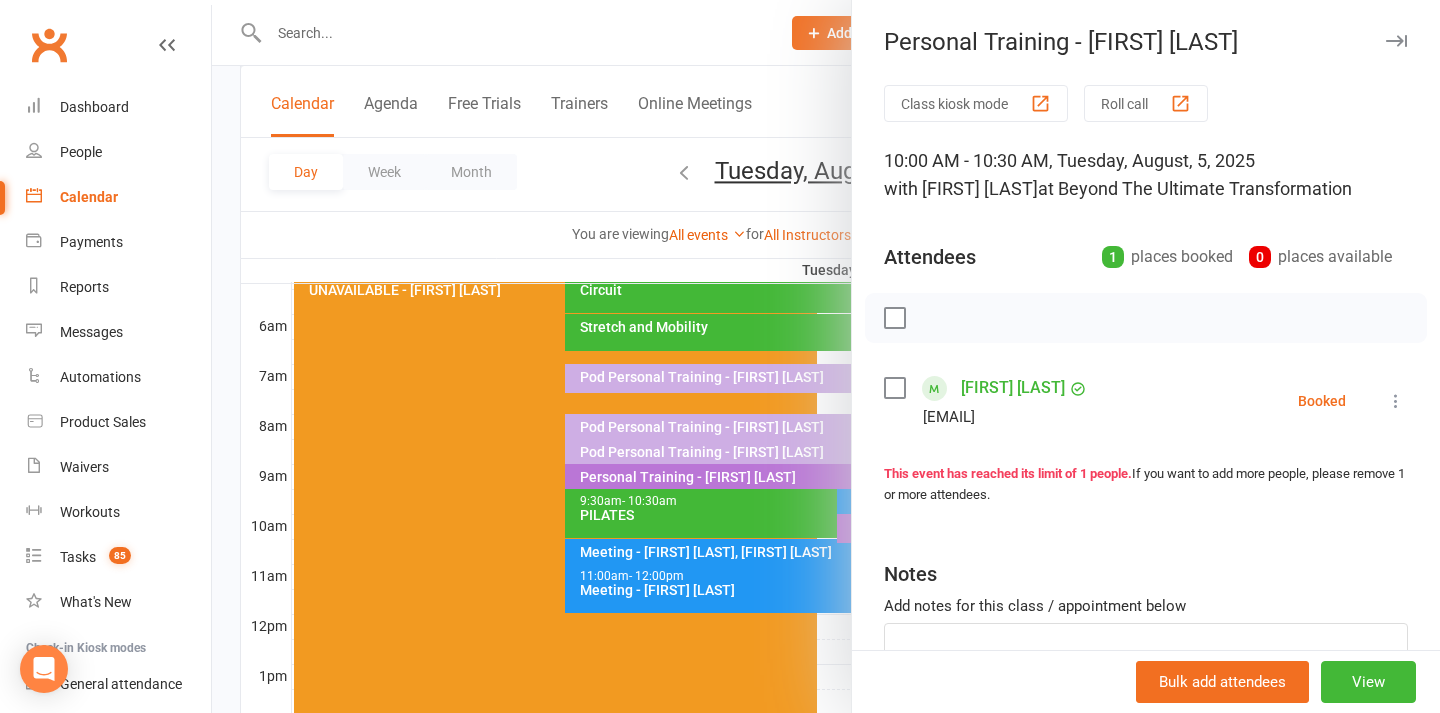 click at bounding box center (826, 356) 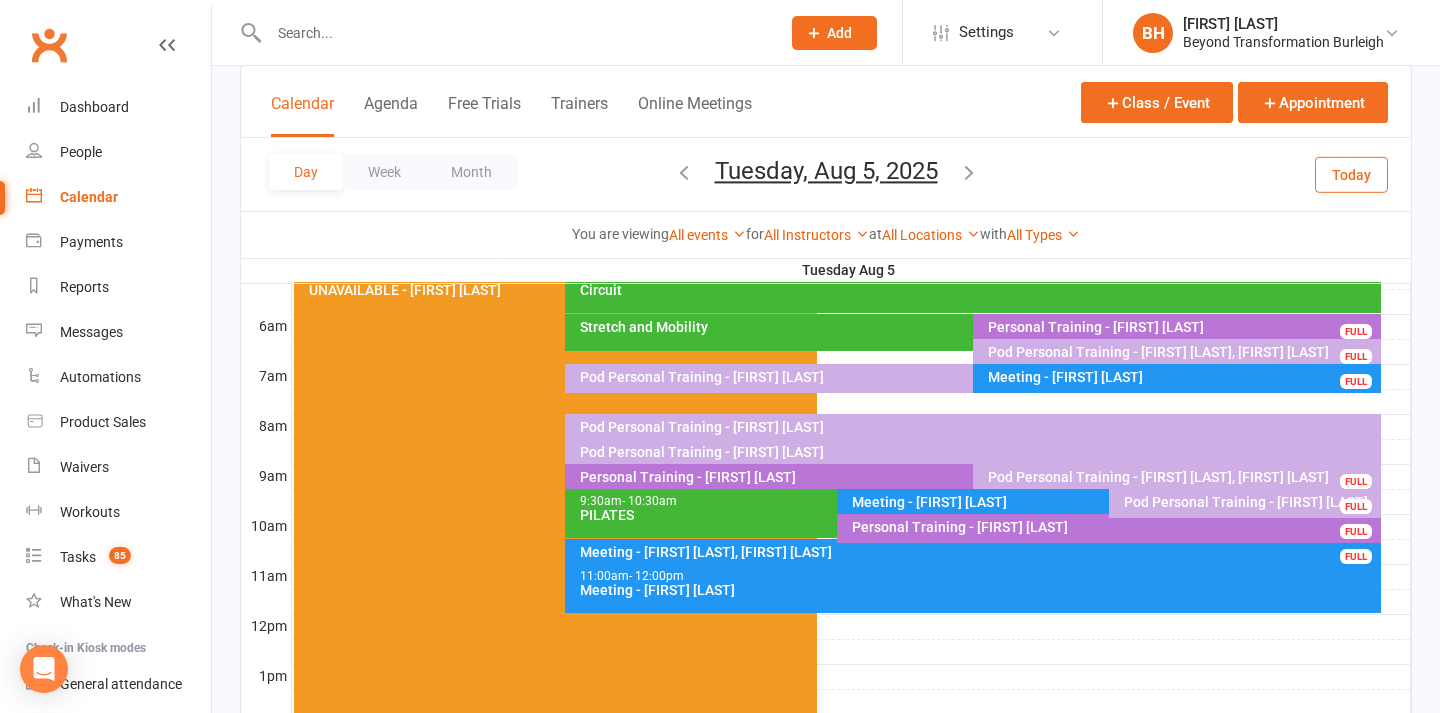 click on "Meeting - [FIRST] [LAST], [FIRST] [LAST]" at bounding box center [977, 552] 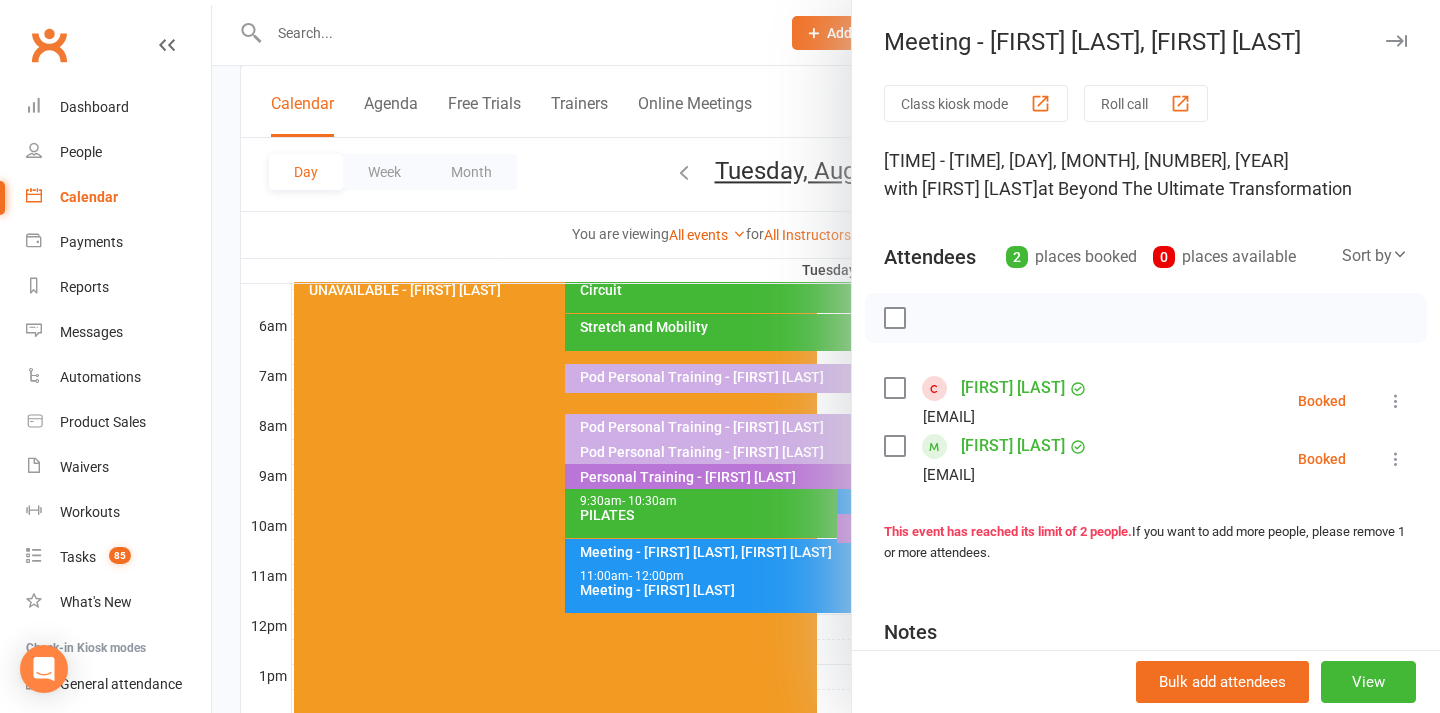 click at bounding box center (826, 356) 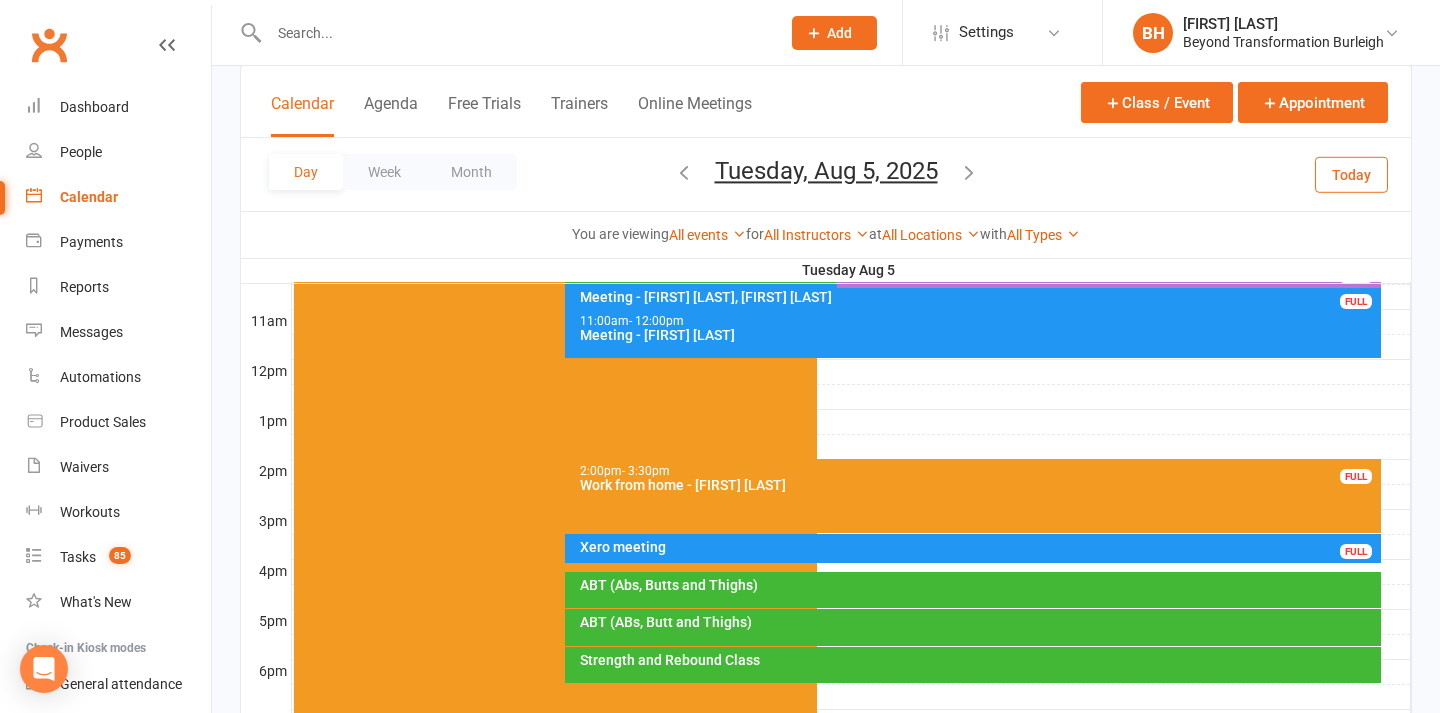 scroll, scrollTop: 643, scrollLeft: 0, axis: vertical 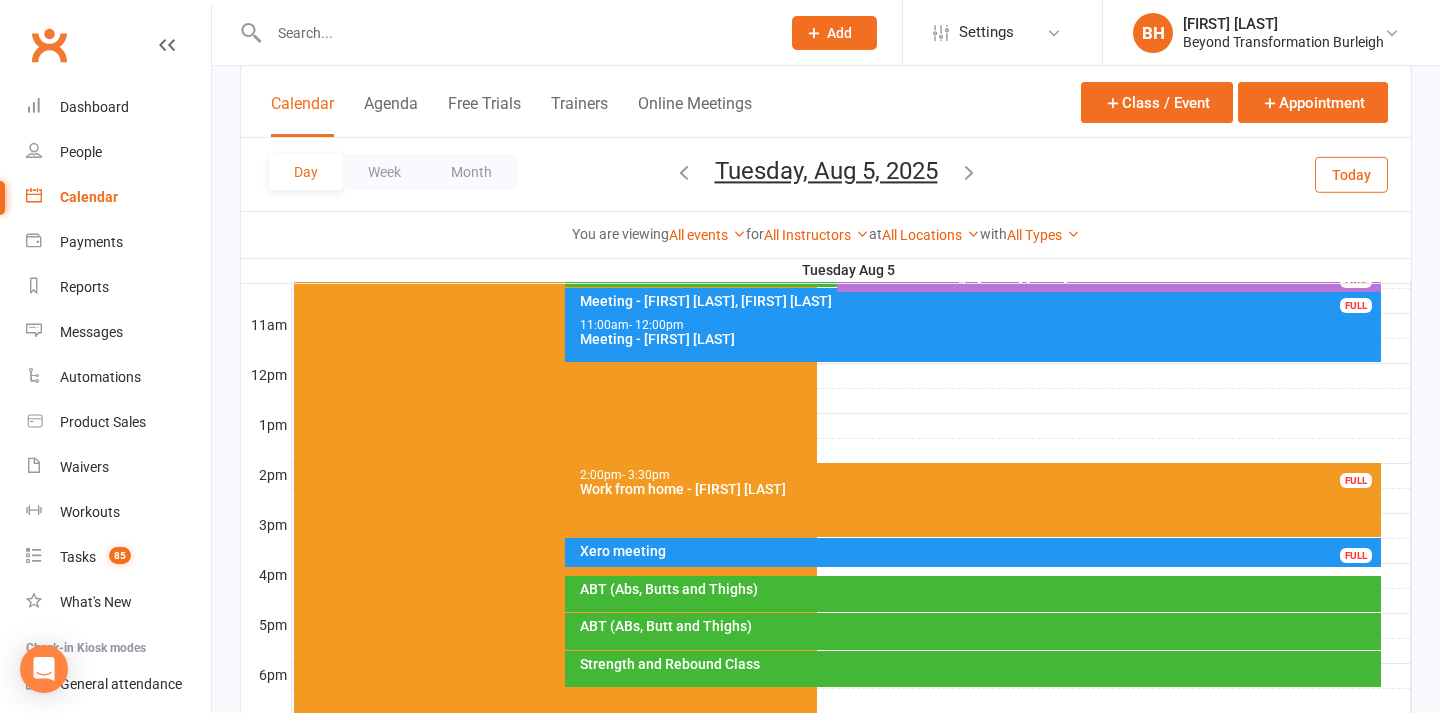 click on "Xero meeting" at bounding box center (977, 551) 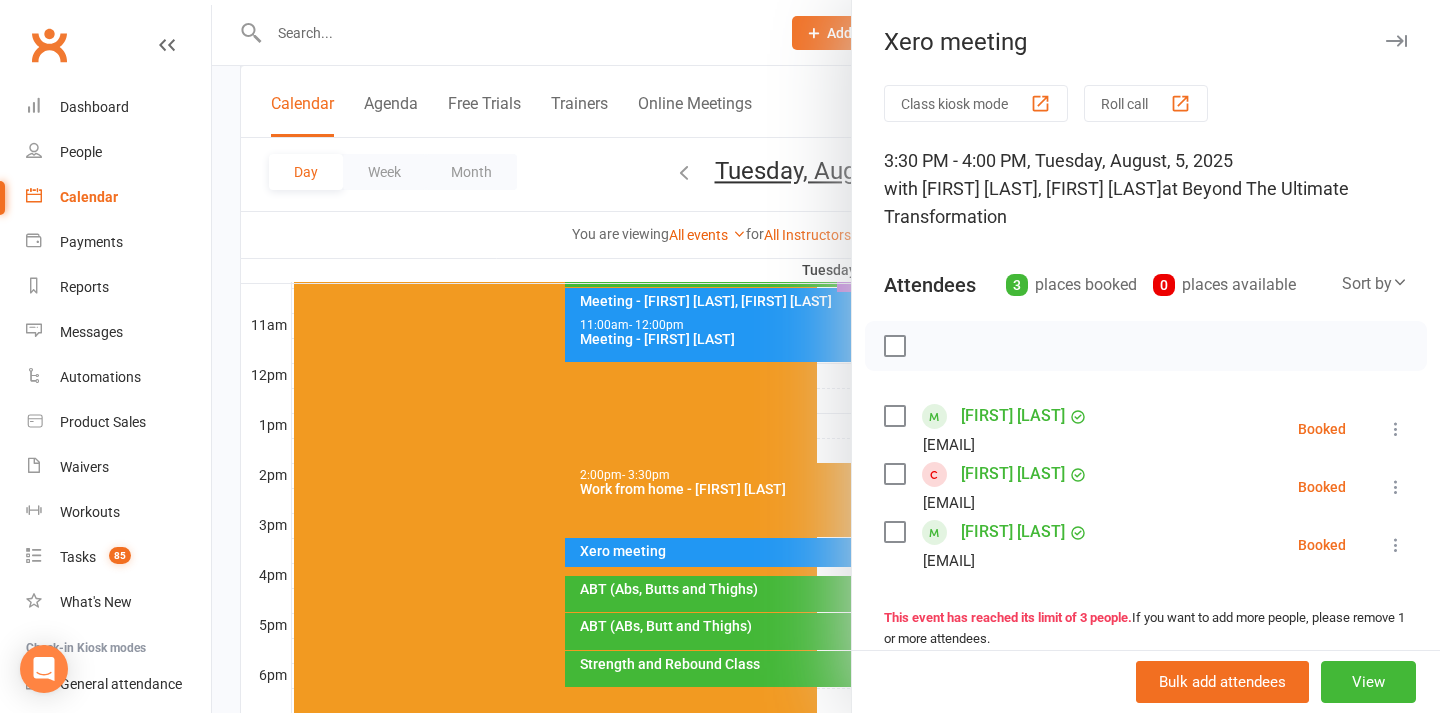 click at bounding box center (826, 356) 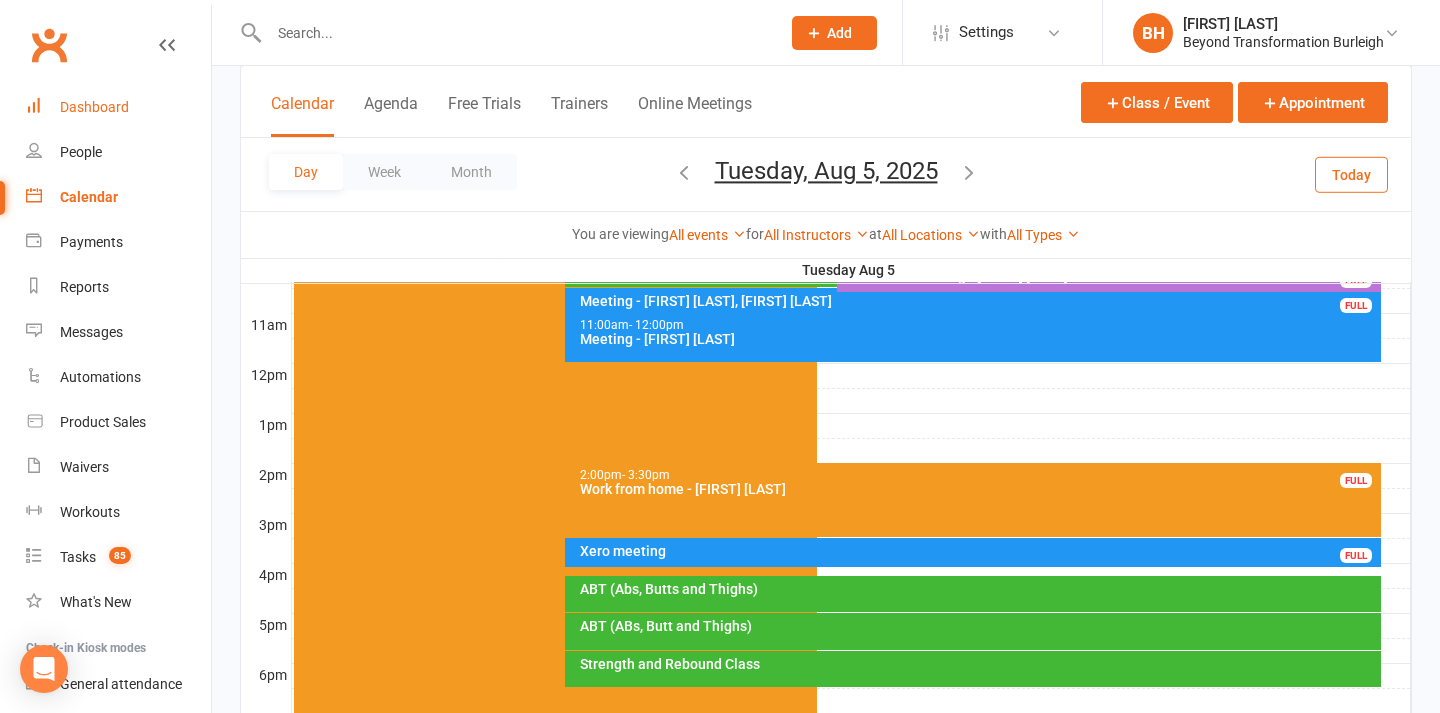 click on "Dashboard" at bounding box center [118, 107] 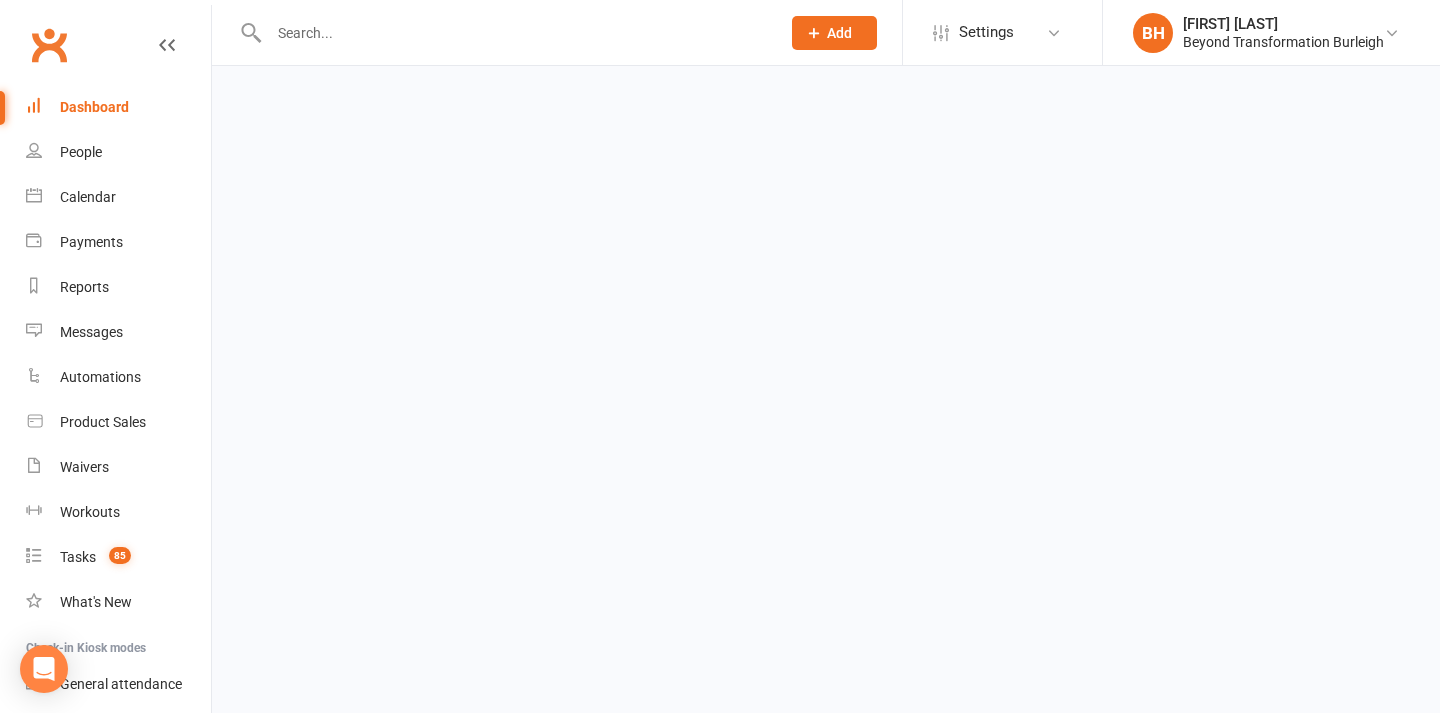 scroll, scrollTop: 0, scrollLeft: 0, axis: both 